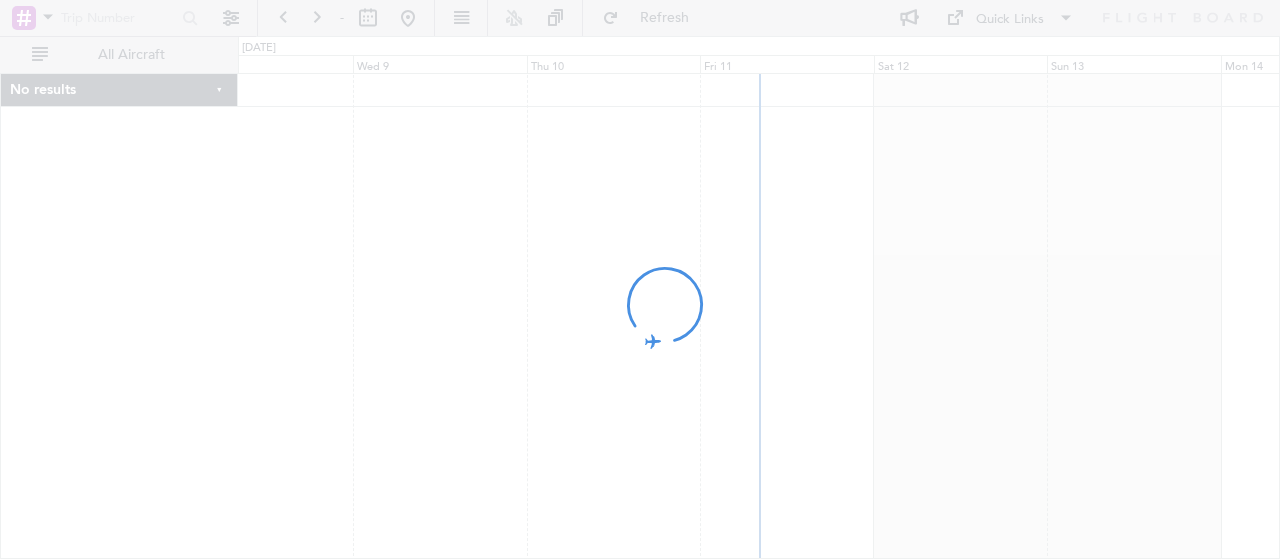 scroll, scrollTop: 0, scrollLeft: 0, axis: both 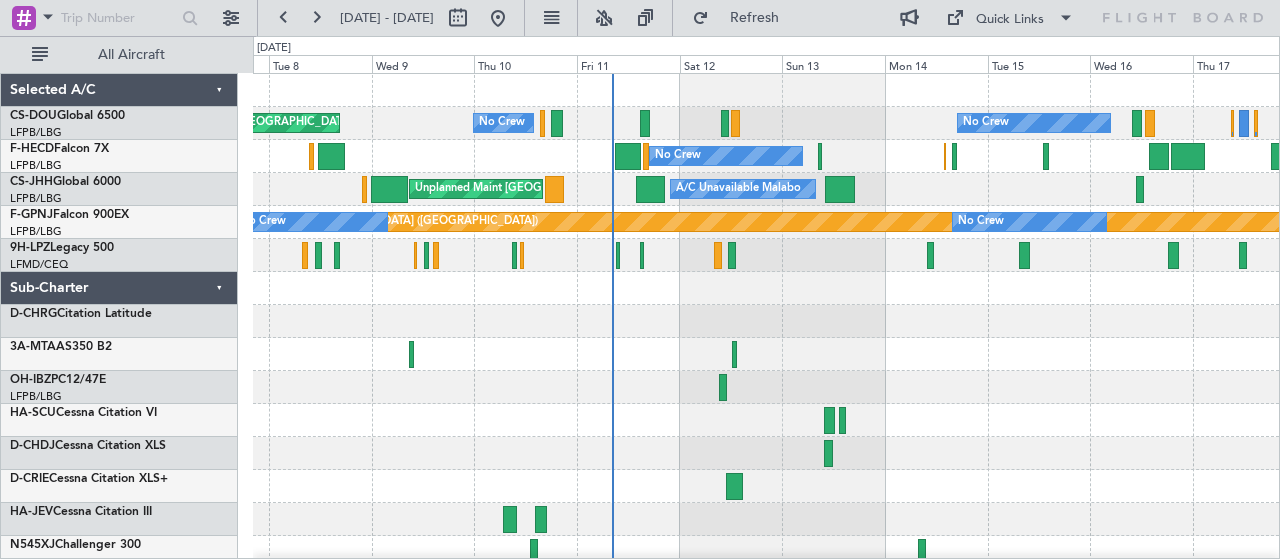 click on "No Crew
Planned Maint
No Crew
Unplanned Maint [GEOGRAPHIC_DATA] ([GEOGRAPHIC_DATA])
No Crew
Planned Maint [GEOGRAPHIC_DATA] ([GEOGRAPHIC_DATA])
Unplanned Maint [GEOGRAPHIC_DATA] ([GEOGRAPHIC_DATA])
A/C Unavailable Malabo
Planned Maint [GEOGRAPHIC_DATA] ([GEOGRAPHIC_DATA])
No Crew
No Crew
A/C Unavailable" 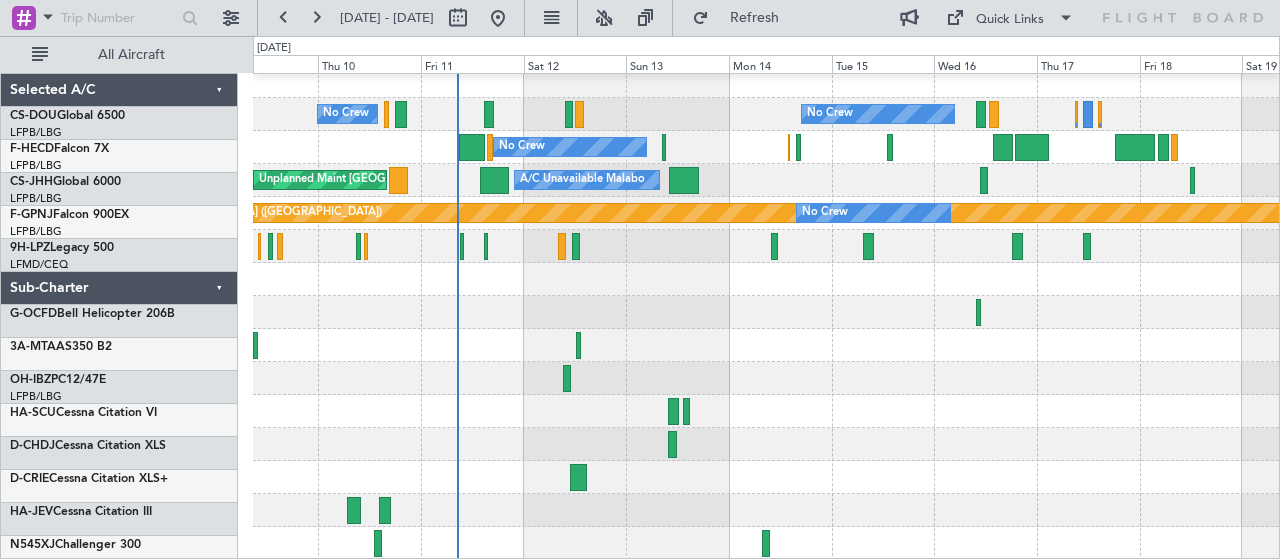 scroll, scrollTop: 9, scrollLeft: 0, axis: vertical 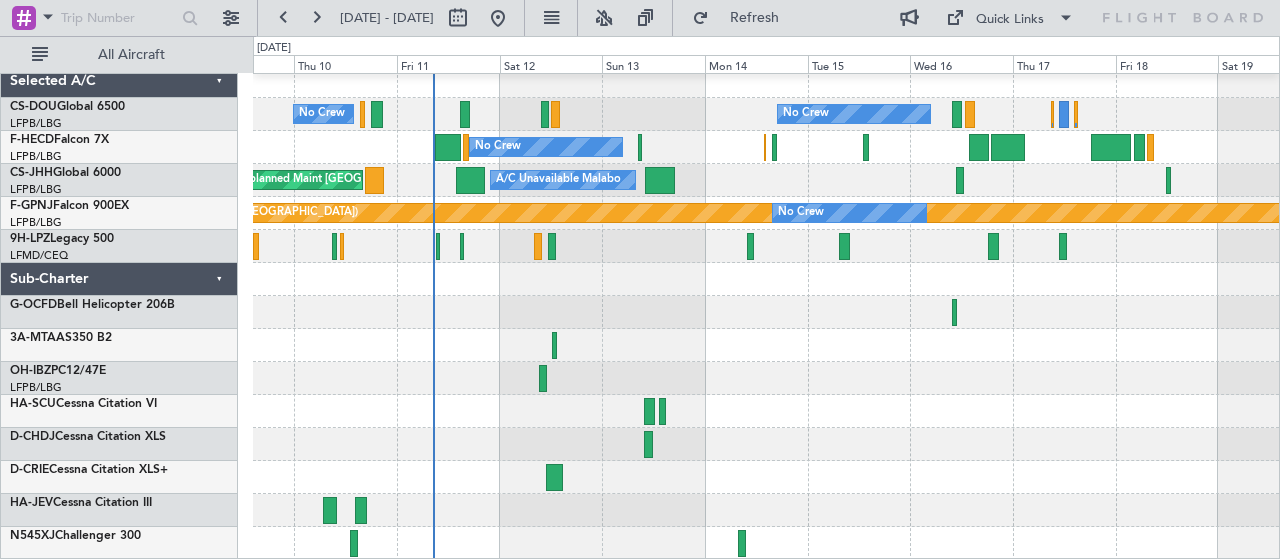 click 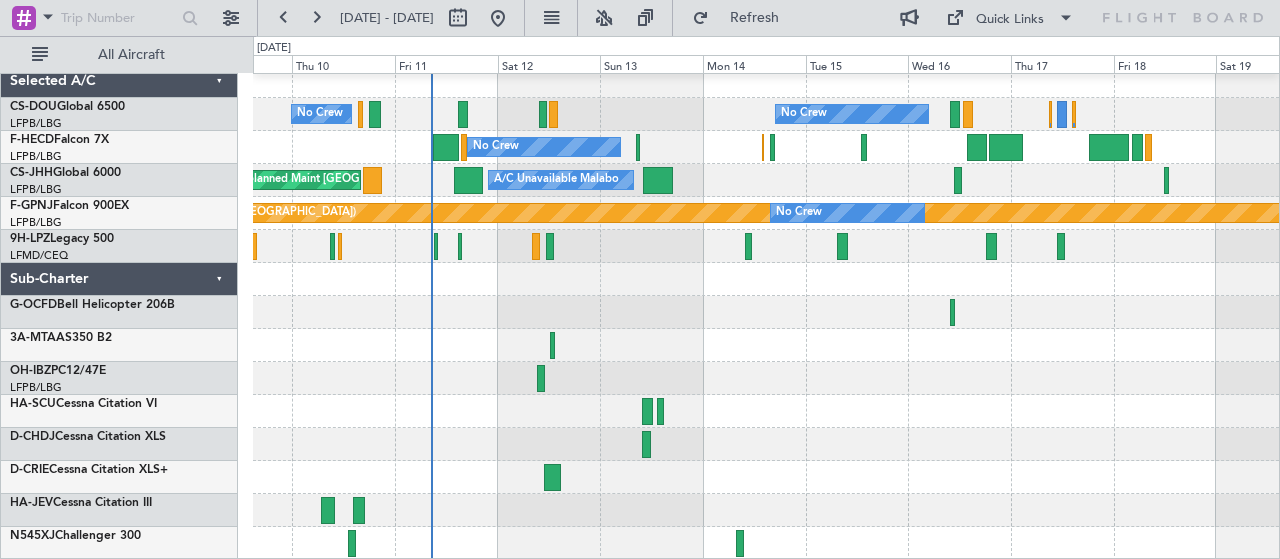click on "No Crew
Planned Maint
No Crew
Unplanned Maint [GEOGRAPHIC_DATA] ([GEOGRAPHIC_DATA])
No Crew
Planned Maint [GEOGRAPHIC_DATA] ([GEOGRAPHIC_DATA])
Planned Maint [GEOGRAPHIC_DATA] ([GEOGRAPHIC_DATA])
Unplanned Maint [GEOGRAPHIC_DATA] ([GEOGRAPHIC_DATA])
A/C Unavailable Malabo
Planned Maint [GEOGRAPHIC_DATA] ([GEOGRAPHIC_DATA])
Planned Maint [GEOGRAPHIC_DATA] ([GEOGRAPHIC_DATA])
No Crew
No Crew" 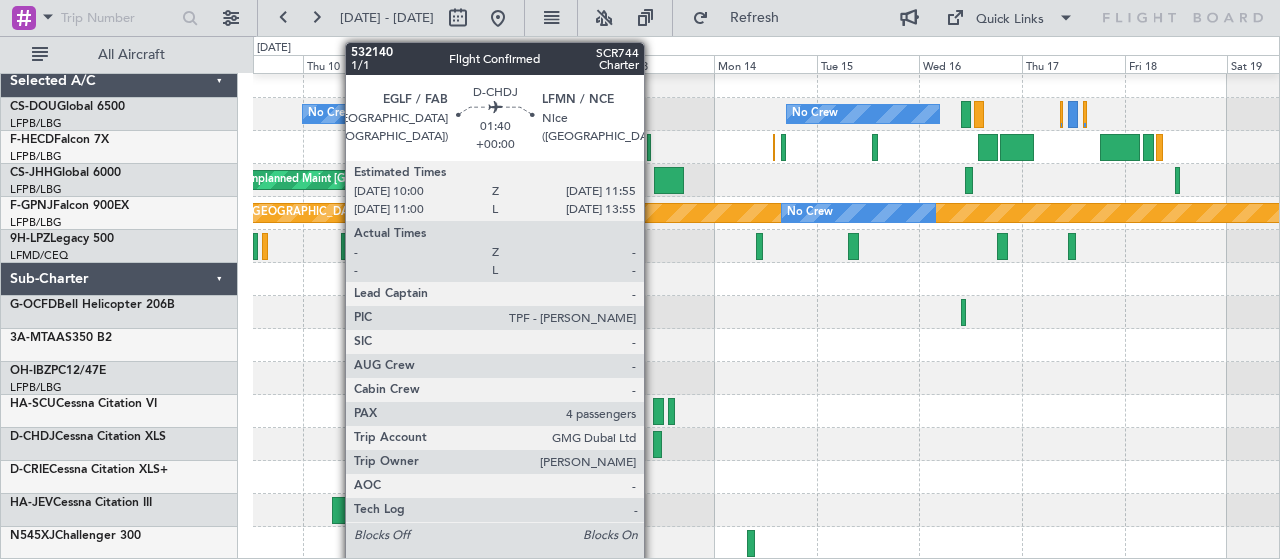 click 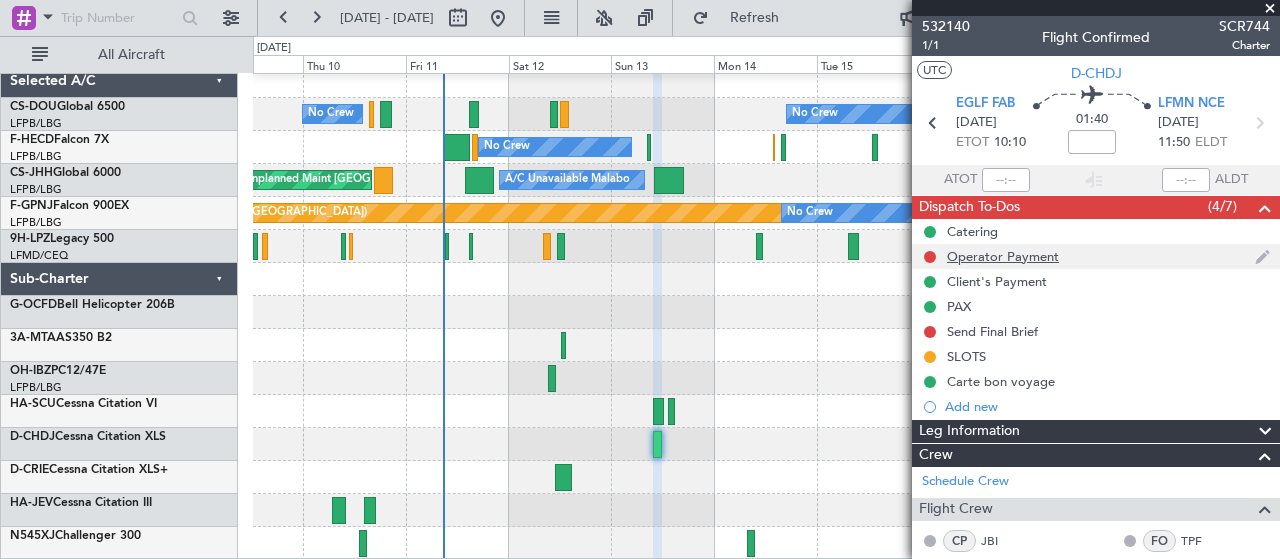 click on "Operator Payment" 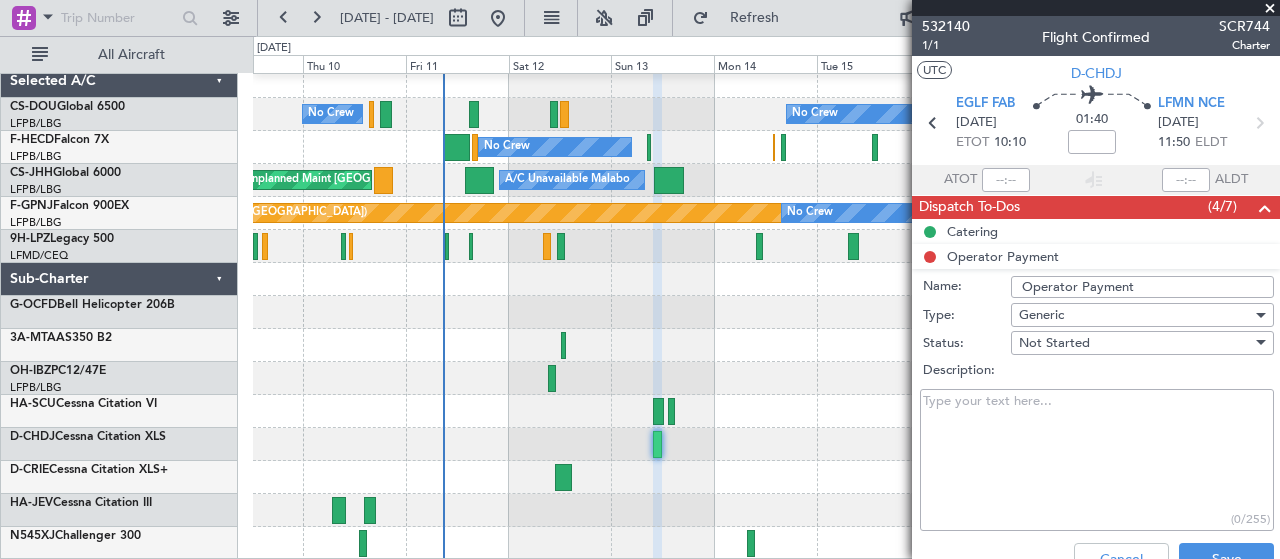 click on "Operator Payment  Name: Operator Payment Type: Generic Status: Not Started Description:  (0/255)  Cancel Save" 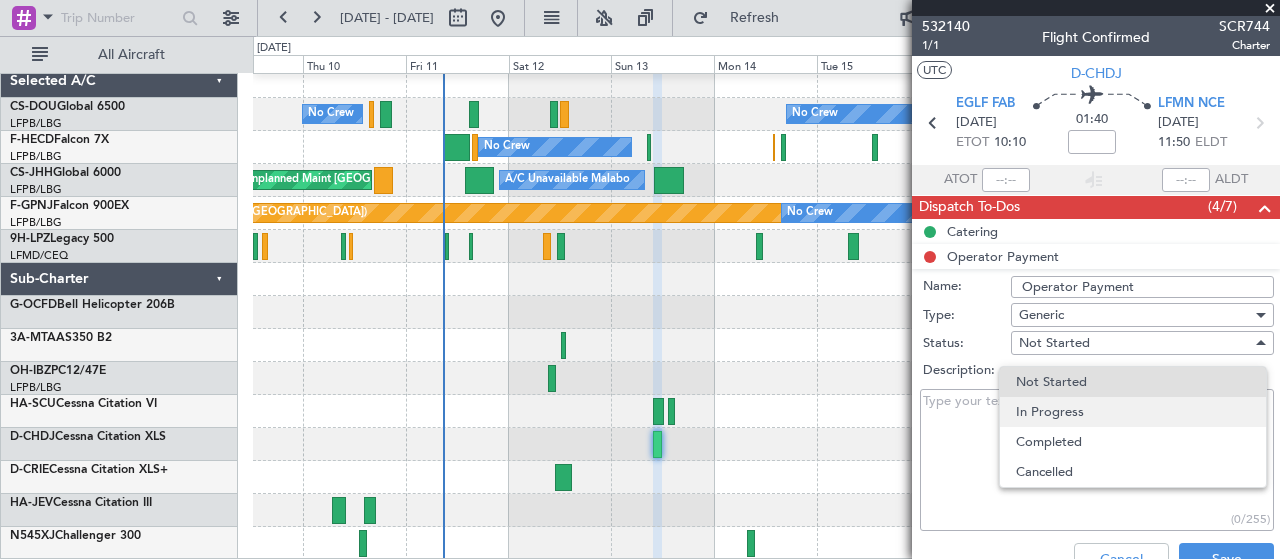 click on "In Progress" at bounding box center (1133, 412) 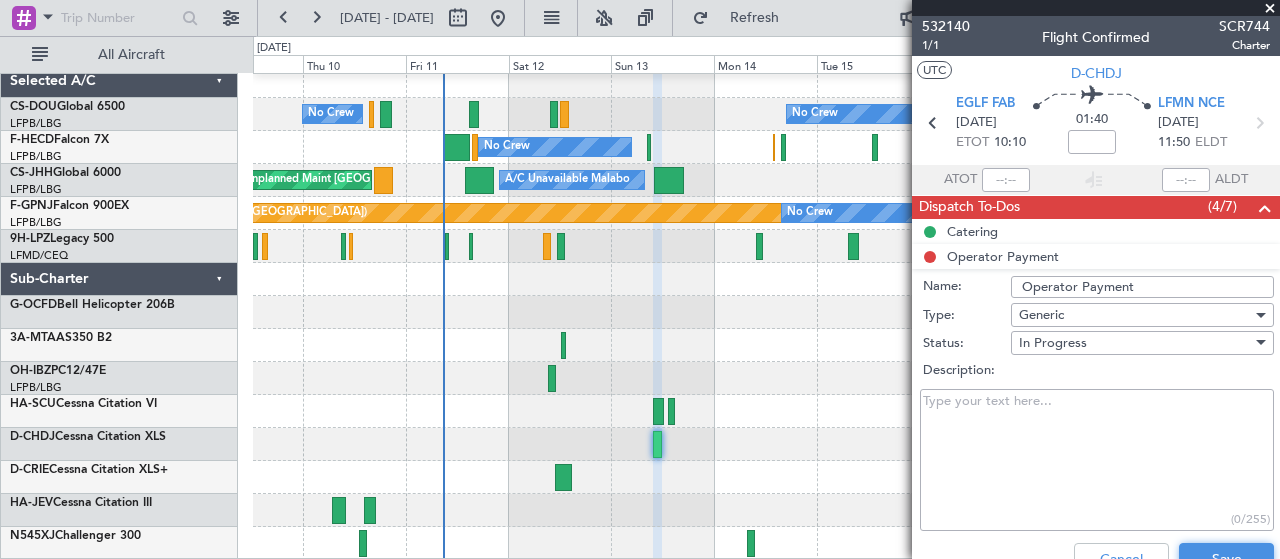 click on "Save" 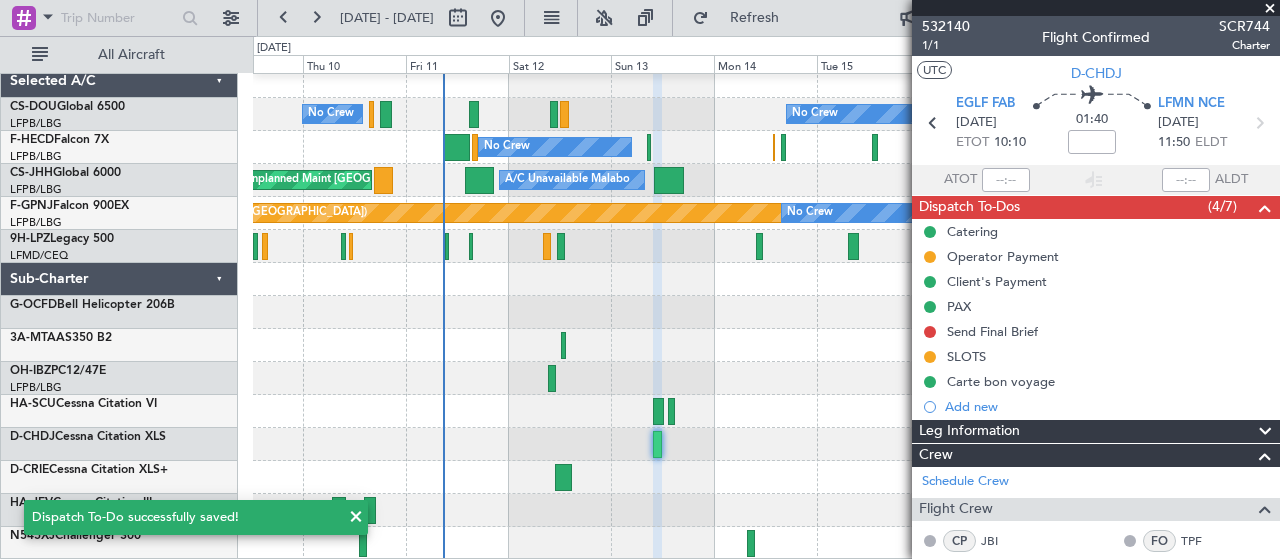click 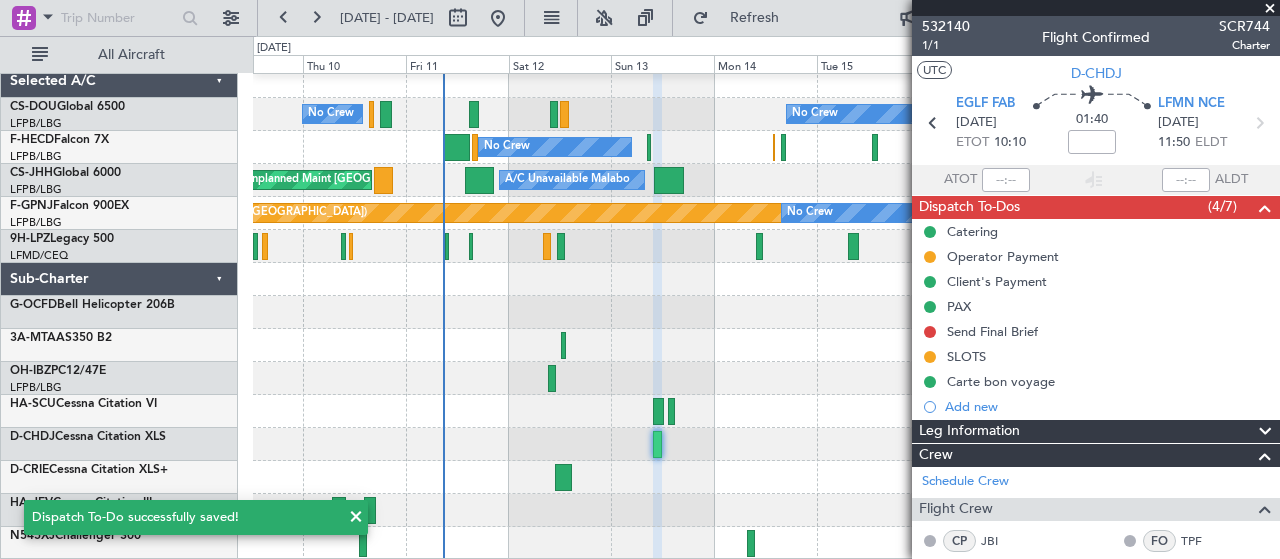 click 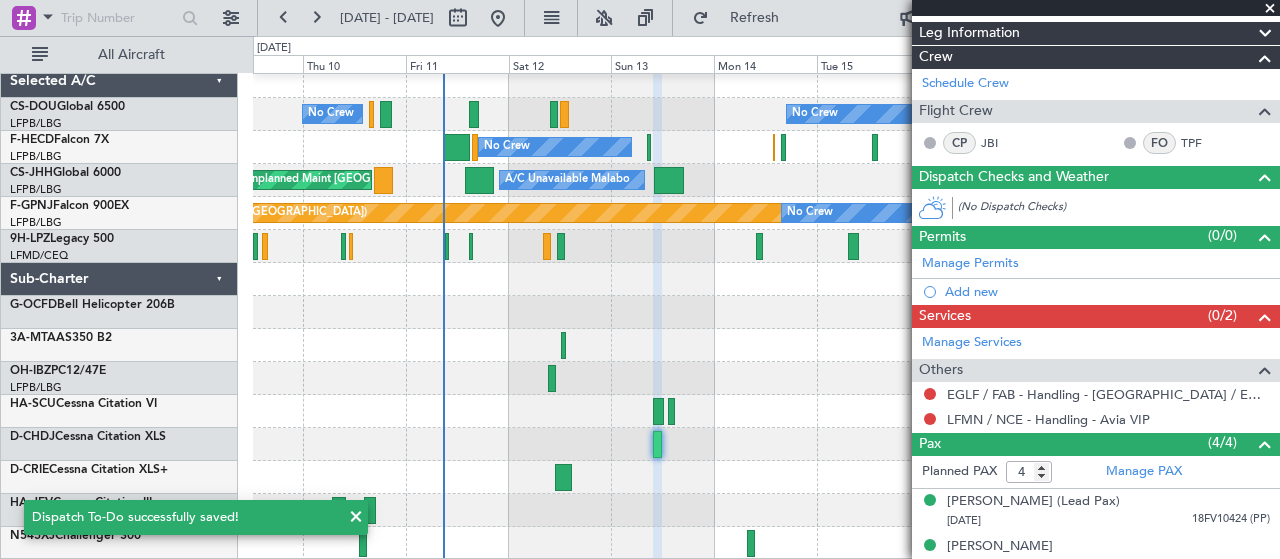 scroll, scrollTop: 504, scrollLeft: 0, axis: vertical 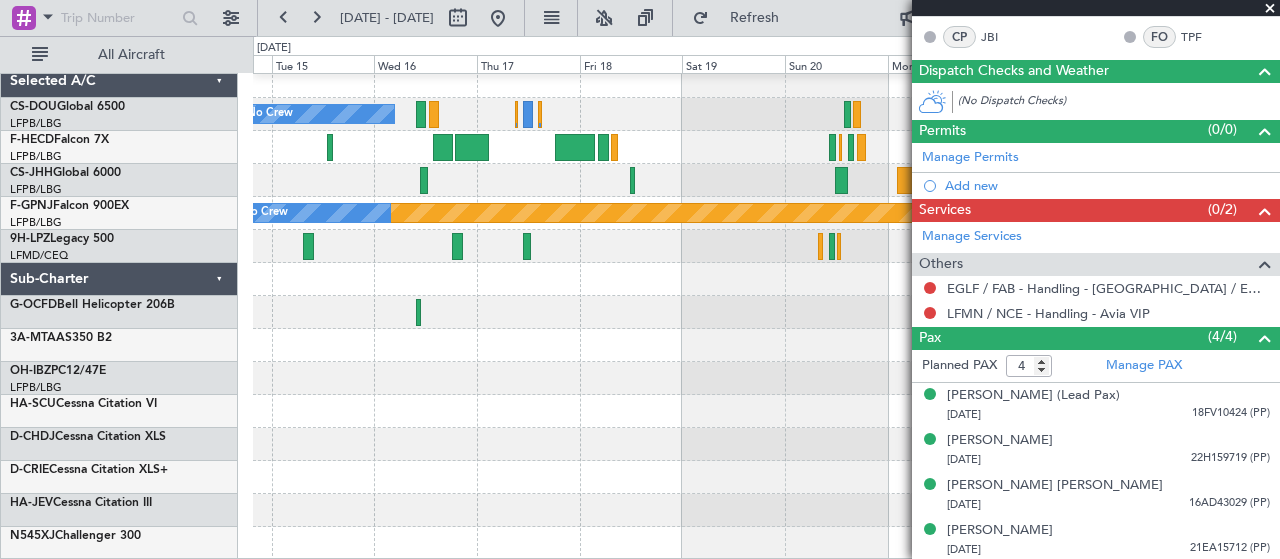 click on "Planned Maint
No Crew
Planned Maint [GEOGRAPHIC_DATA] ([GEOGRAPHIC_DATA])
No Crew
No Crew
Planned Maint [GEOGRAPHIC_DATA] ([GEOGRAPHIC_DATA])
A/C Unavailable Malabo
Planned Maint [GEOGRAPHIC_DATA] ([GEOGRAPHIC_DATA])
No Crew
No Crew
No Crew
Selected A/C
CS-DOU  Global 6500
LFPB/LBG
Paris ([GEOGRAPHIC_DATA])
F-HECD  Falcon 7X
LFPB/LBG
Paris ([GEOGRAPHIC_DATA])
CS-JHH  Global 6000
LFPB/LBG
Paris ([GEOGRAPHIC_DATA])
F-GPNJ  Falcon 900EX
LFPB/LBG
Paris ([GEOGRAPHIC_DATA])
9H-LPZ  Legacy 500
LFMD/CEQ
Cannes ([GEOGRAPHIC_DATA])" 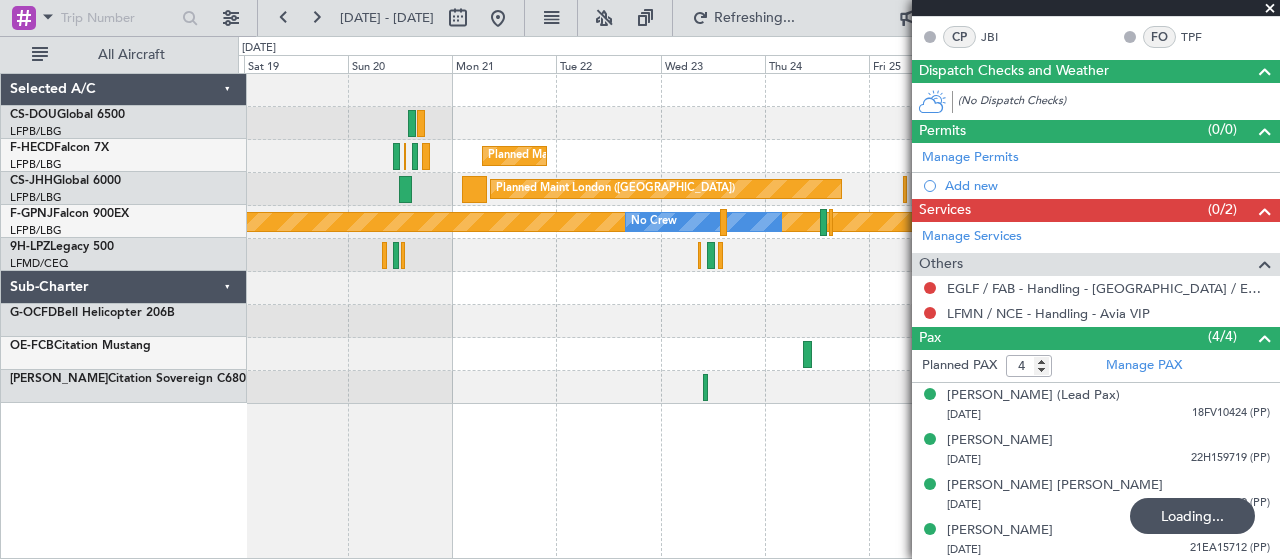scroll, scrollTop: 0, scrollLeft: 0, axis: both 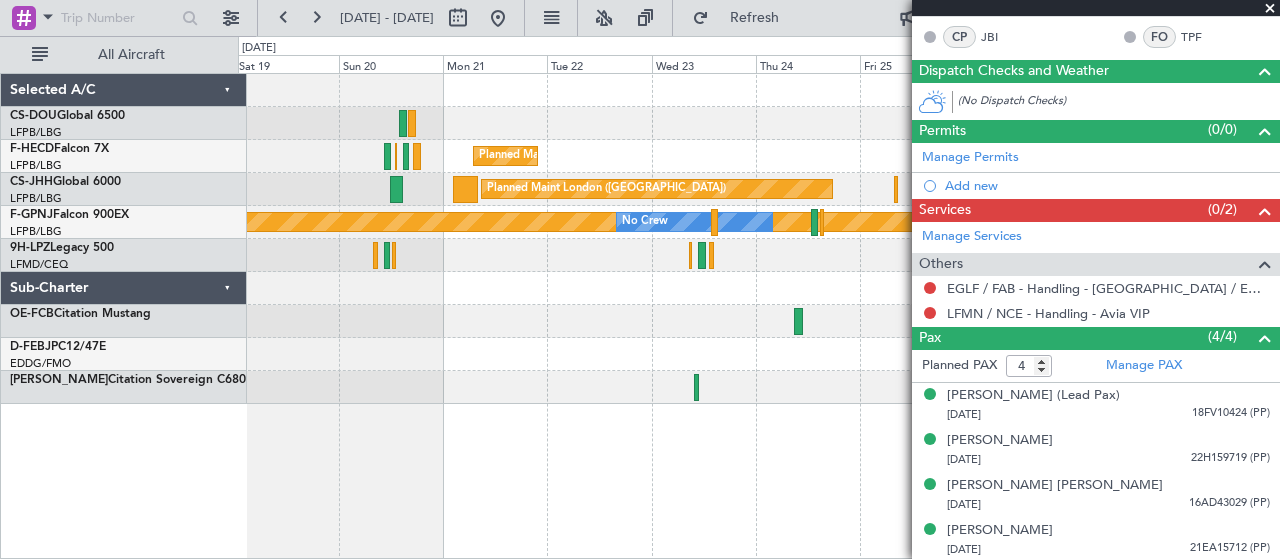 click 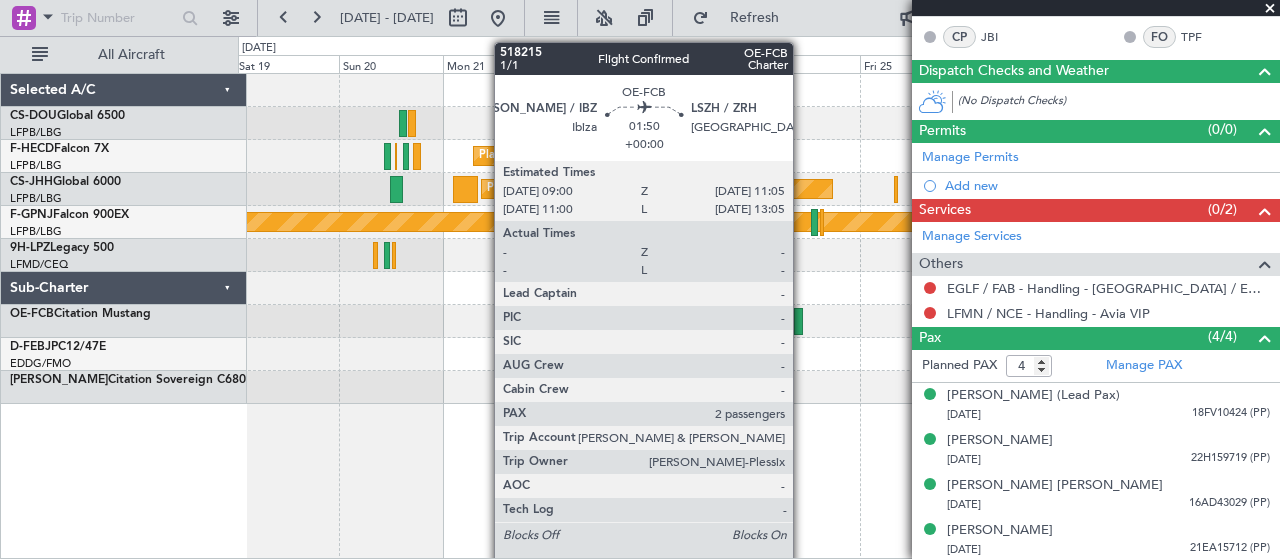 click 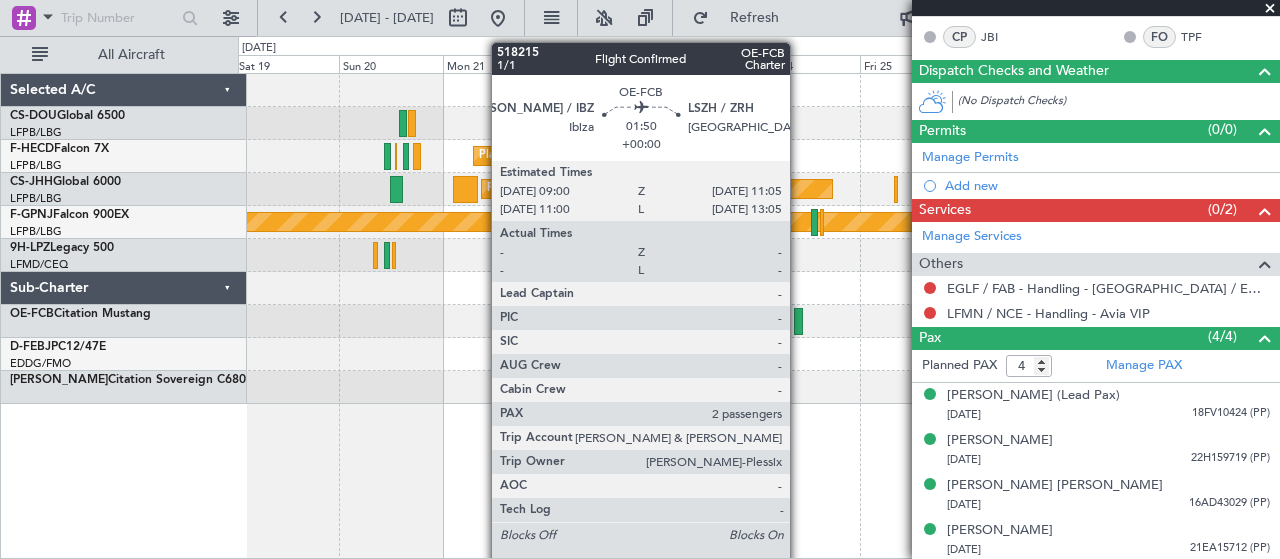 click 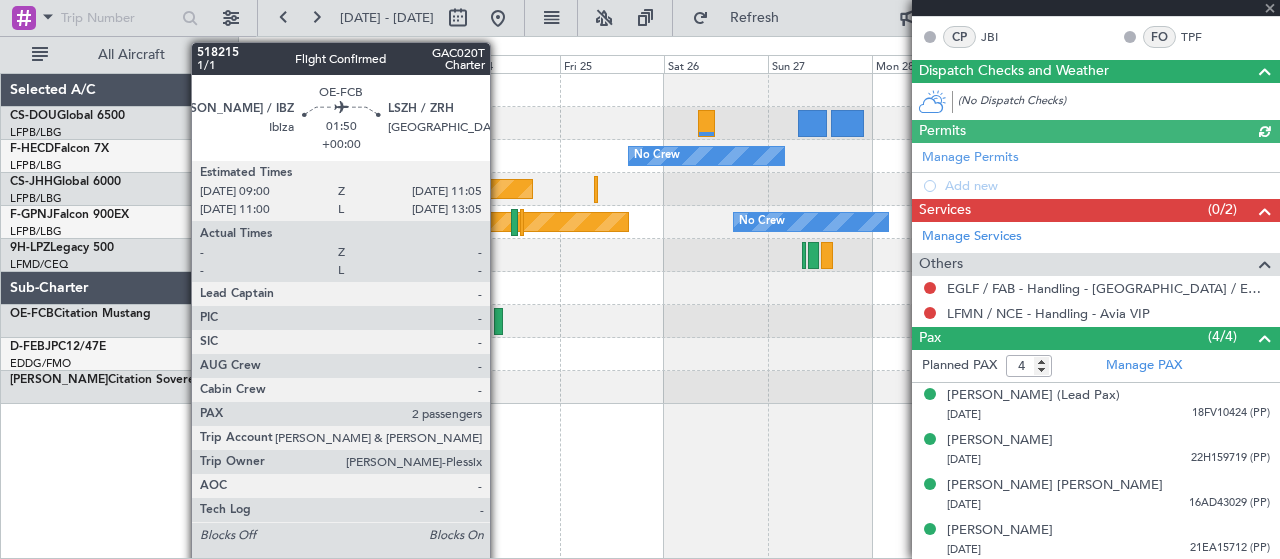 click 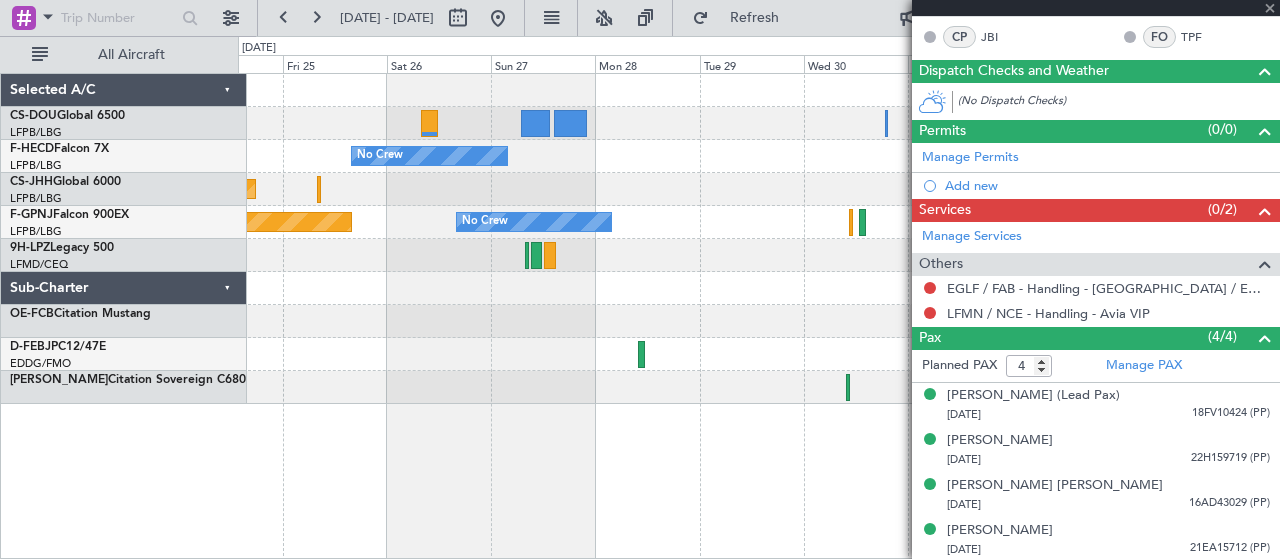 click on "No Crew
Planned Maint [GEOGRAPHIC_DATA] ([GEOGRAPHIC_DATA])
Planned Maint [GEOGRAPHIC_DATA] ([GEOGRAPHIC_DATA])
No Crew
No Crew
No Crew" 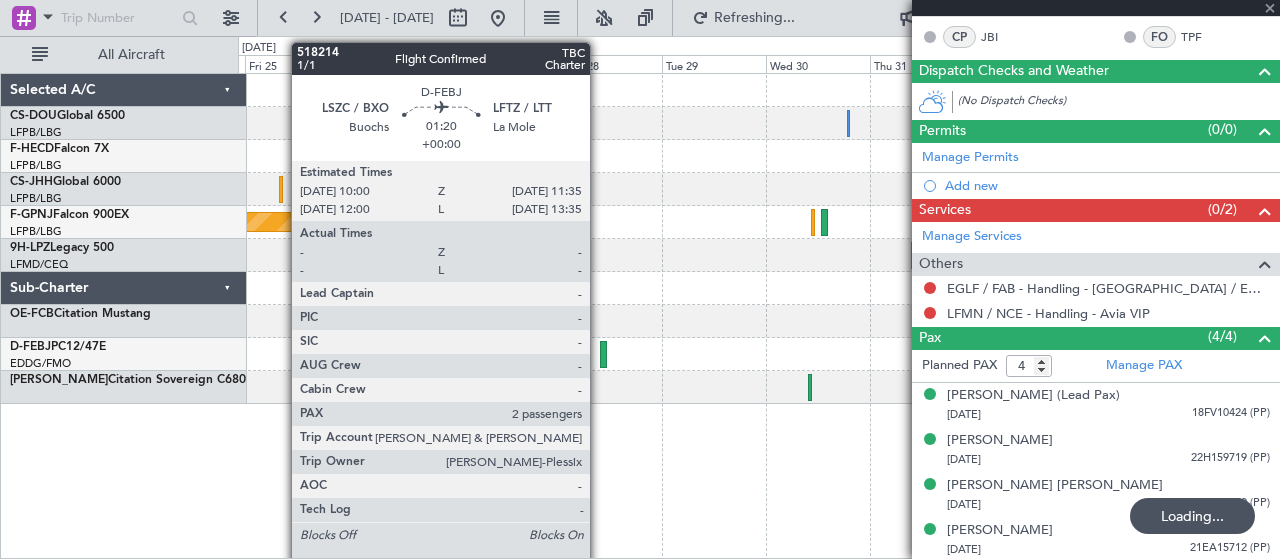 click 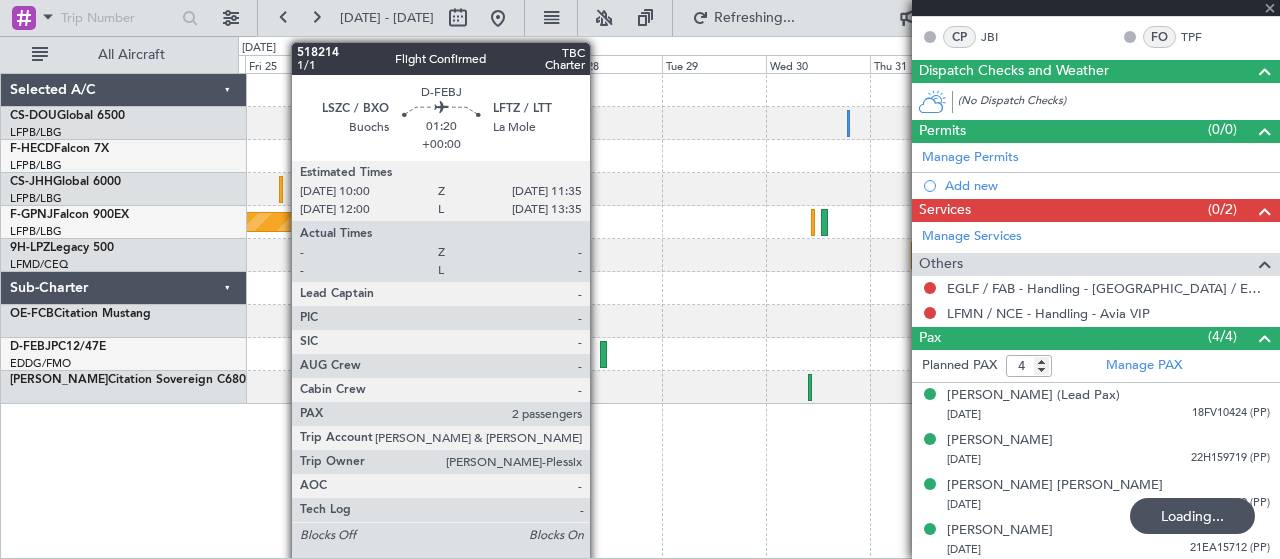 type on "2" 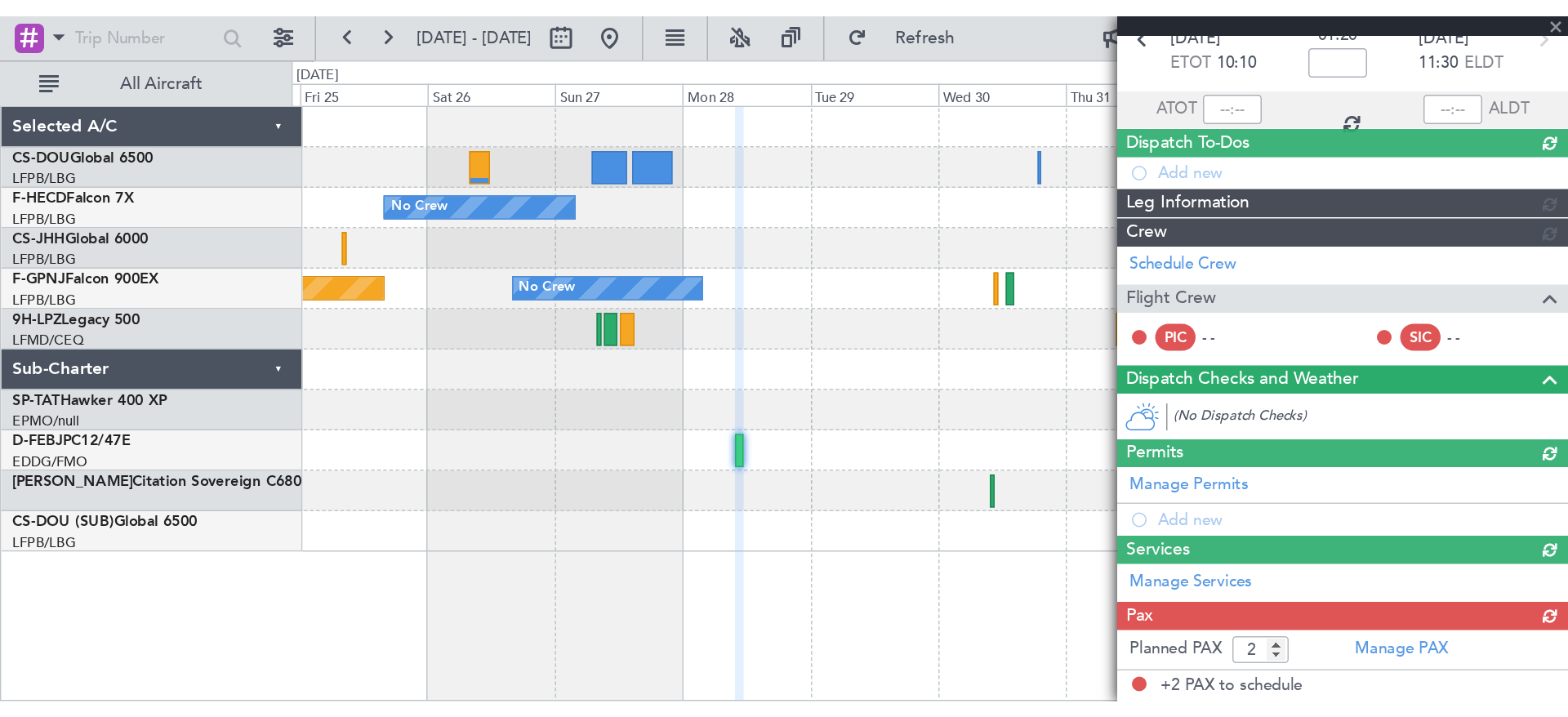 scroll, scrollTop: 0, scrollLeft: 0, axis: both 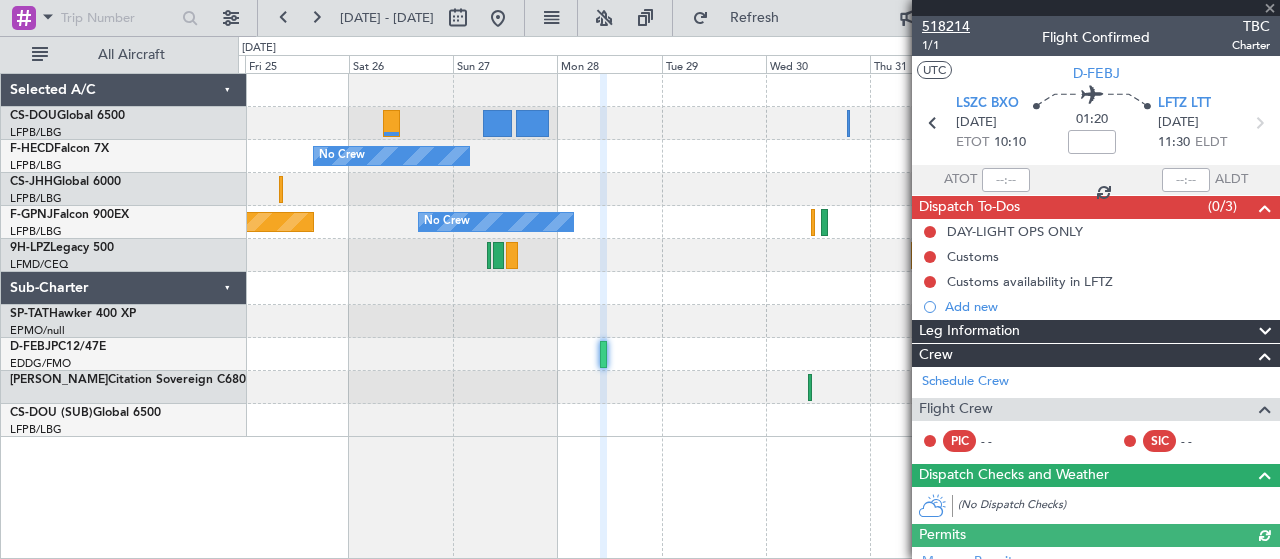 click on "518214" at bounding box center (946, 26) 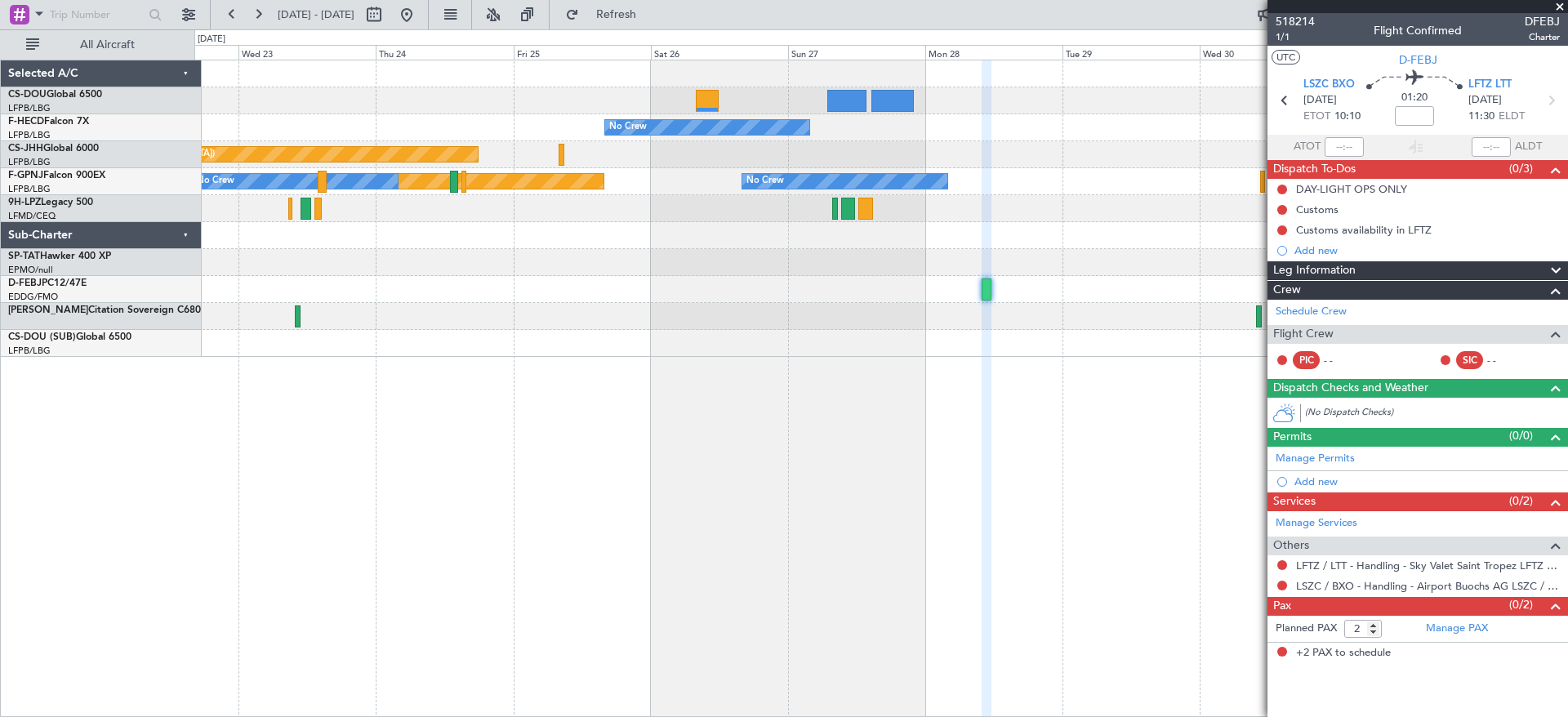 click on "No Crew
Planned Maint [GEOGRAPHIC_DATA] ([GEOGRAPHIC_DATA])
Planned Maint [GEOGRAPHIC_DATA] ([GEOGRAPHIC_DATA])
Planned Maint [GEOGRAPHIC_DATA] ([GEOGRAPHIC_DATA])
No Crew
No Crew" 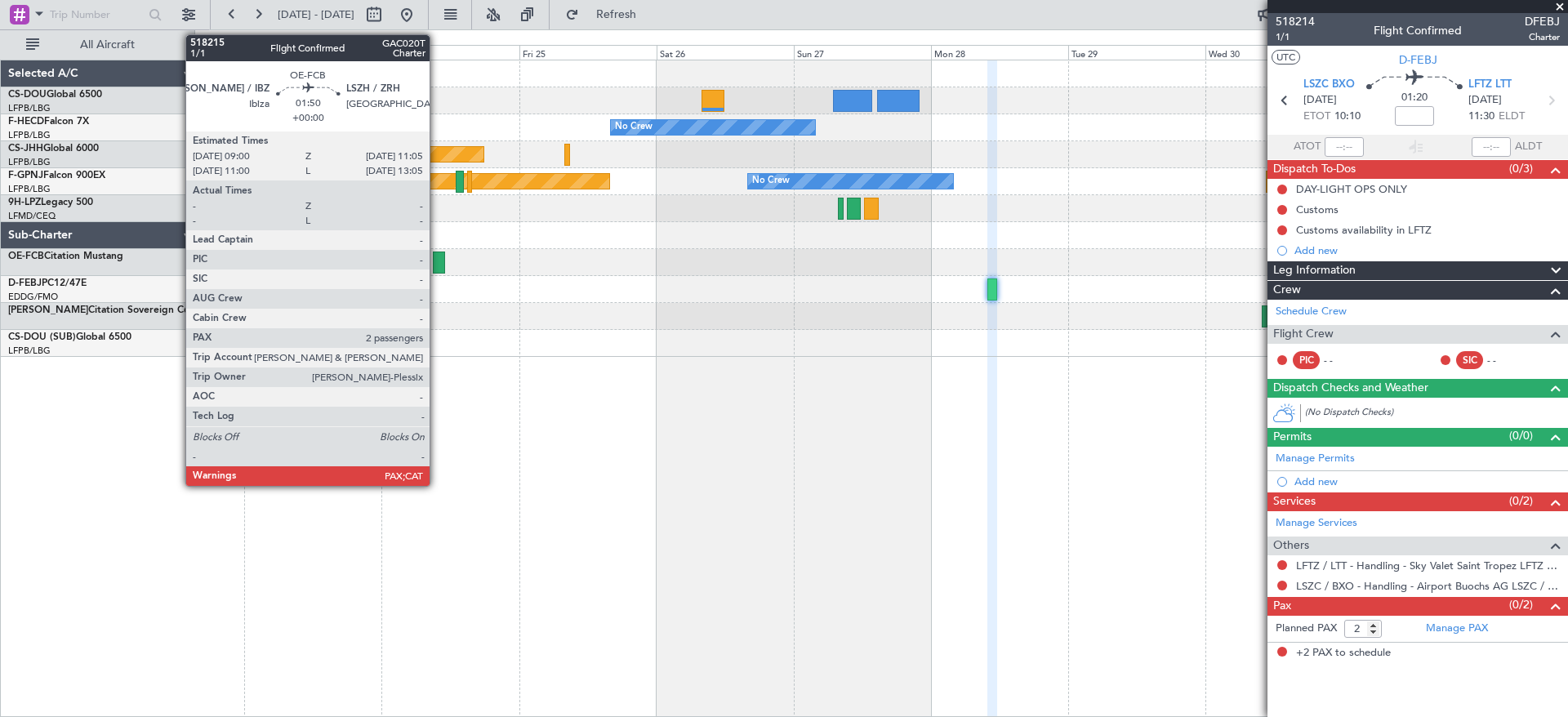 click 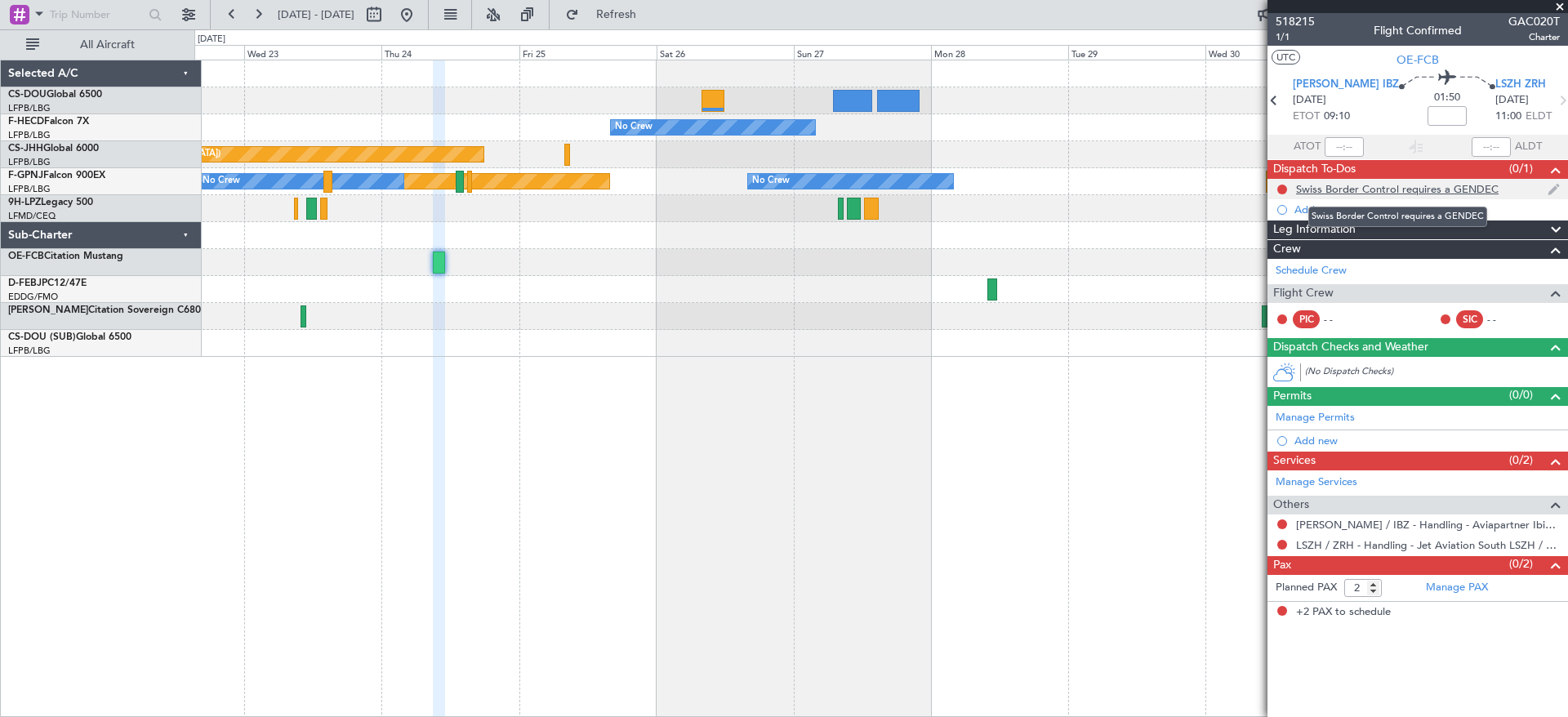 click on "Swiss Border Control requires a GENDEC" 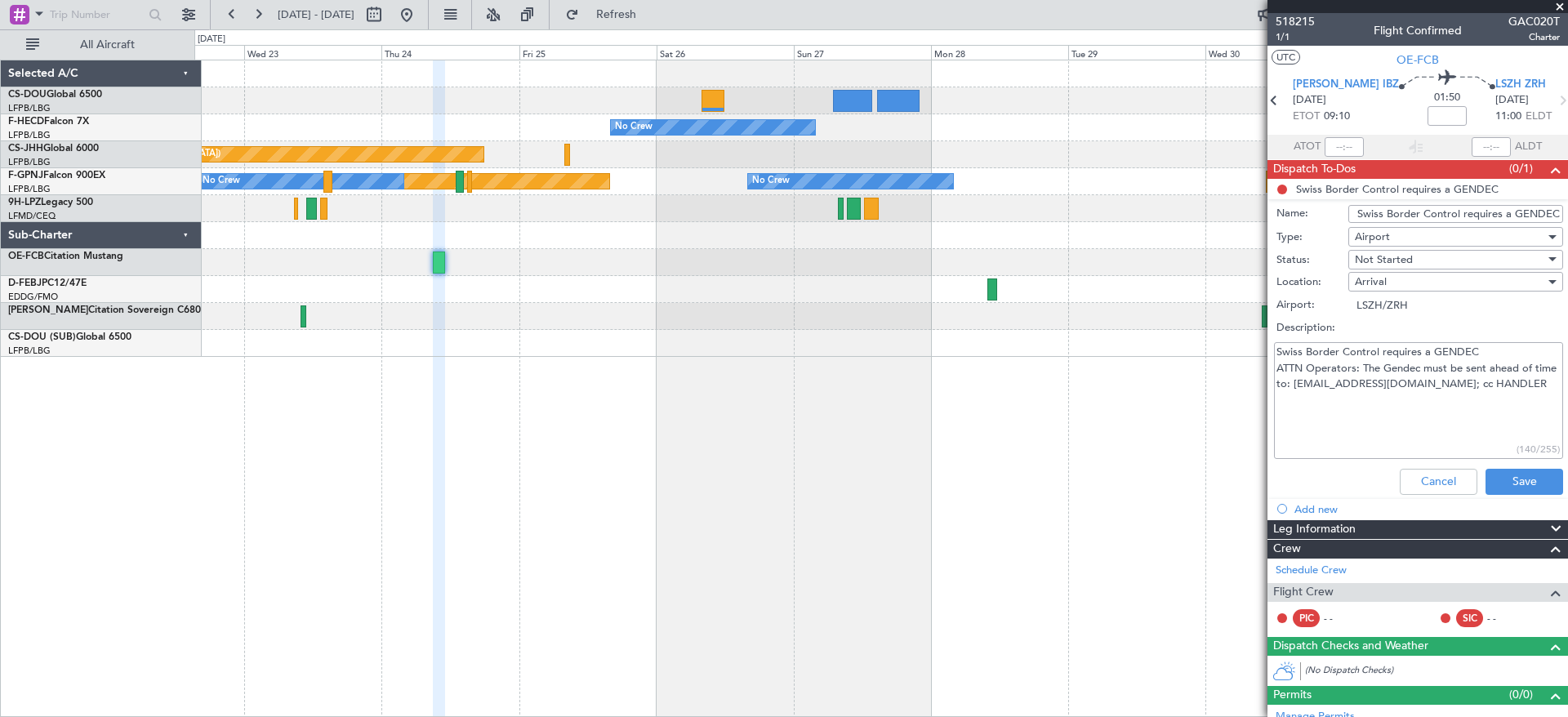 click on "Swiss Border Control requires a GENDEC" at bounding box center [1455, 214] 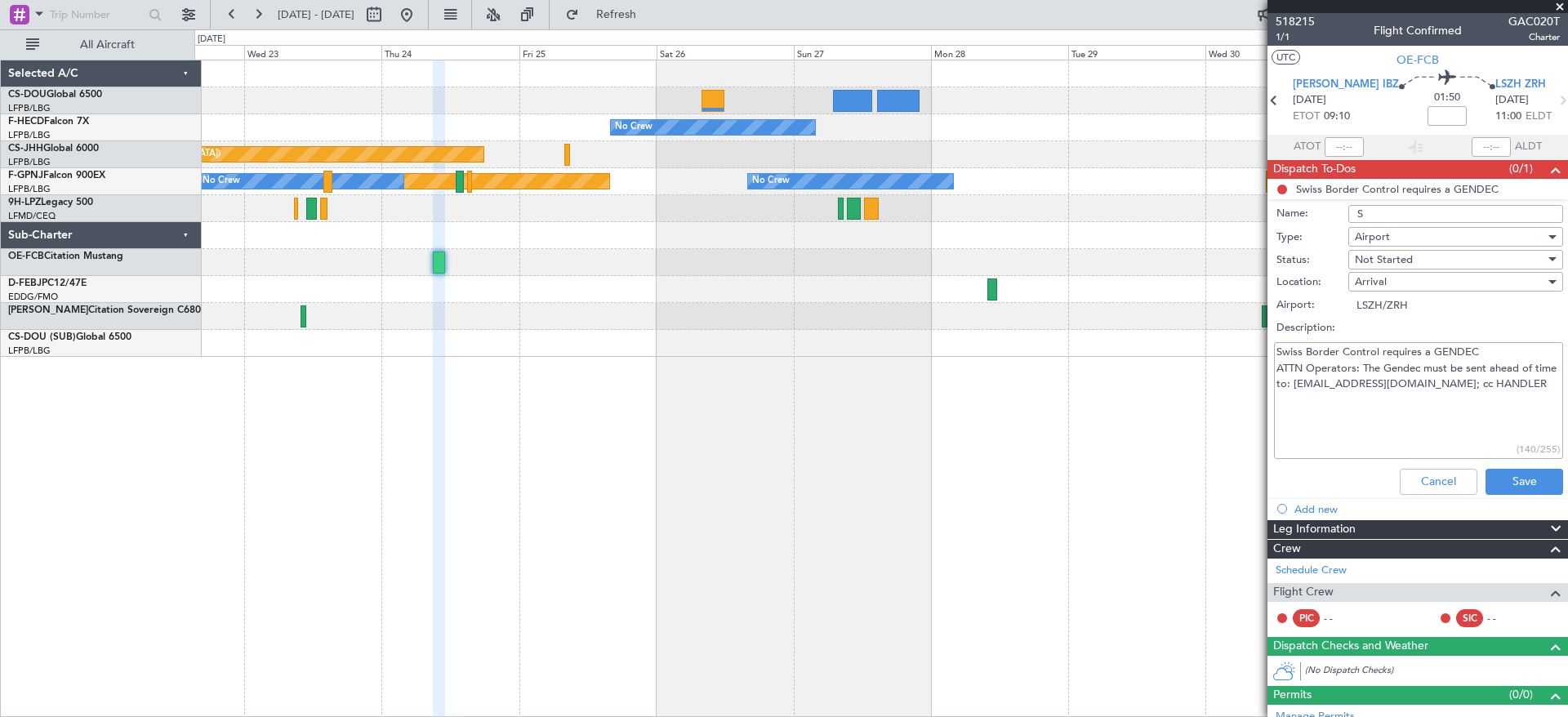 scroll, scrollTop: 0, scrollLeft: 0, axis: both 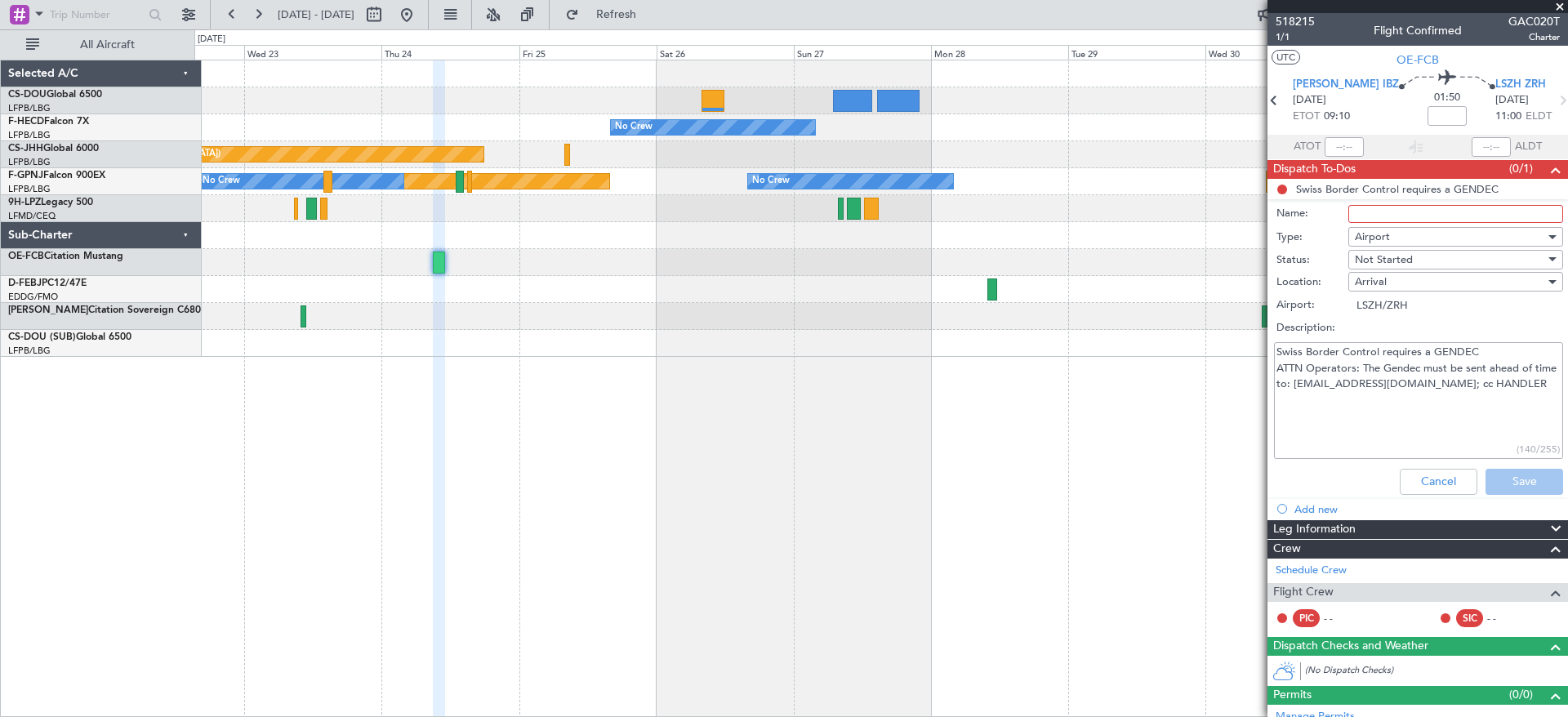 type on "S" 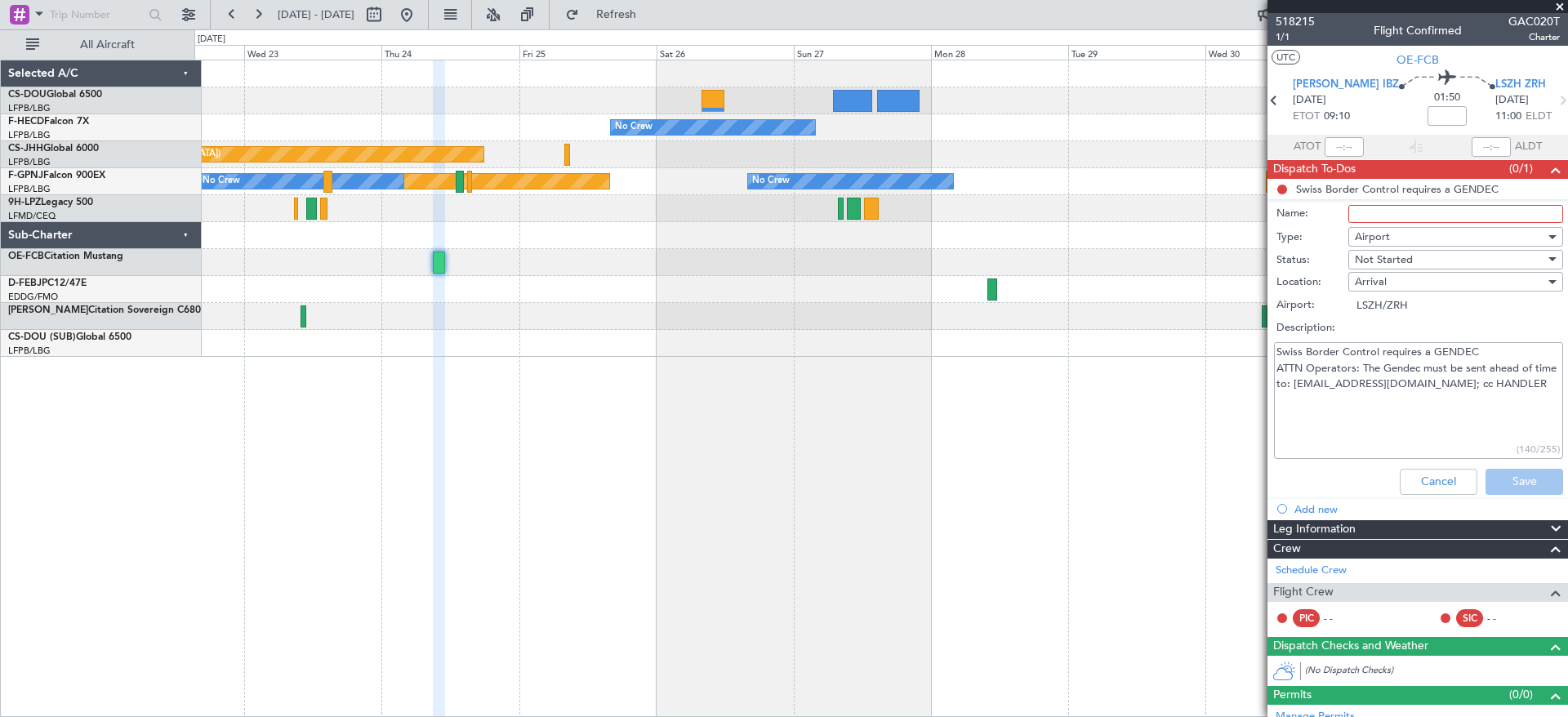 type on "Swiss Border Control requires a GENDEC
ATTN Operators: The Gendec must be sent ahead of time to: [EMAIL_ADDRESS][DOMAIN_NAME]; cc HANDLER" 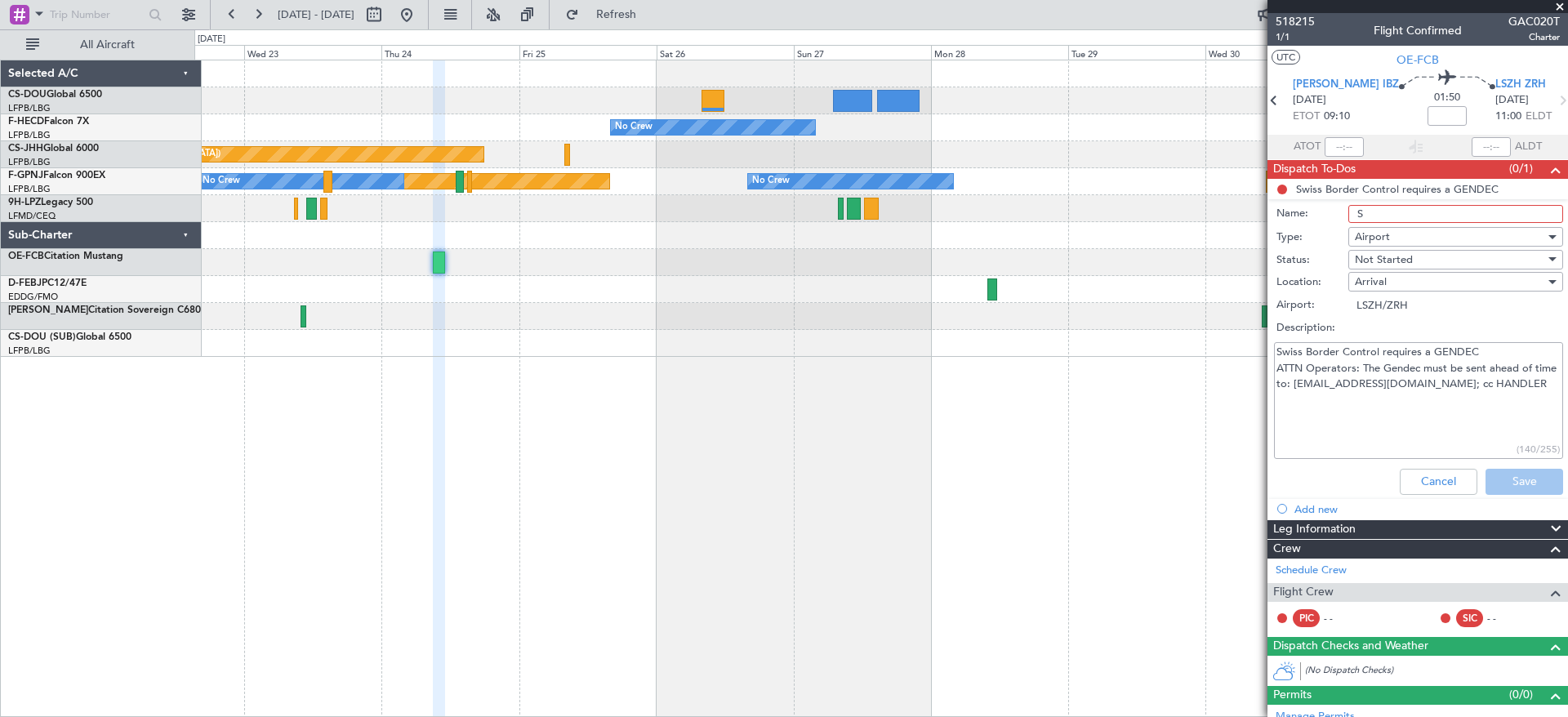 type on "SL" 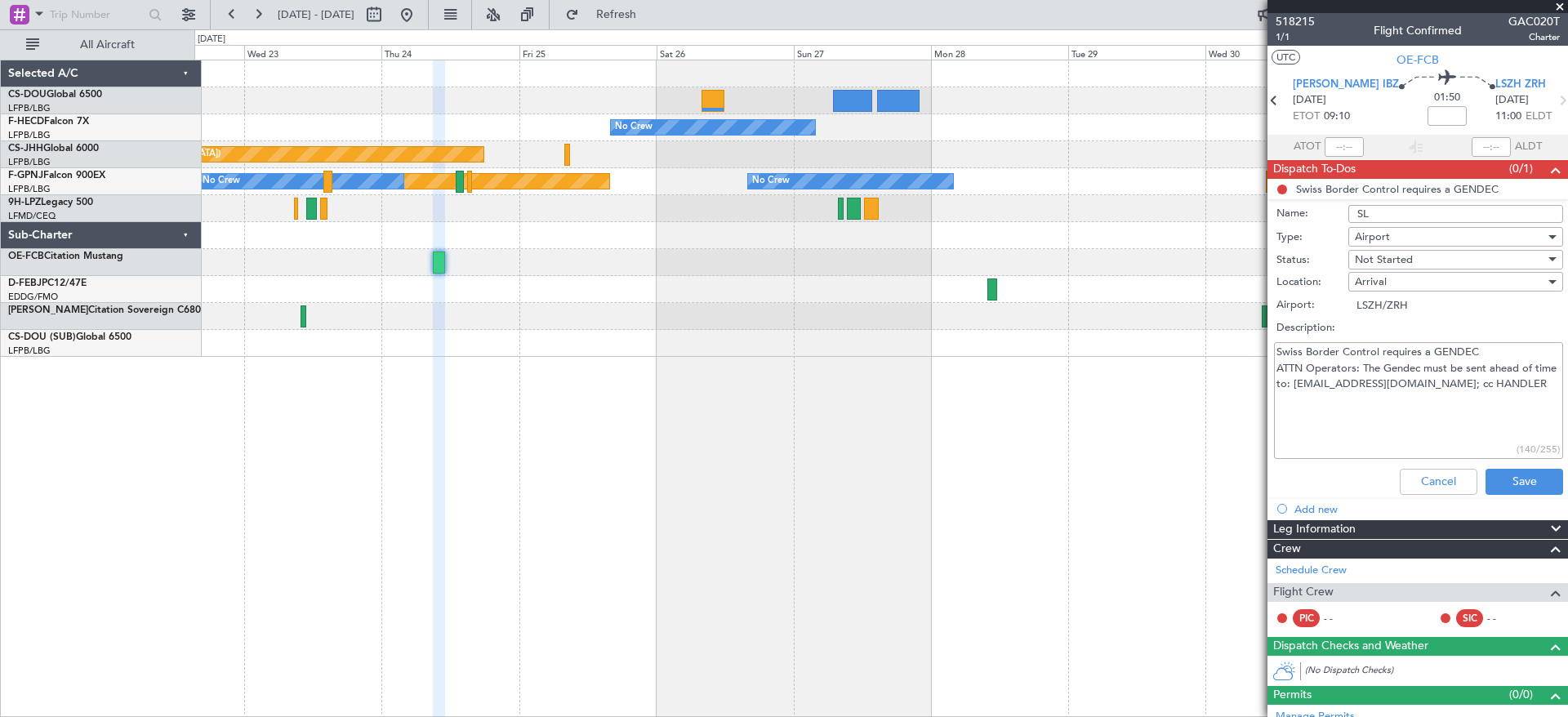 type on "SLO" 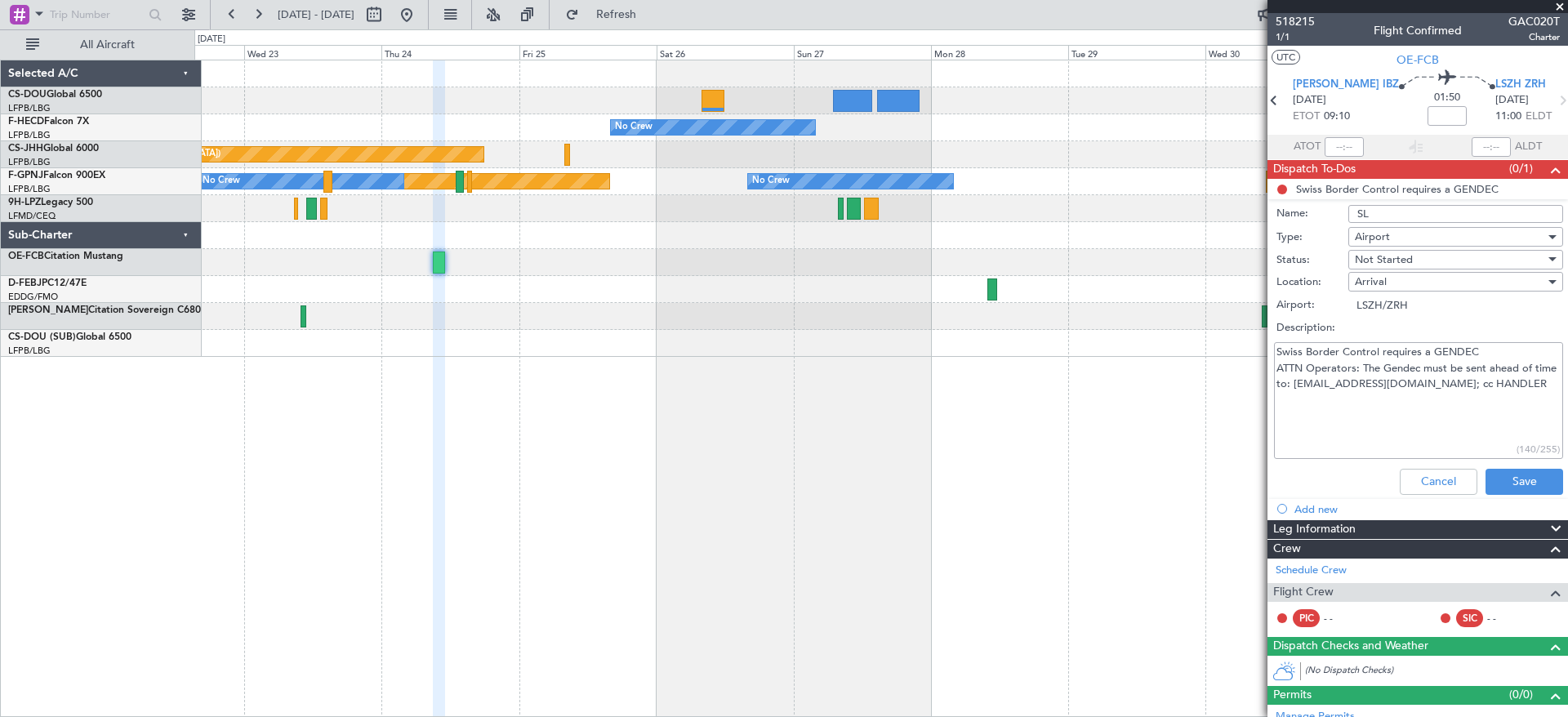 type on "Swiss Border Control requires a GENDEC
ATTN Operators: The Gendec must be sent ahead of time to: [EMAIL_ADDRESS][DOMAIN_NAME]; cc HANDLER" 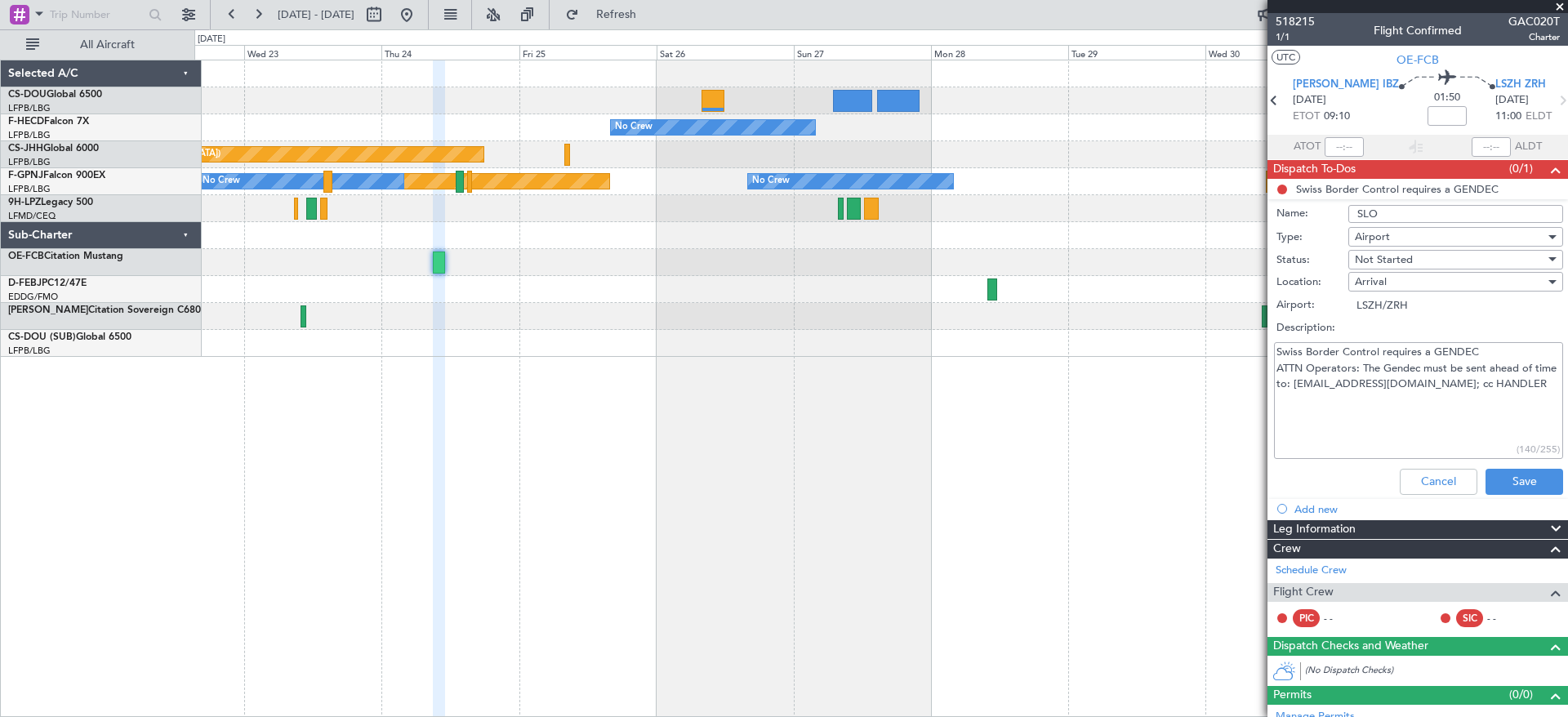 type on "SLOT" 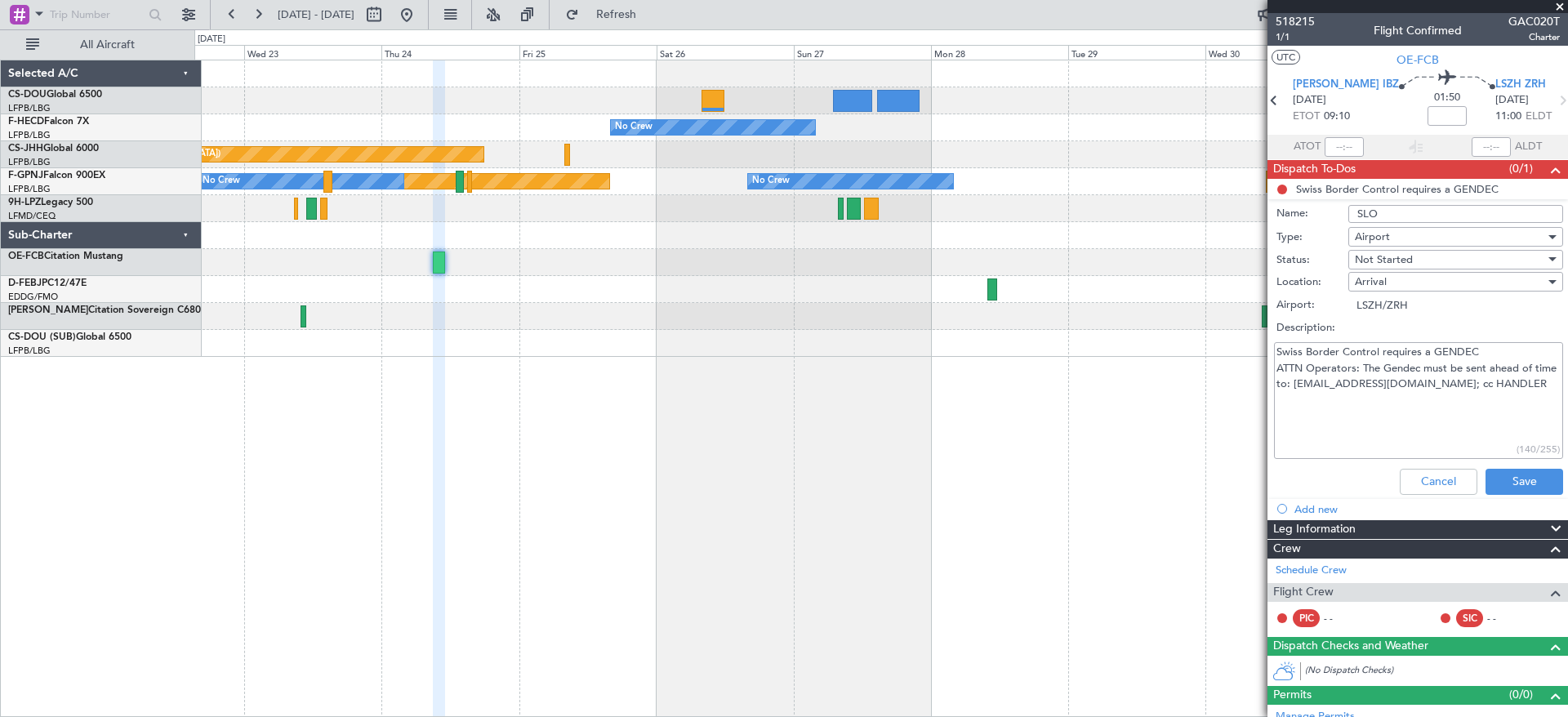 type on "Swiss Border Control requires a GENDEC
ATTN Operators: The Gendec must be sent ahead of time to: [EMAIL_ADDRESS][DOMAIN_NAME]; cc HANDLER" 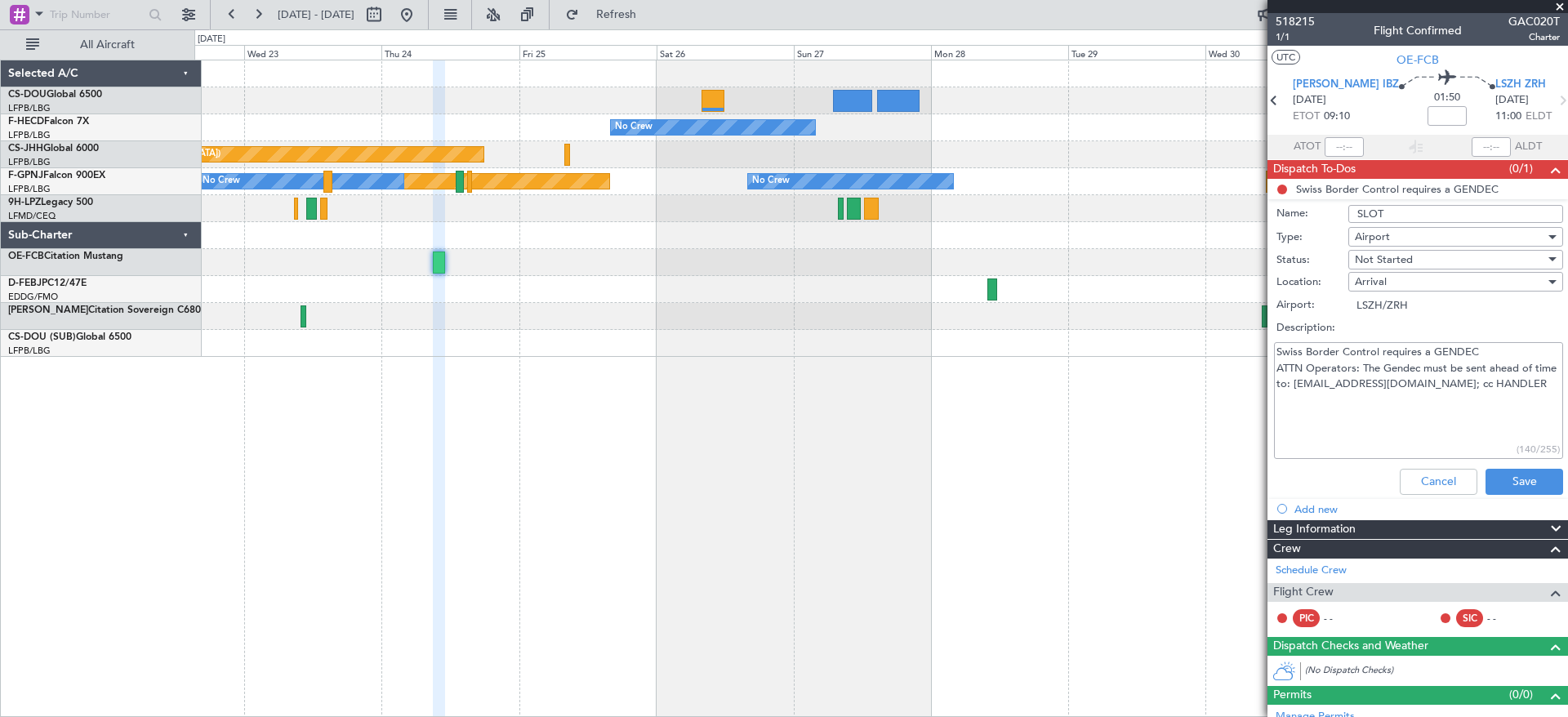 type on "SLOTS" 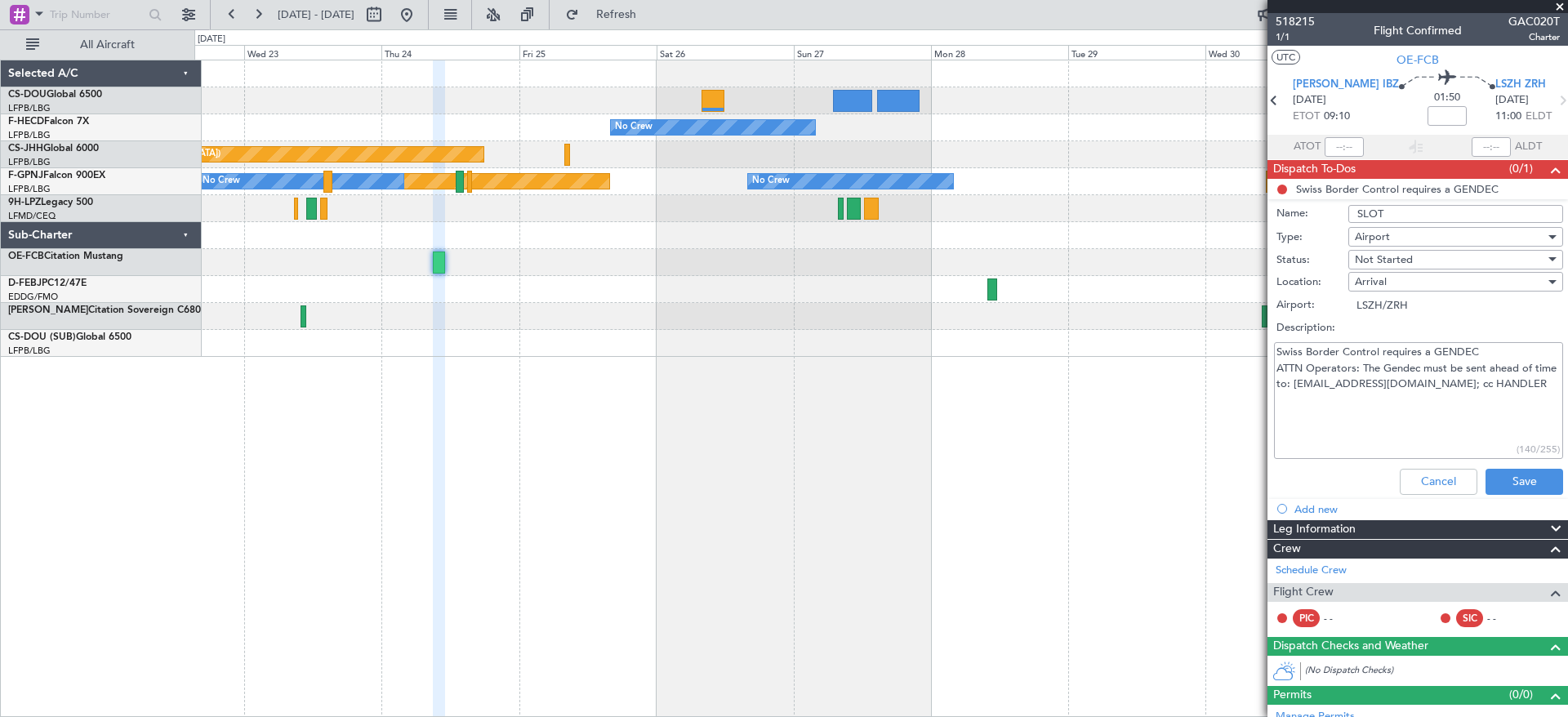 type on "Swiss Border Control requires a GENDEC
ATTN Operators: The Gendec must be sent ahead of time to: [EMAIL_ADDRESS][DOMAIN_NAME]; cc HANDLER" 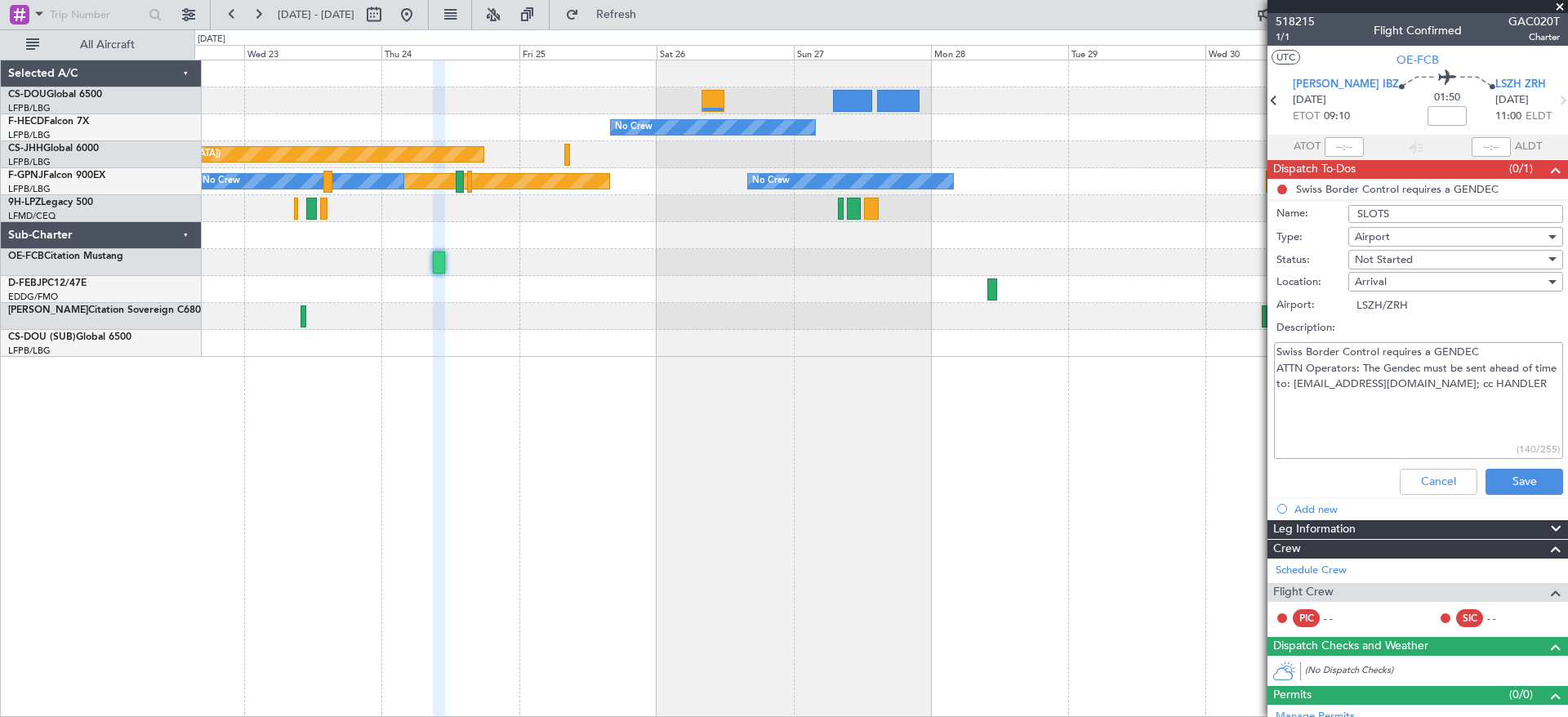 type on "SLOTS" 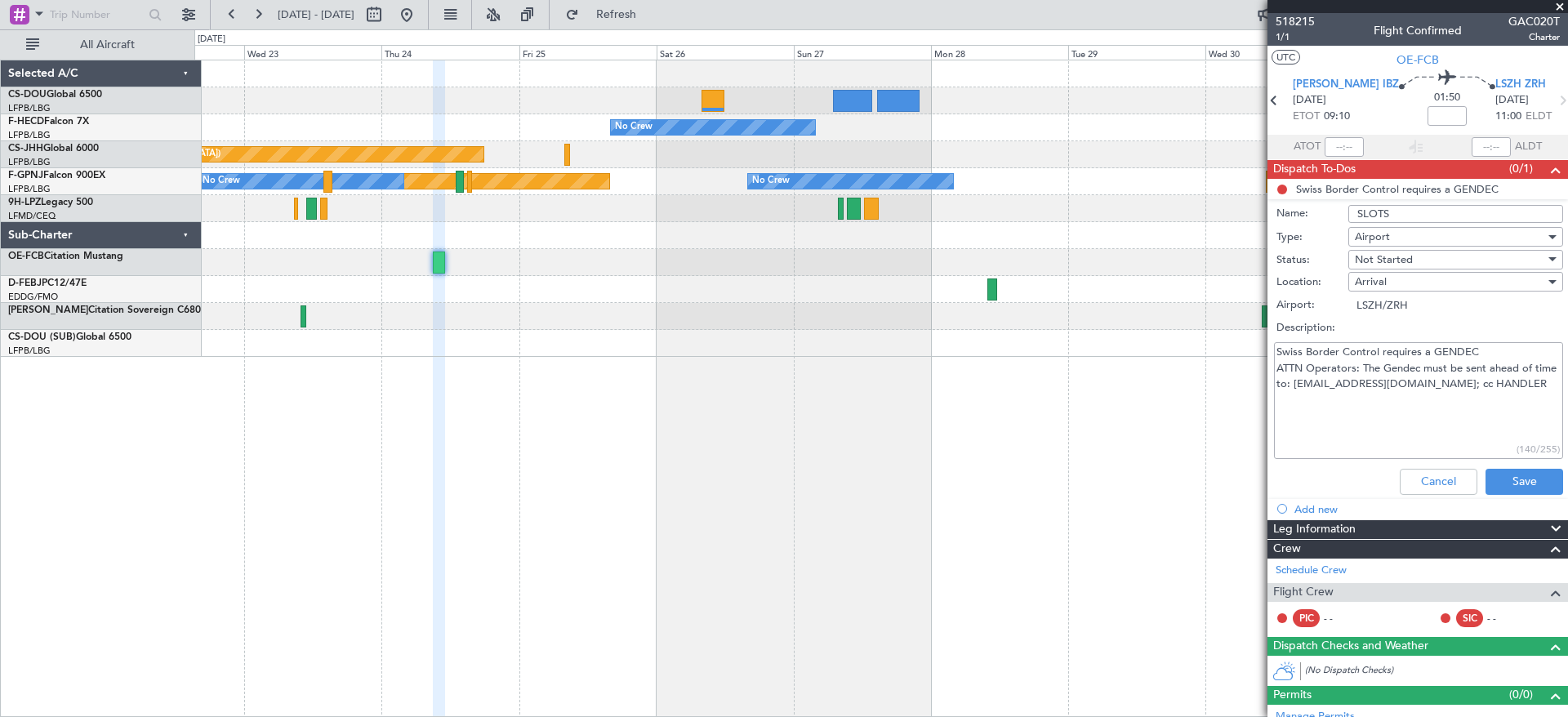 click on "Airport" at bounding box center [1450, 237] 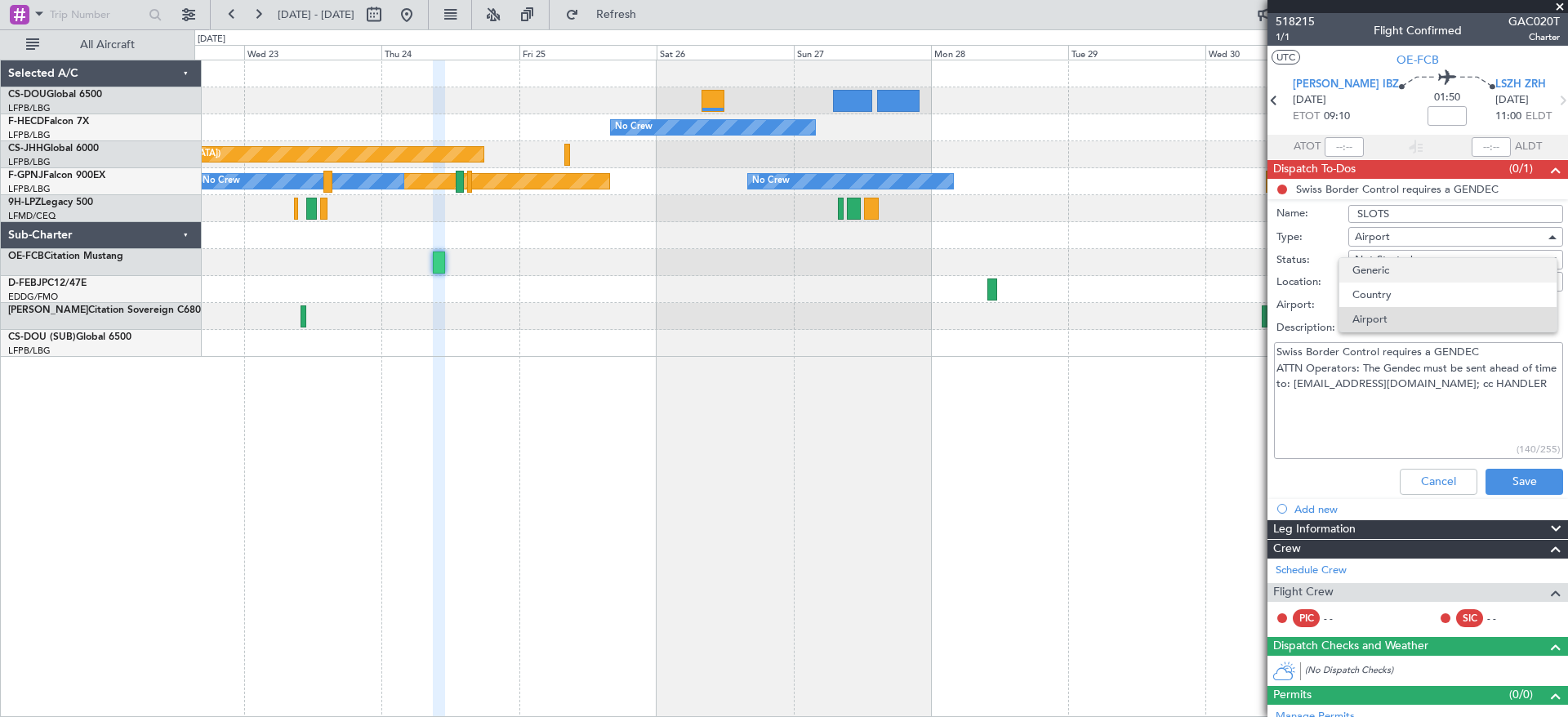 click on "Generic" at bounding box center [1448, 270] 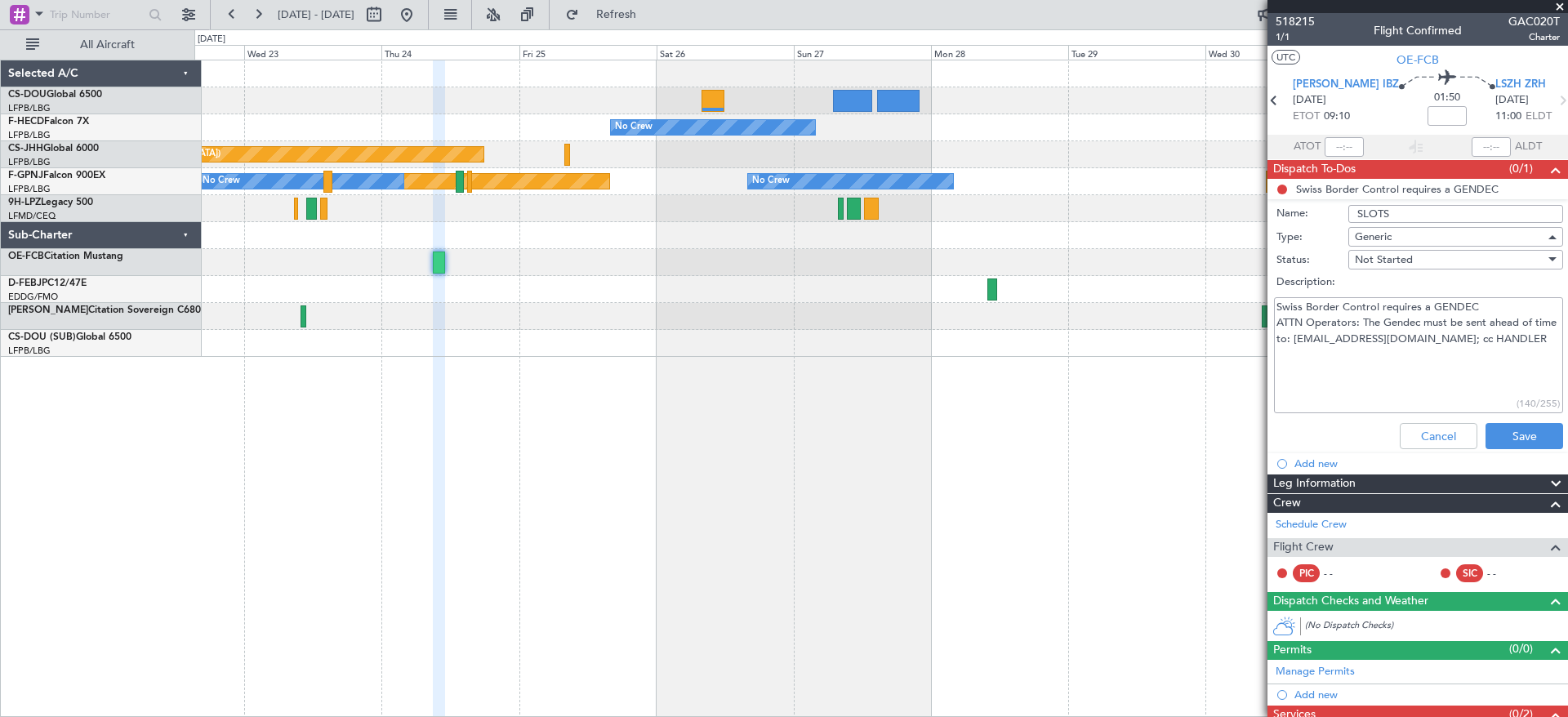 click on "Not Started" at bounding box center [1383, 260] 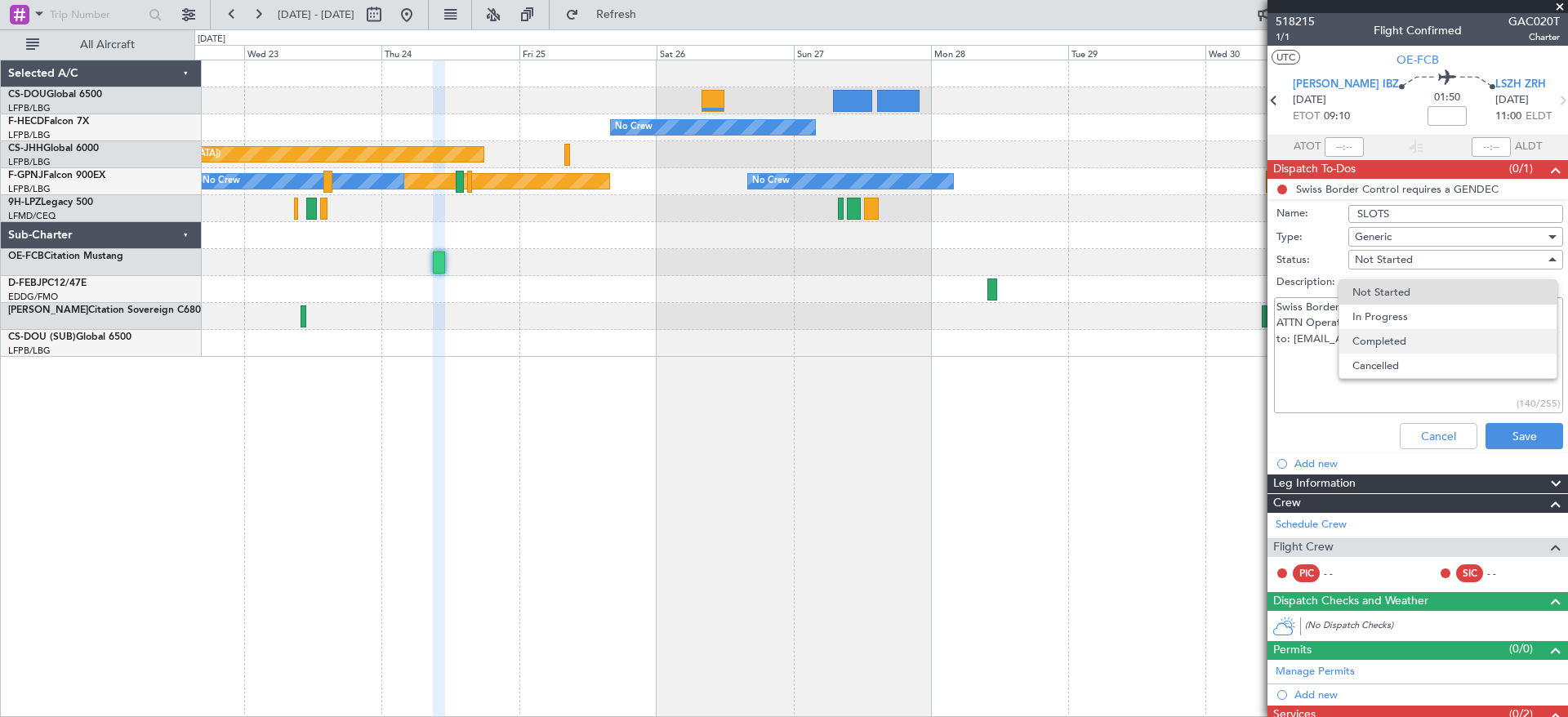 drag, startPoint x: 1386, startPoint y: 363, endPoint x: 1405, endPoint y: 330, distance: 38.078866 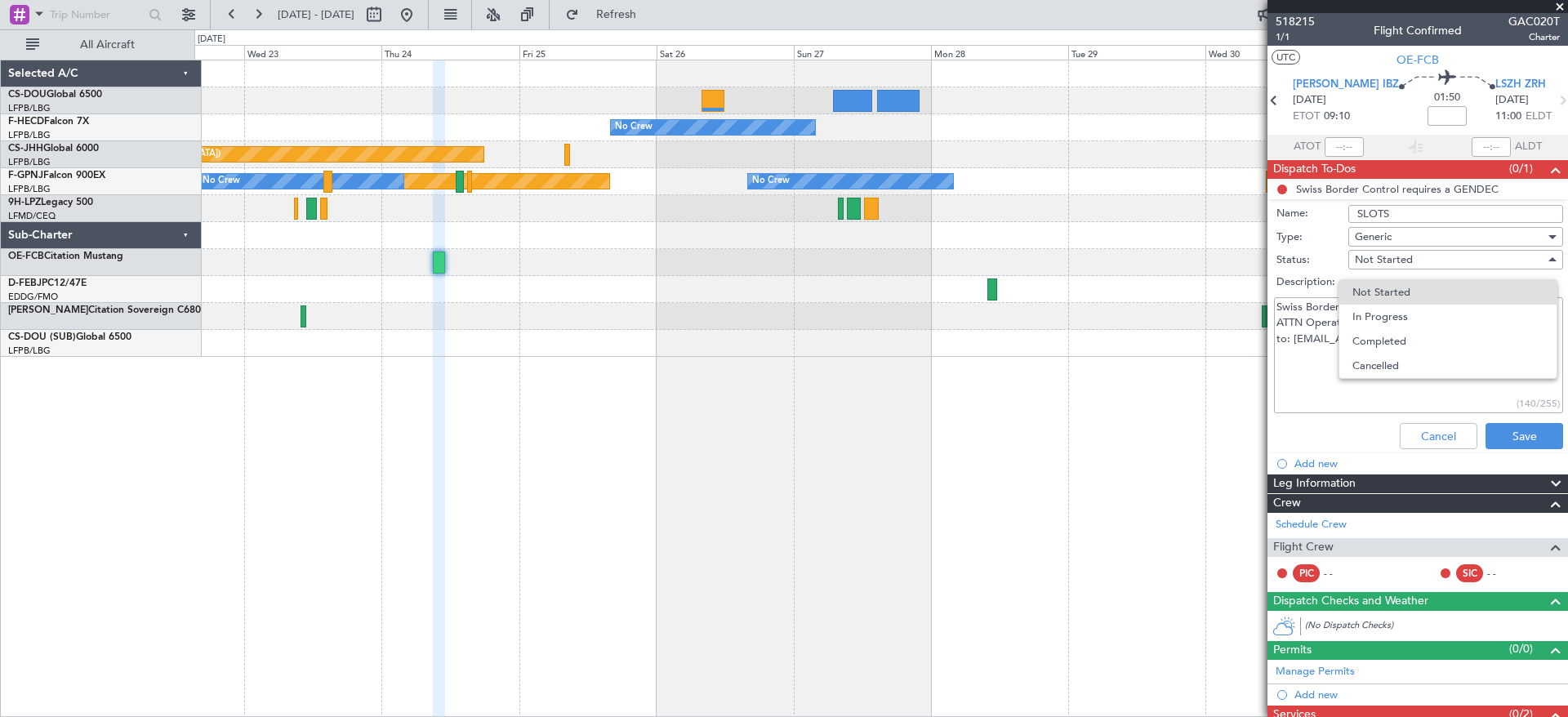 click on "Completed" at bounding box center [1448, 341] 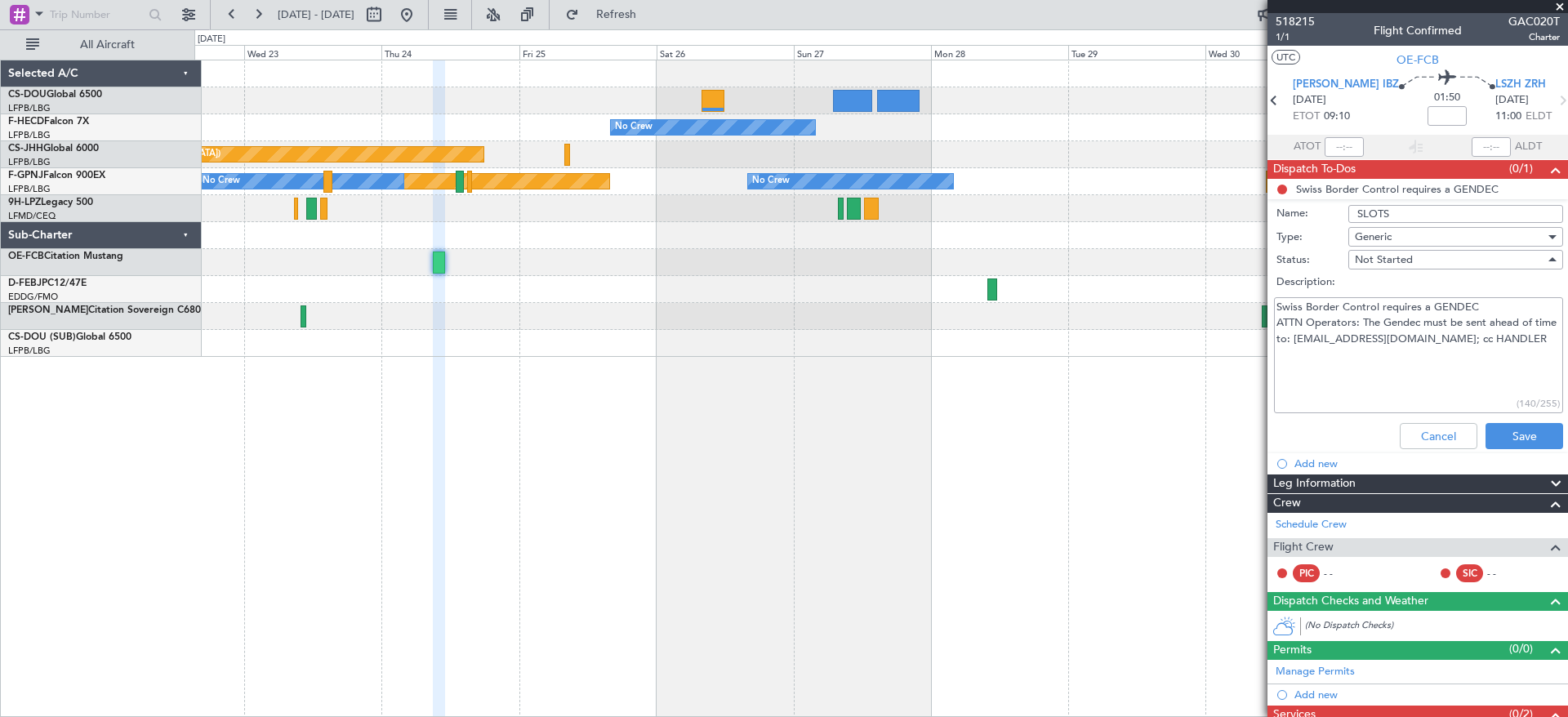 type on "Swiss Border Control requires a GENDEC
ATTN Operators: The Gendec must be sent ahead of time to: [EMAIL_ADDRESS][DOMAIN_NAME]; cc HANDLER" 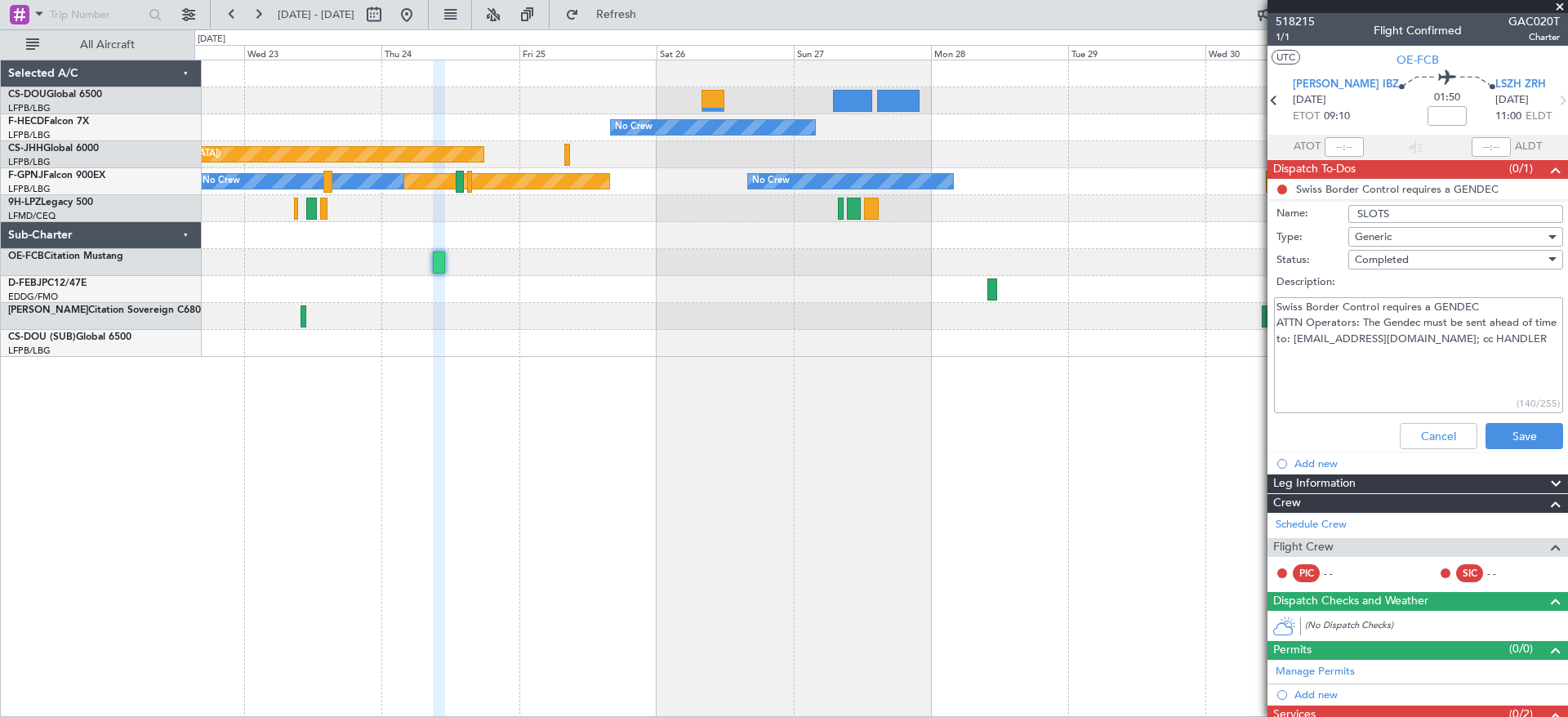 drag, startPoint x: 1354, startPoint y: 358, endPoint x: 1156, endPoint y: 296, distance: 207.48012 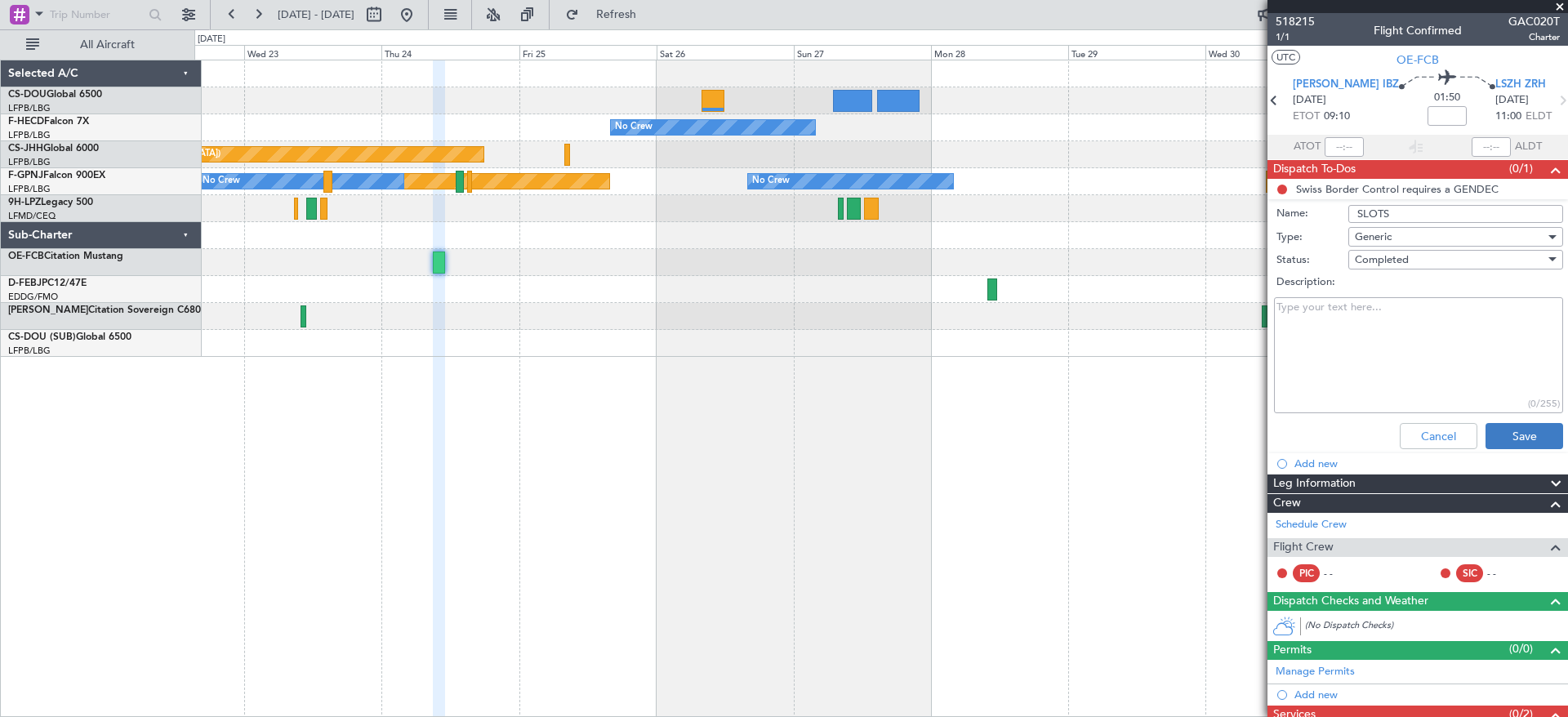 type 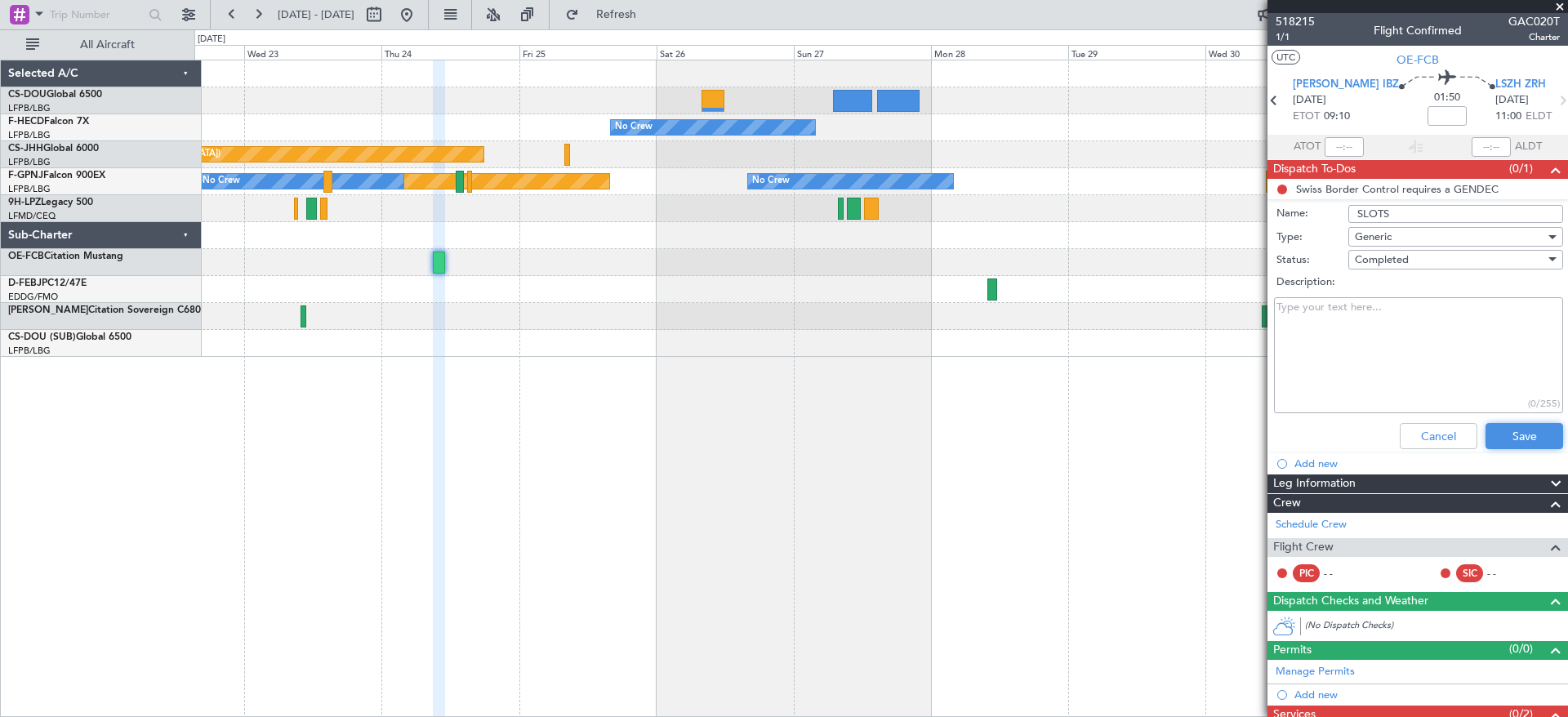 click on "Save" 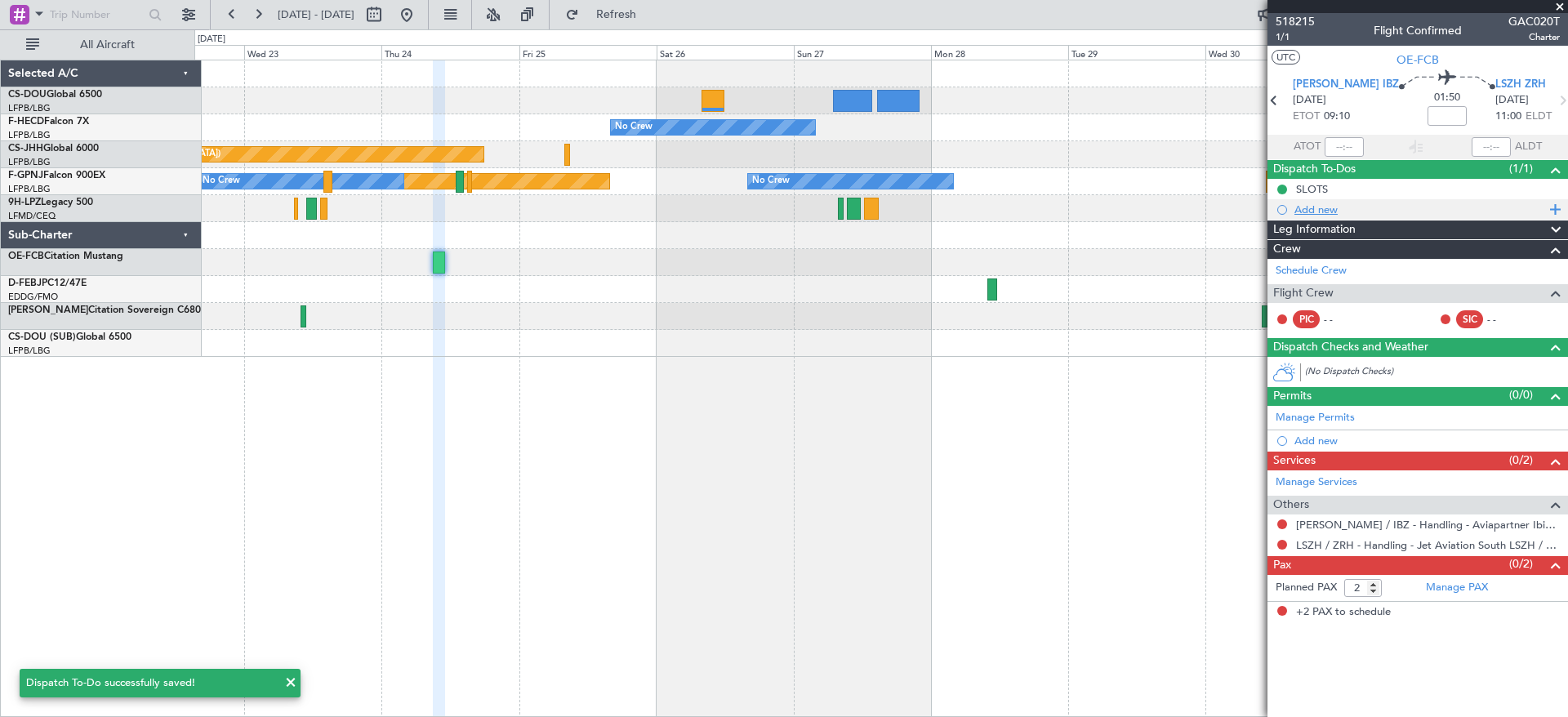 click on "Add new" 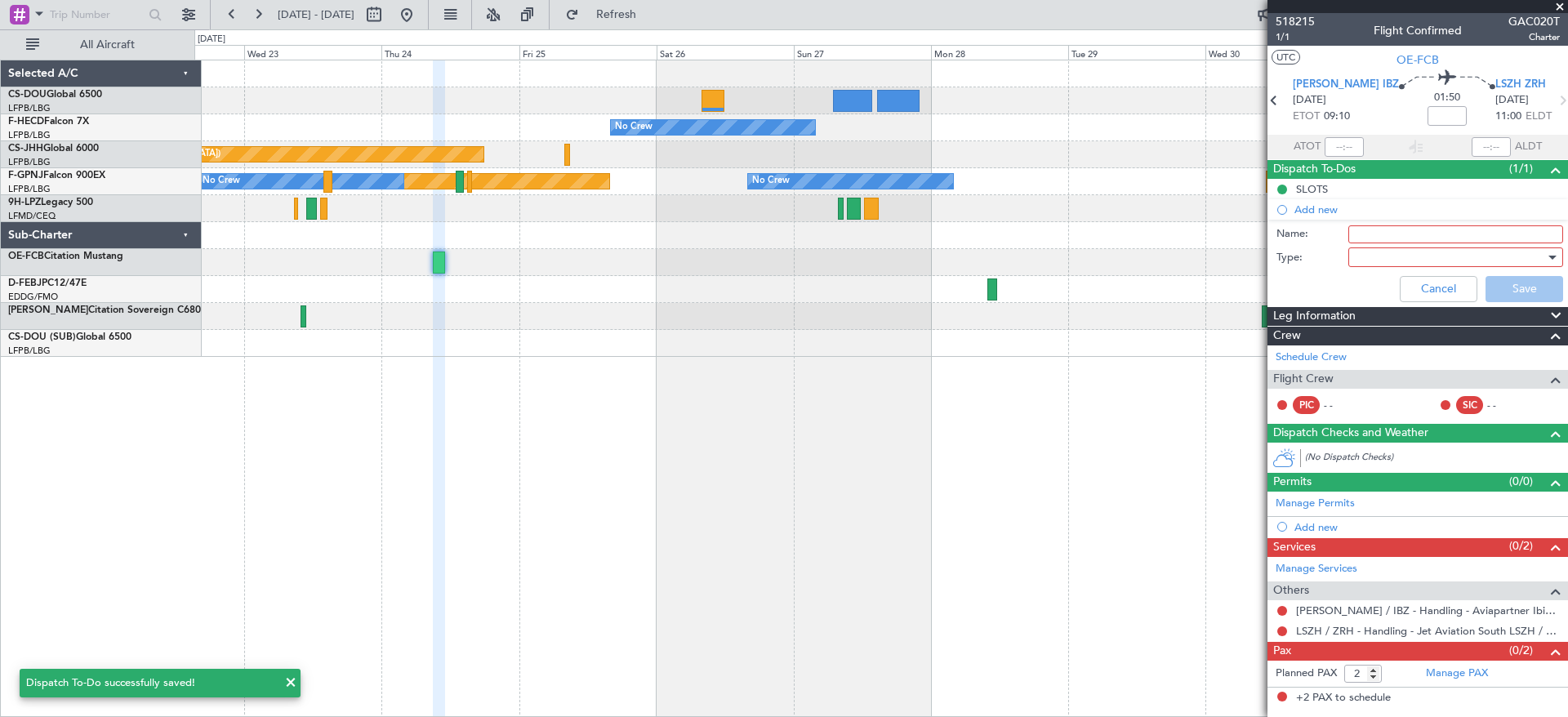 click on "Name:" at bounding box center [1455, 234] 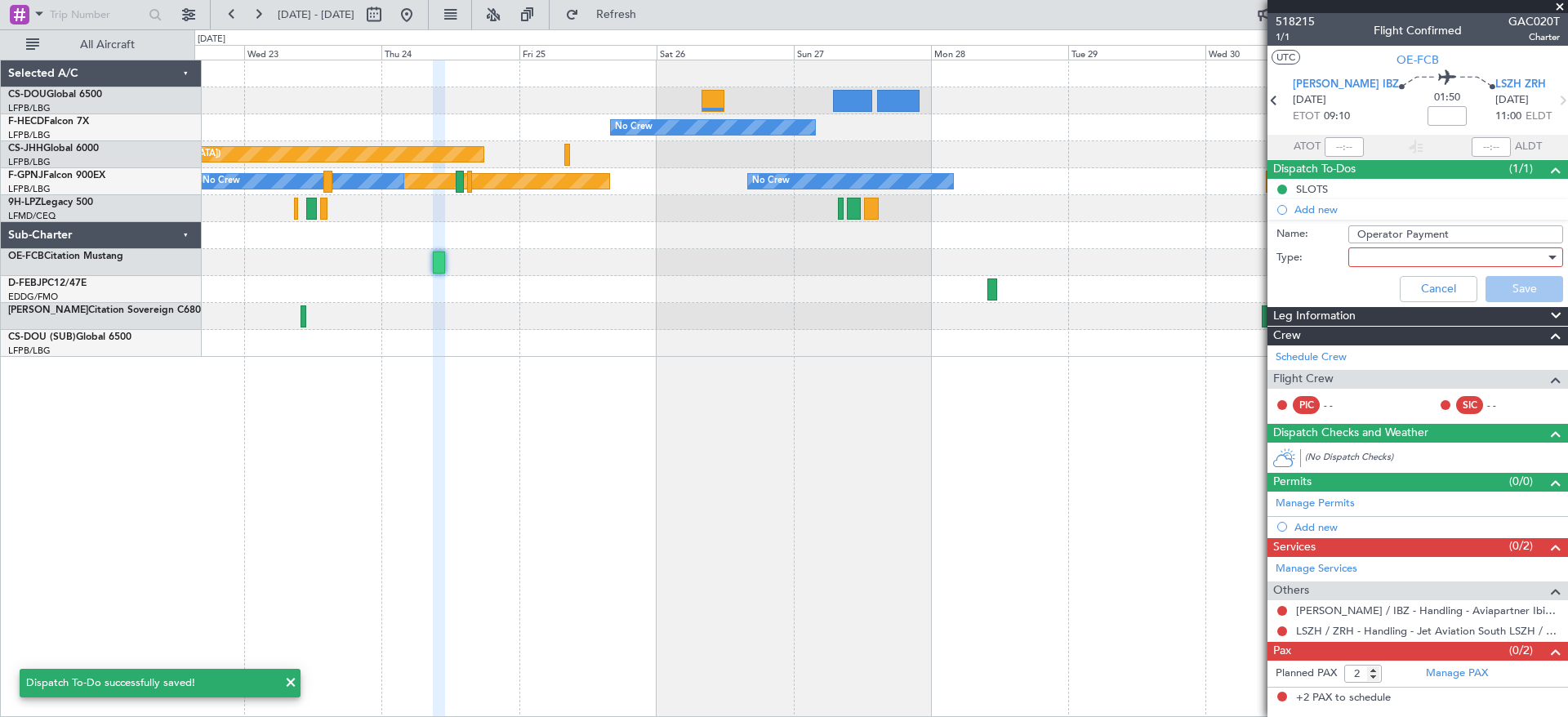 click at bounding box center [1450, 257] 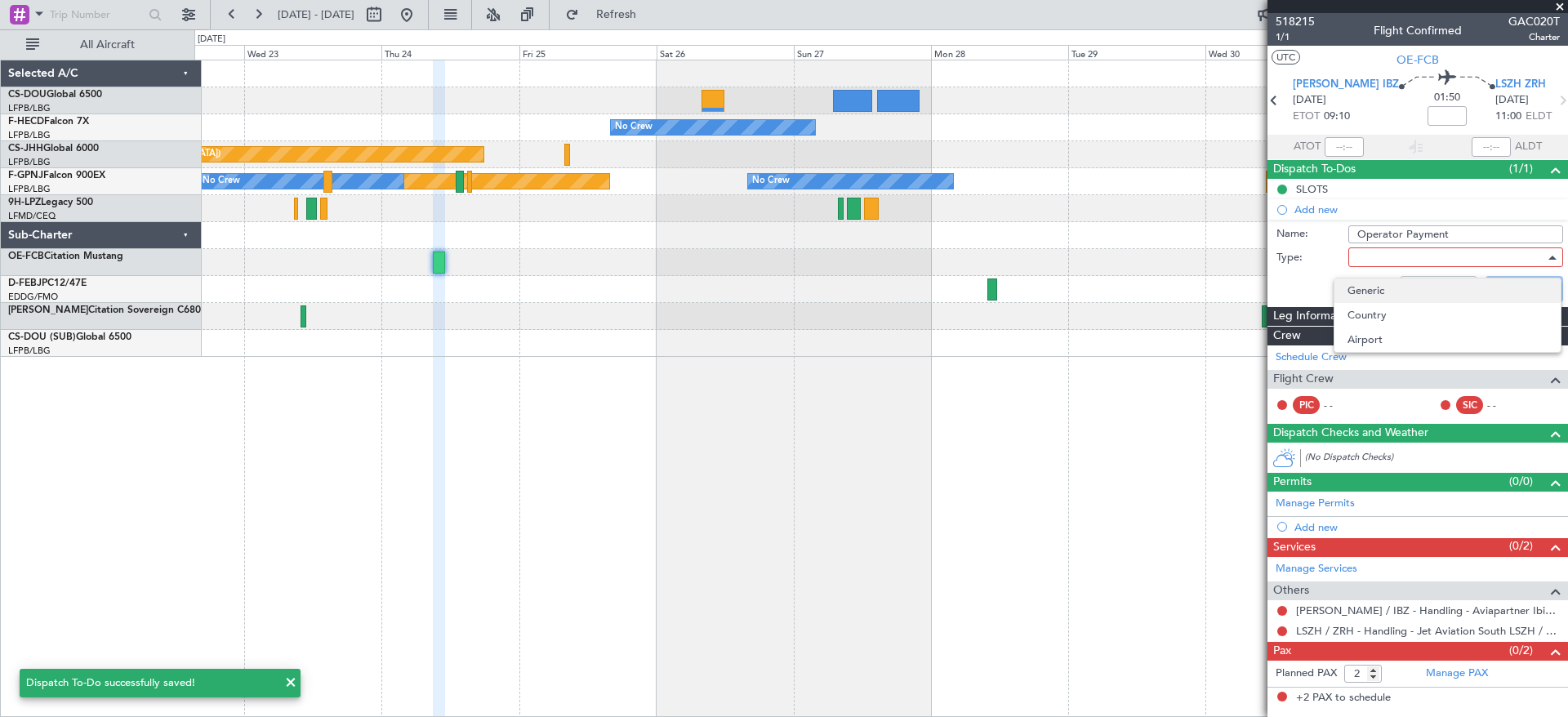 click on "Generic" at bounding box center (1447, 291) 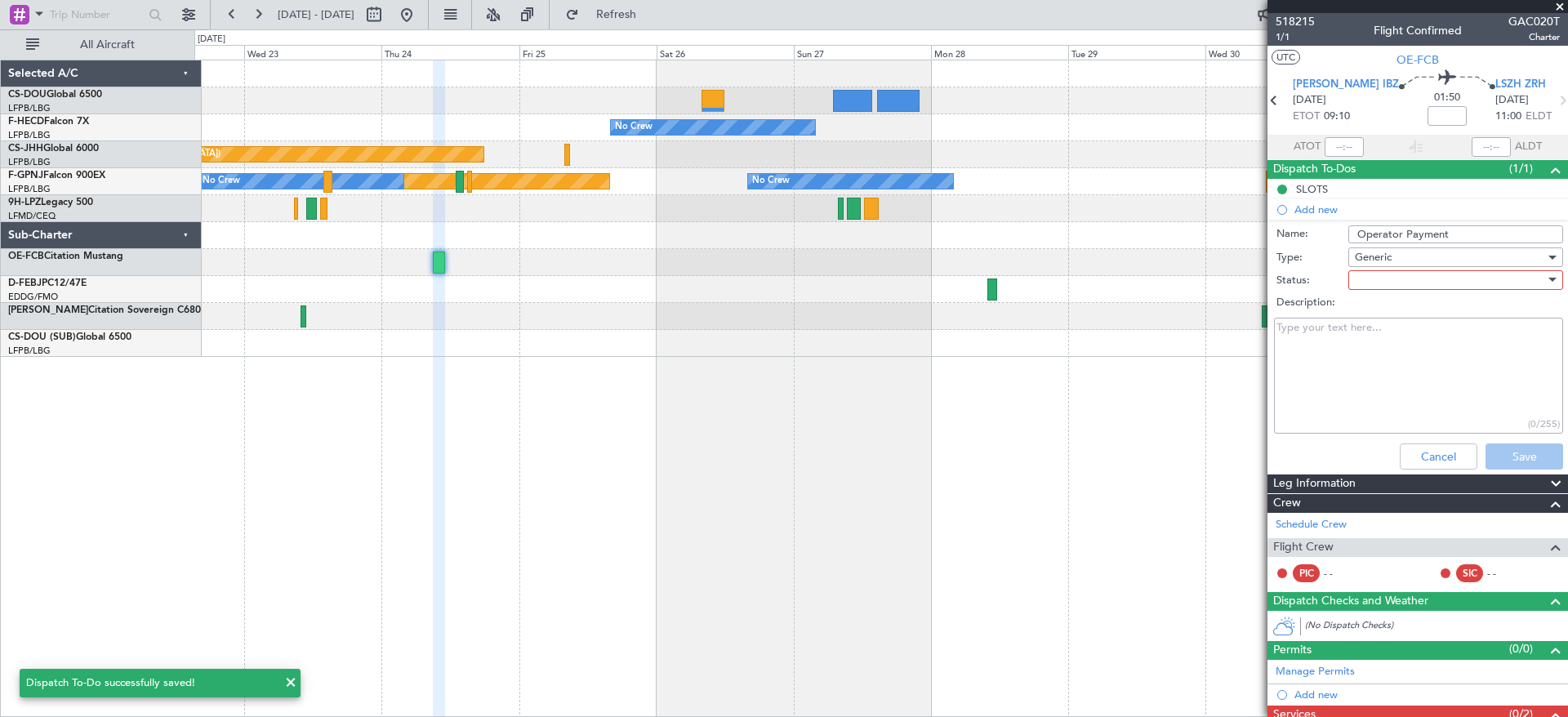click at bounding box center [1450, 280] 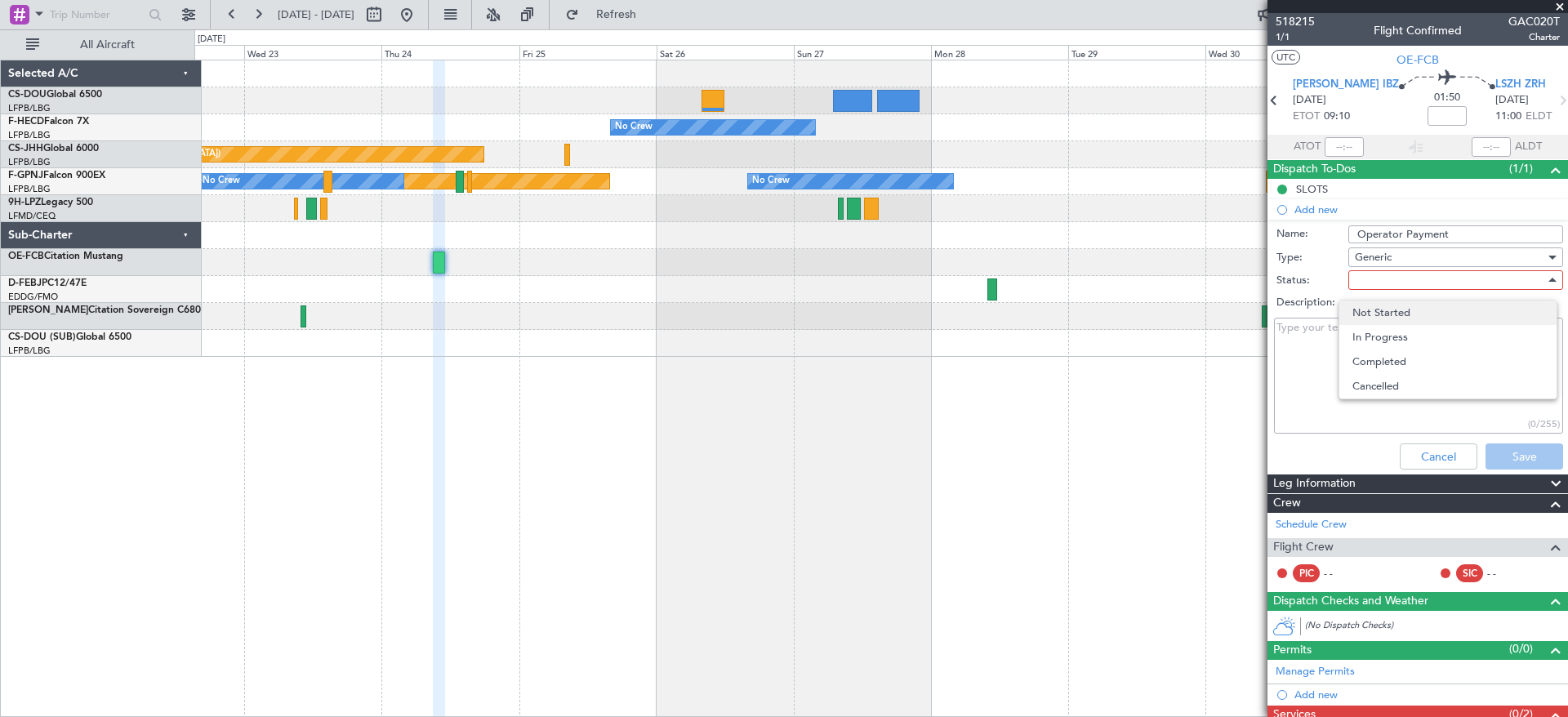 click on "Not Started" at bounding box center (1448, 313) 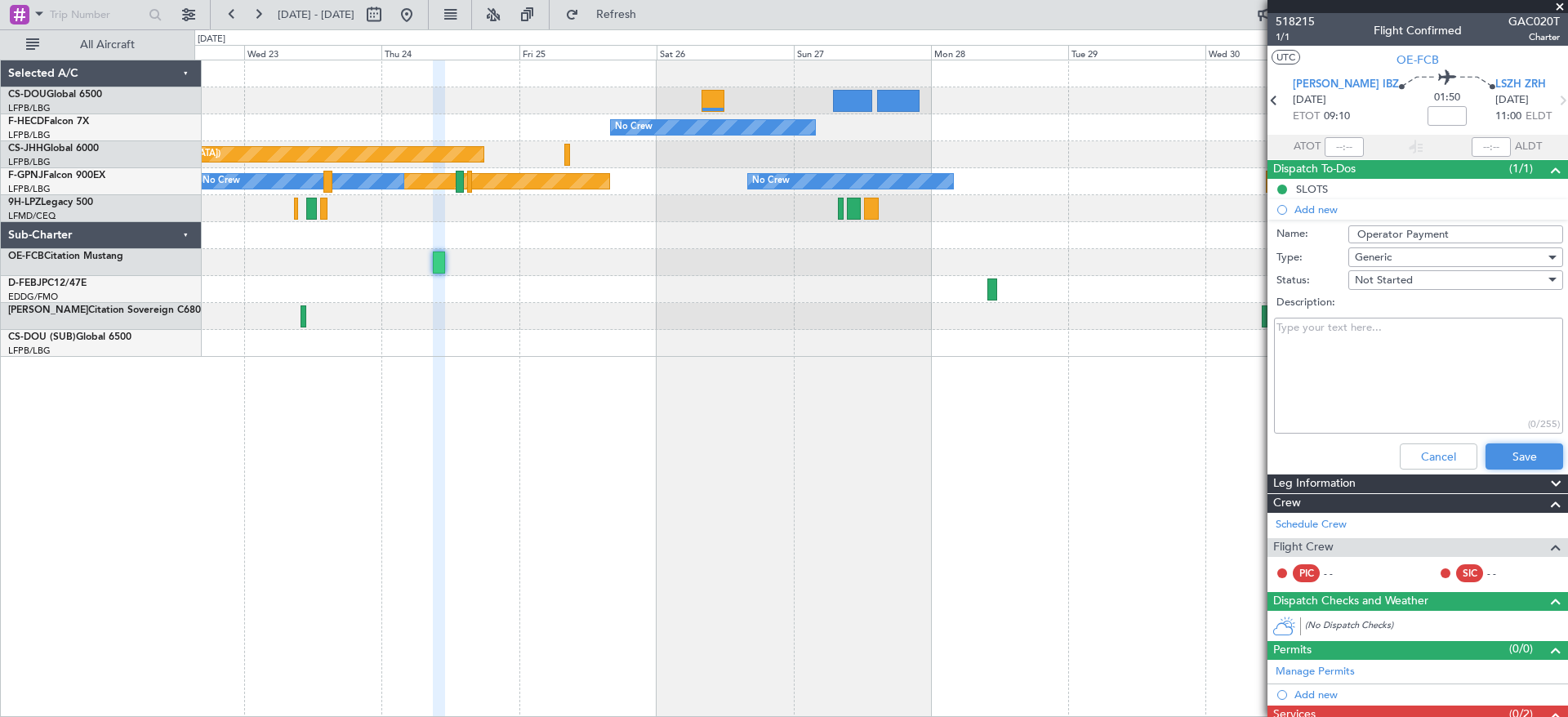 click on "Save" 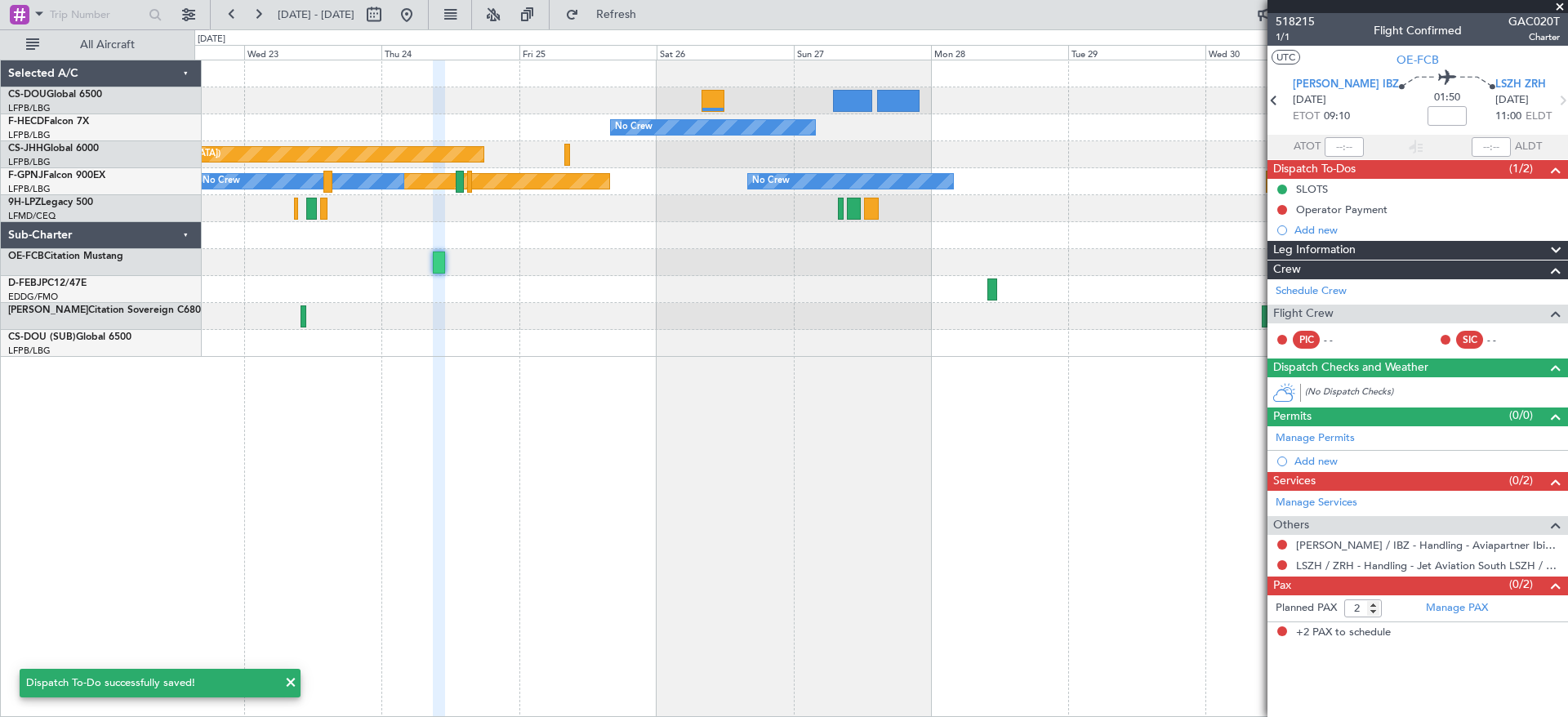 click on "Operator Payment" at bounding box center (1341, 237) 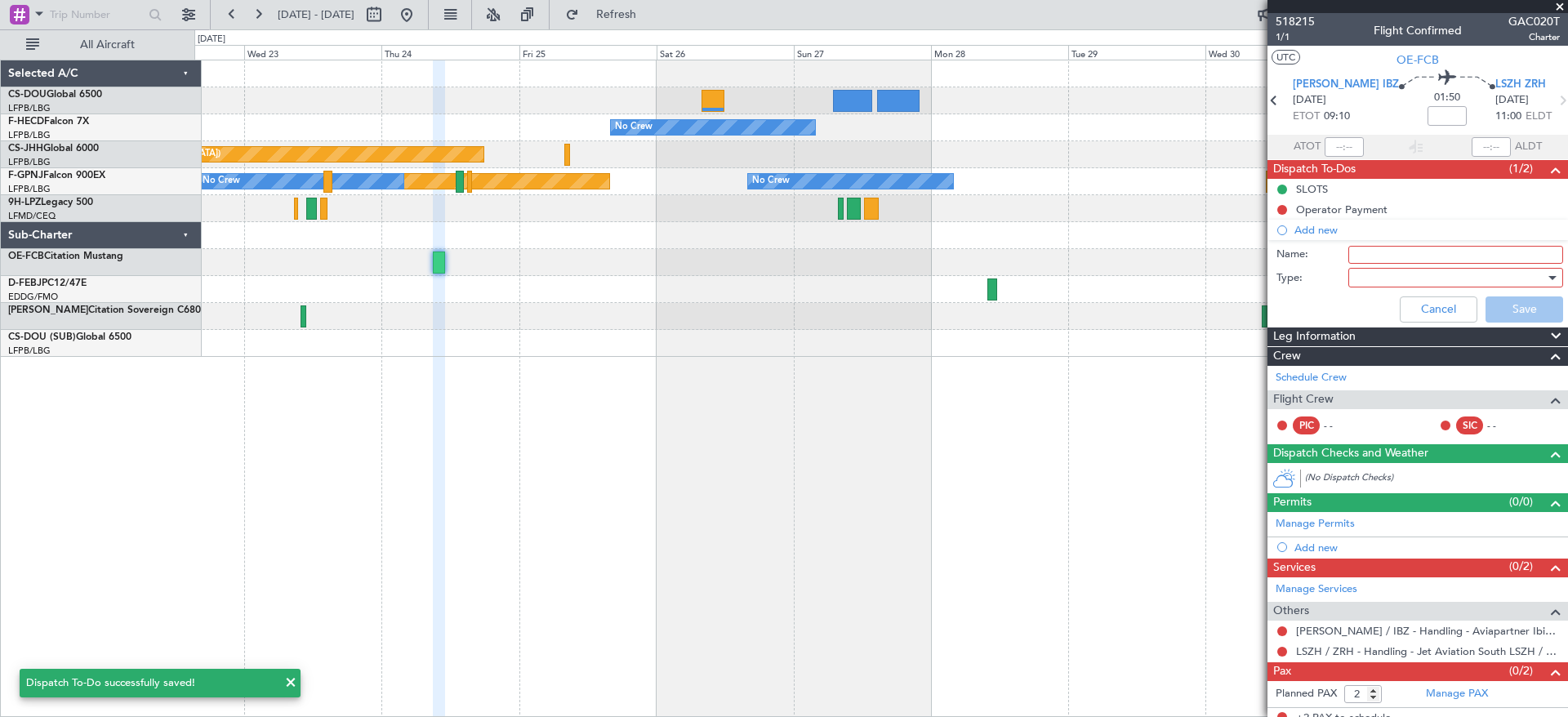 drag, startPoint x: 1378, startPoint y: 261, endPoint x: 1396, endPoint y: 260, distance: 18.027756 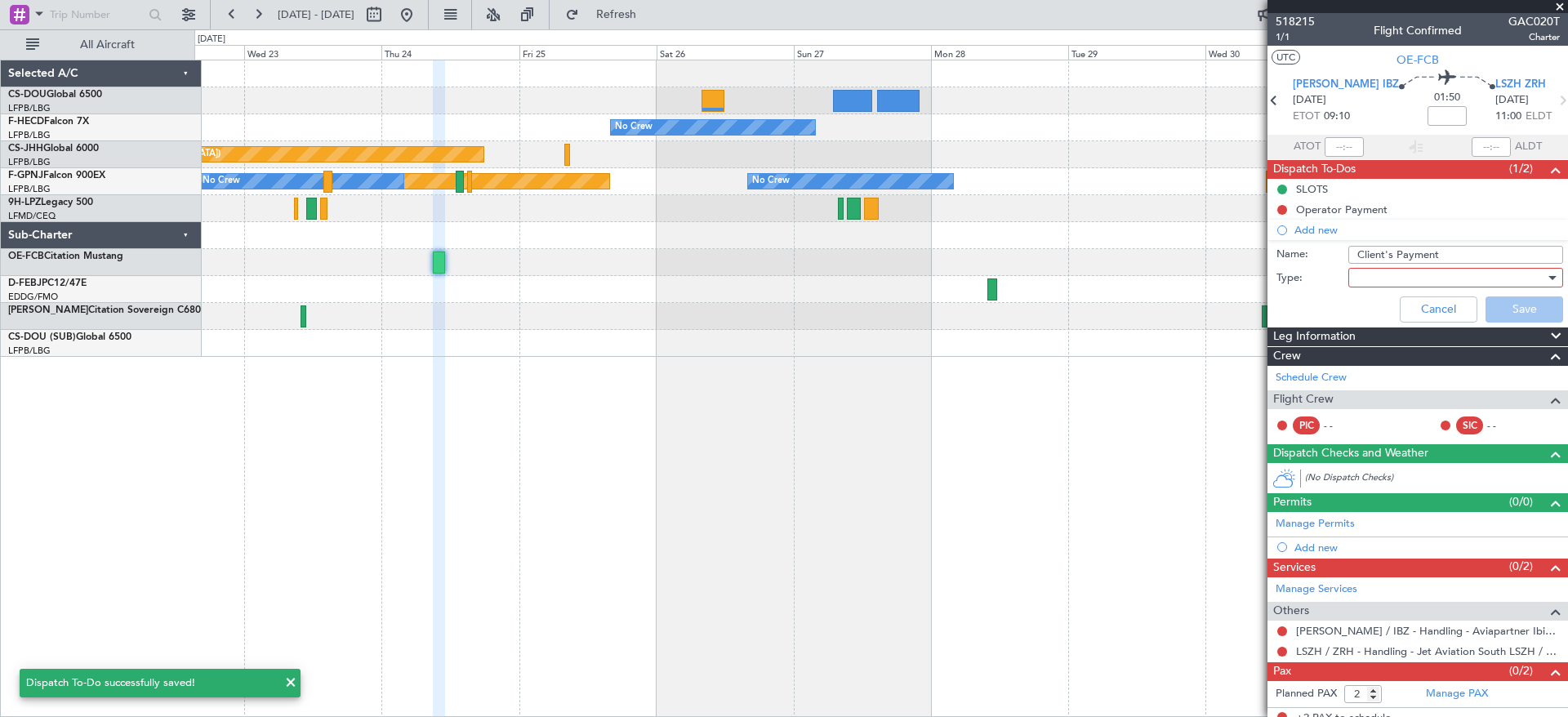 click at bounding box center [1450, 278] 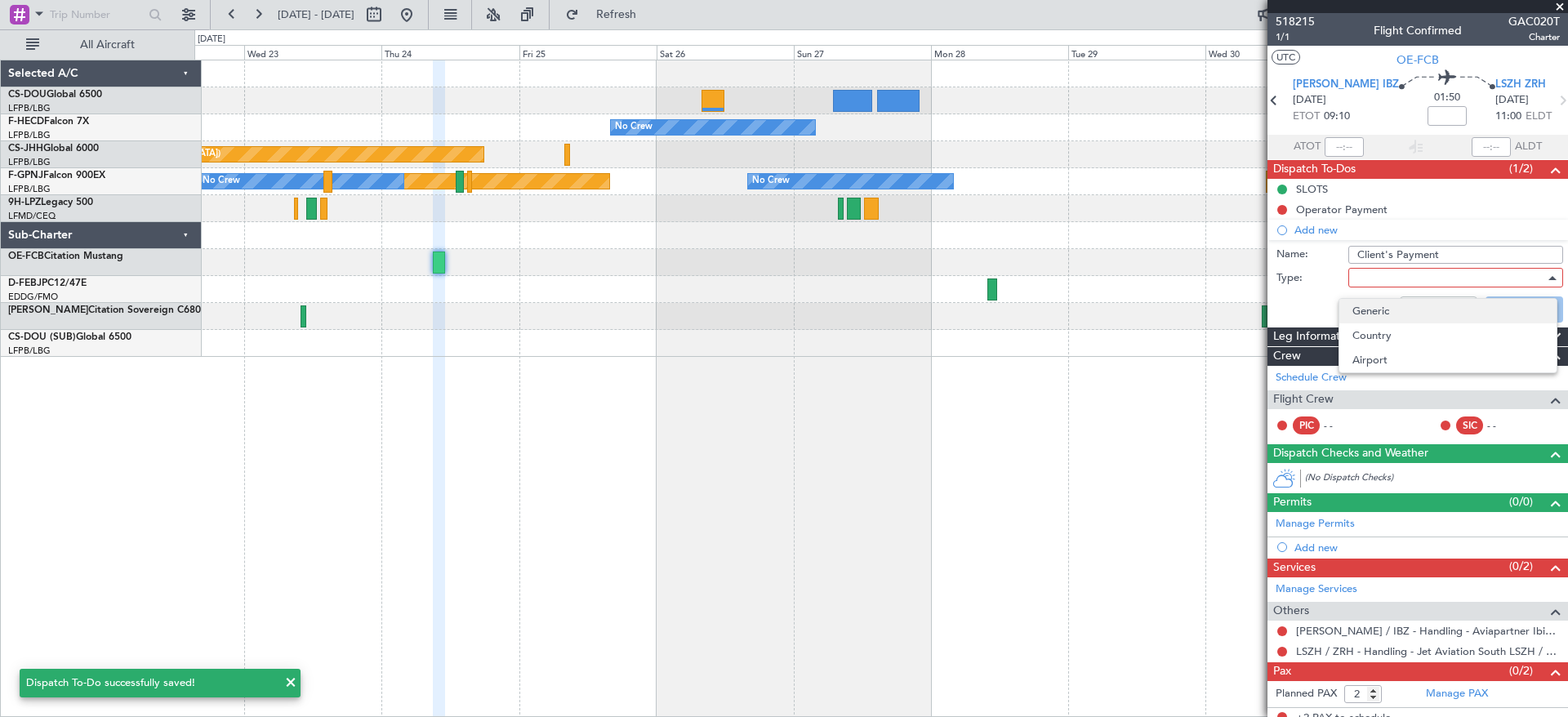 click on "Generic" at bounding box center [1448, 311] 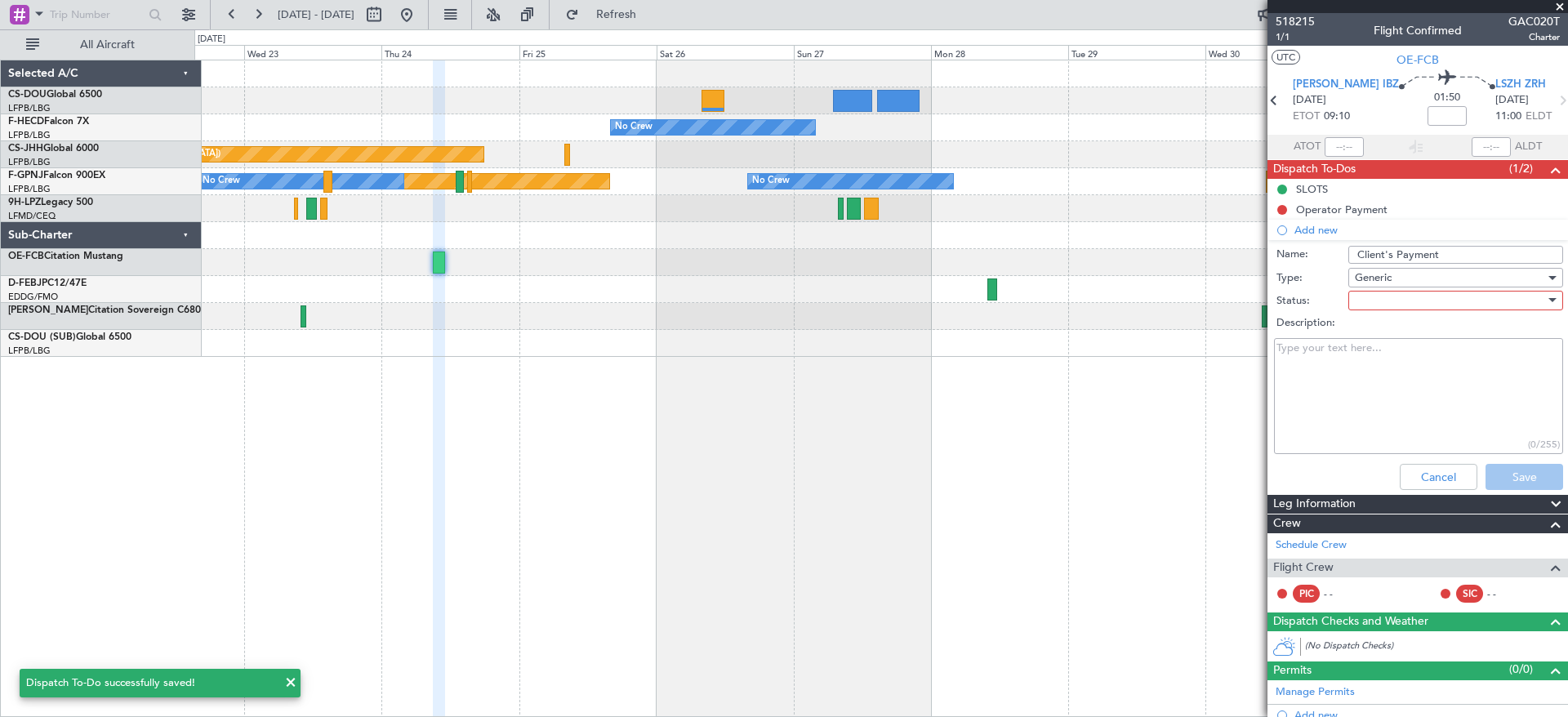 click at bounding box center [1450, 301] 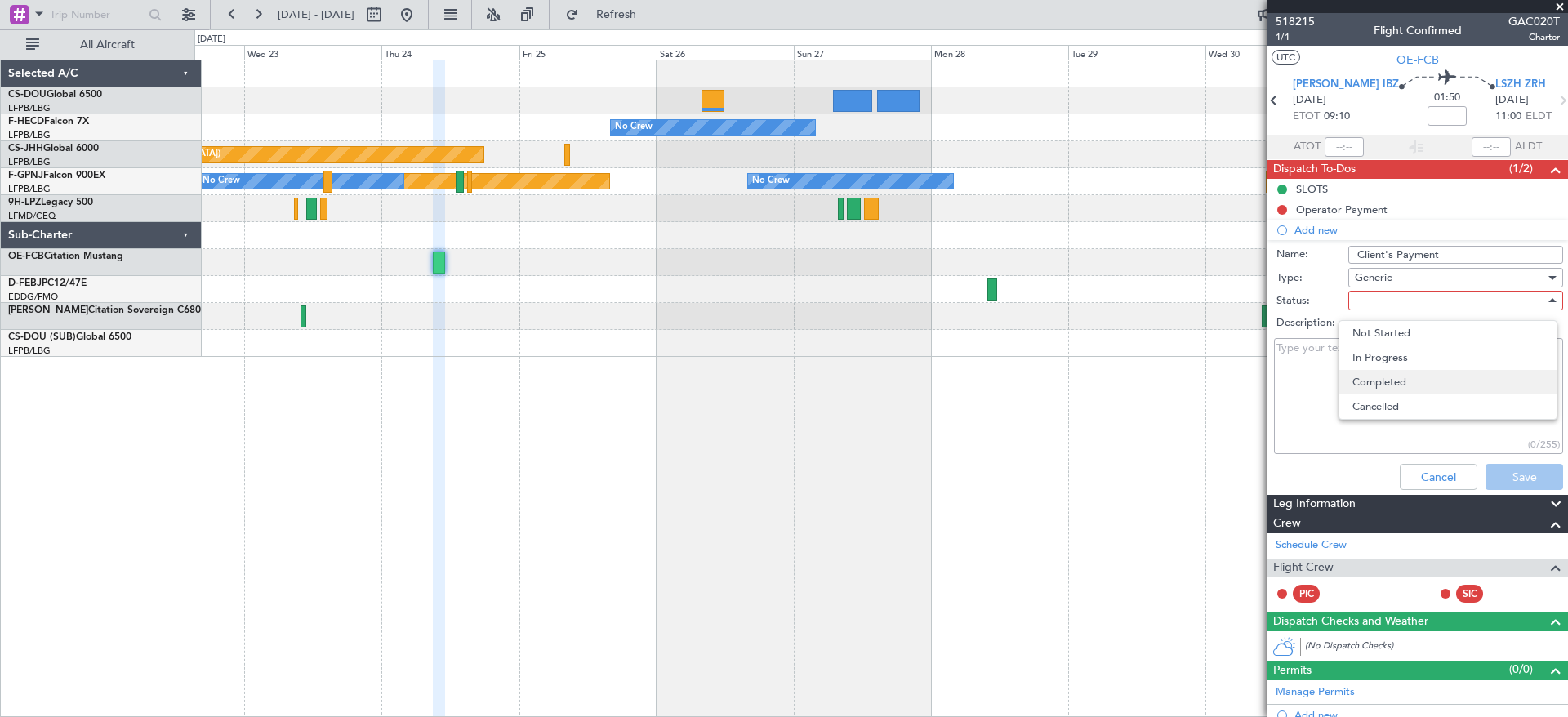 click on "Completed" at bounding box center (1448, 382) 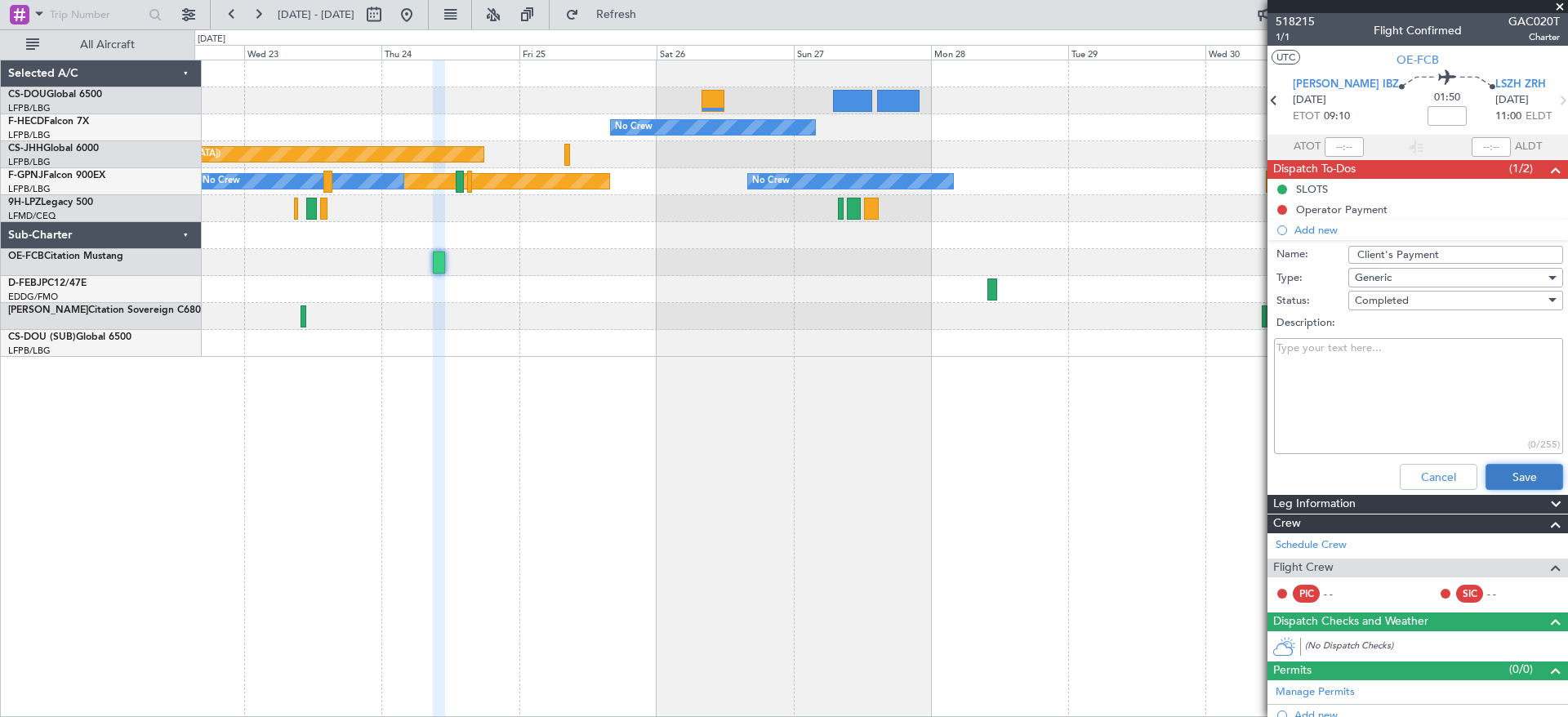 click on "Save" 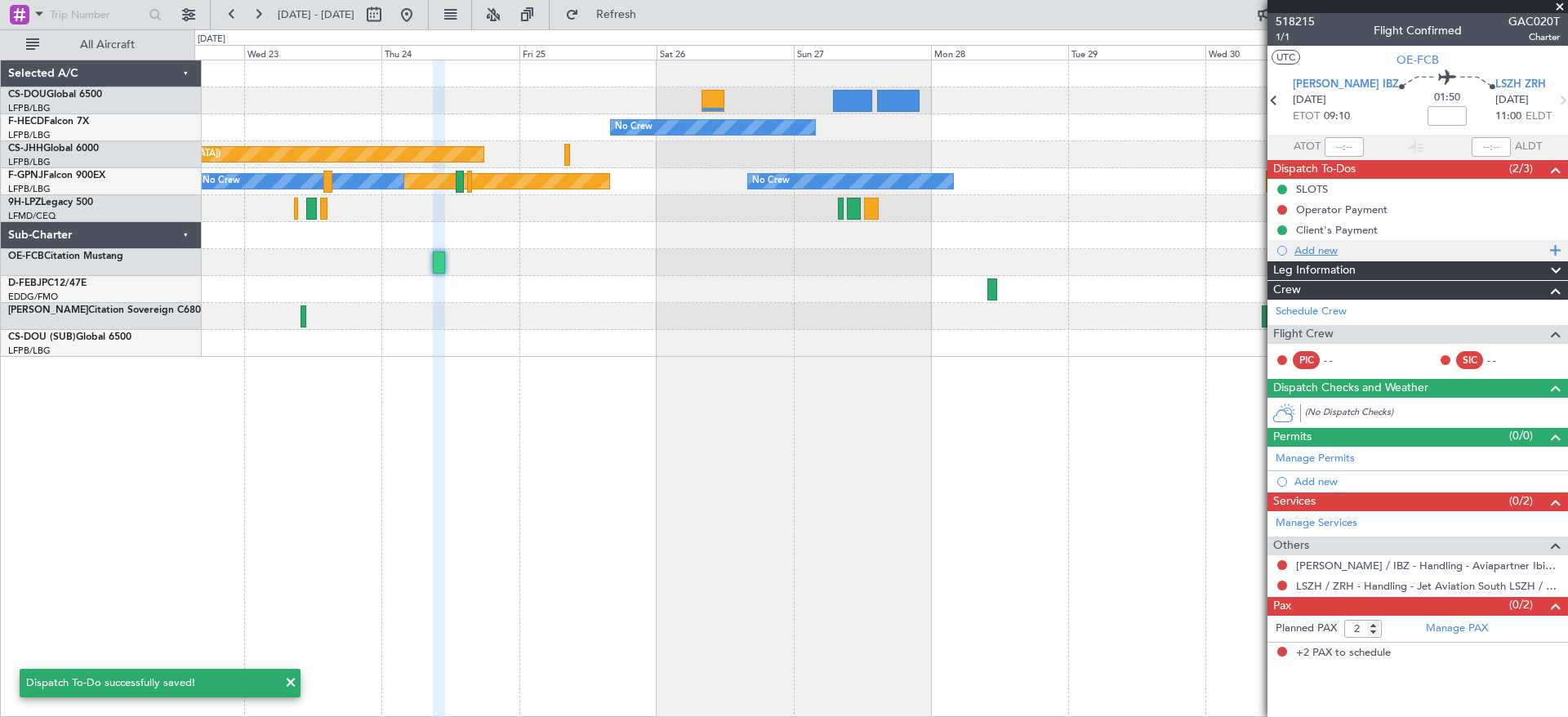 click on "Add new" 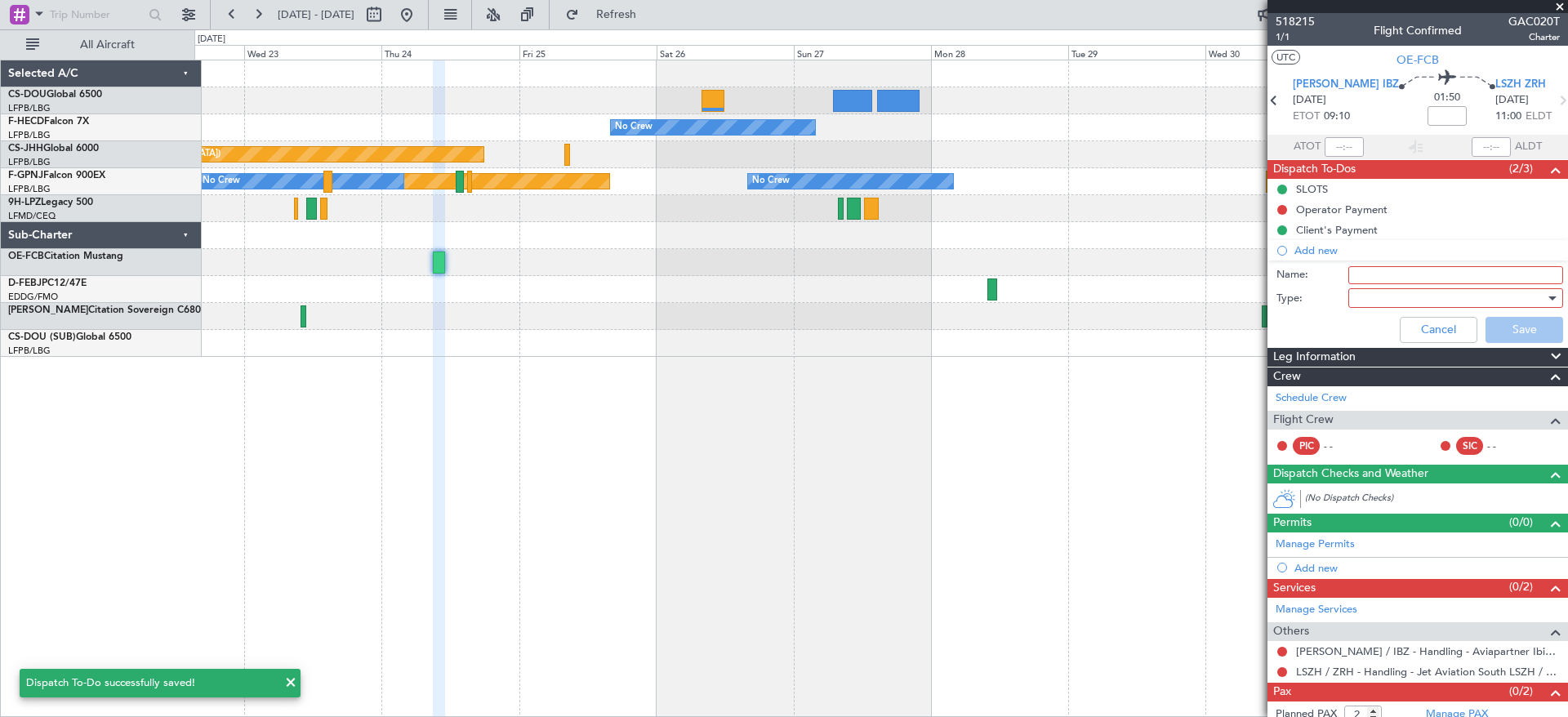 click on "Name:" at bounding box center [1455, 275] 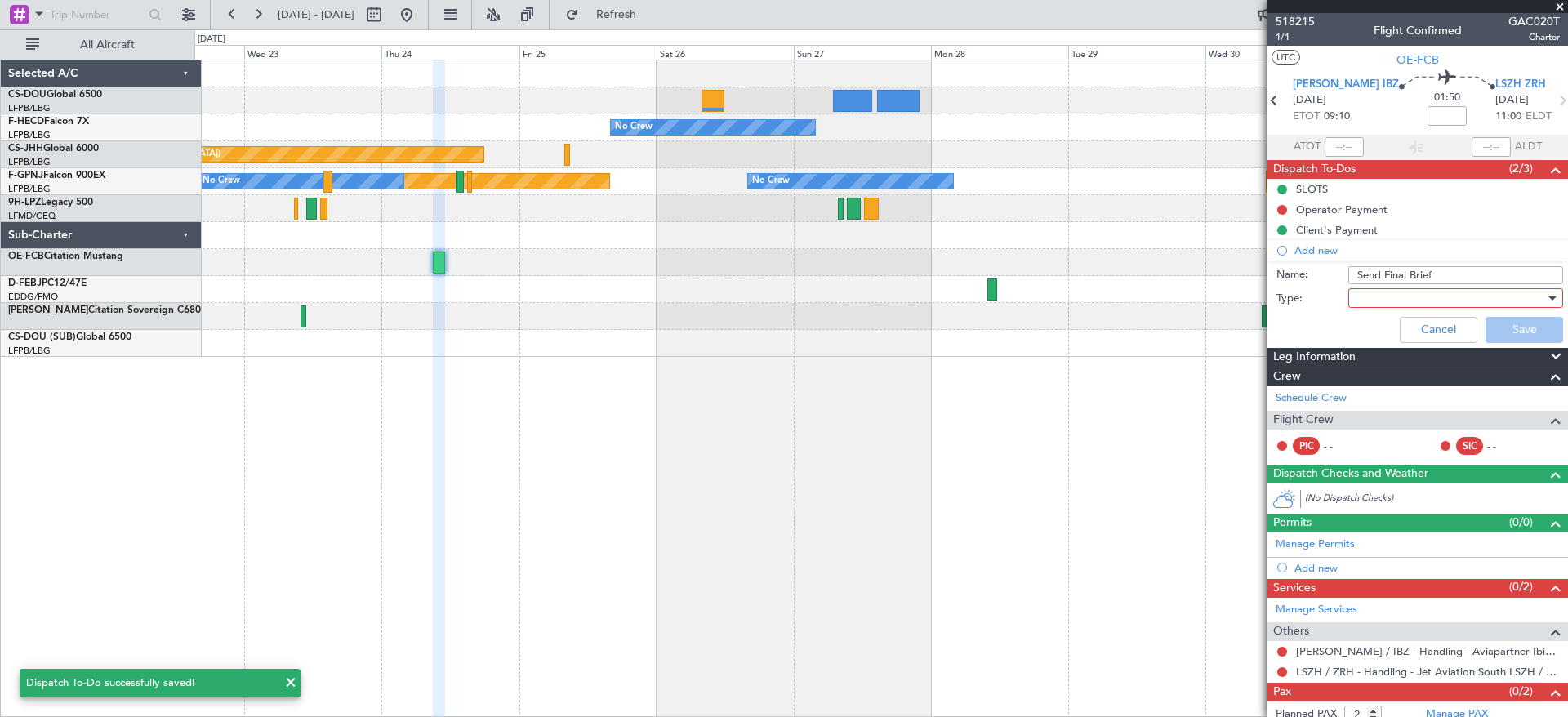 click at bounding box center (1450, 298) 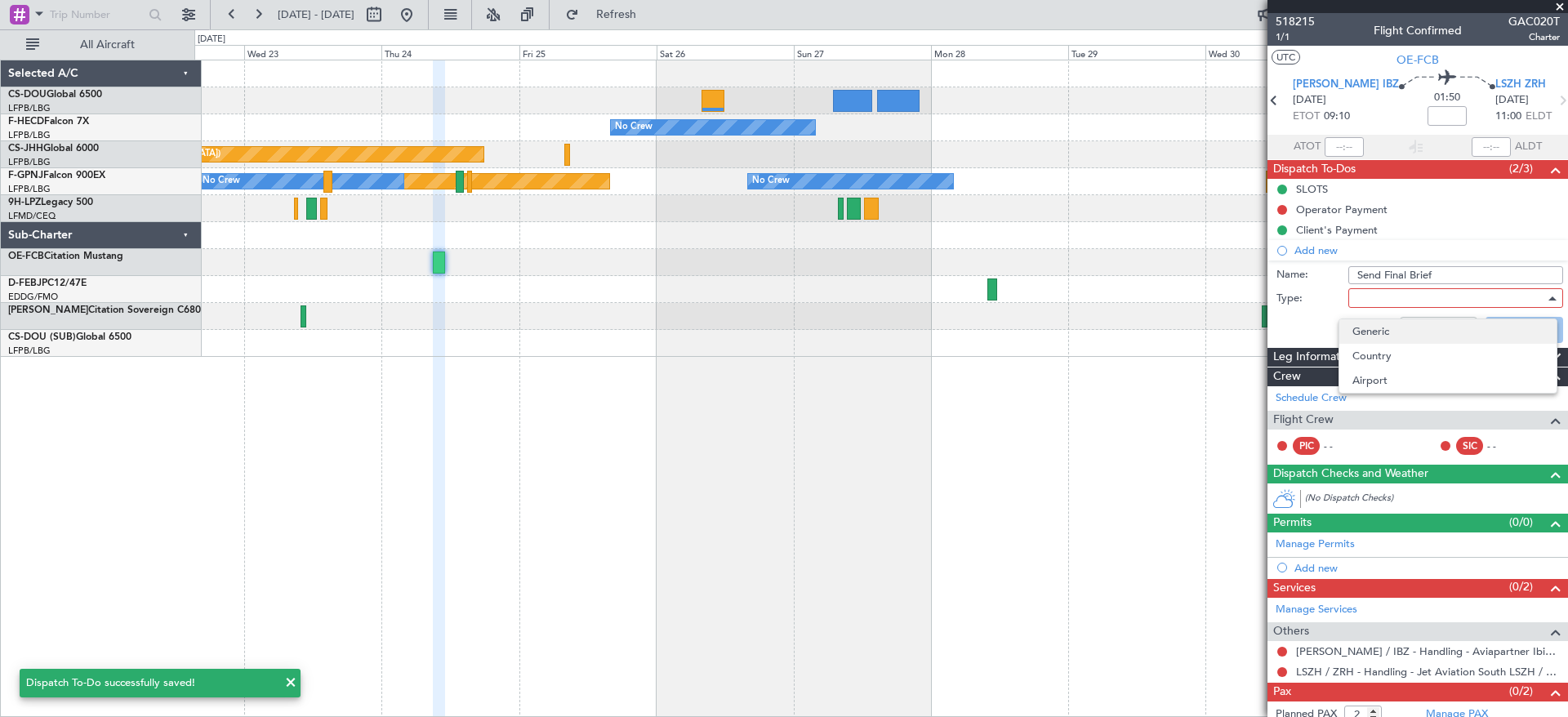 click on "Generic" at bounding box center (1448, 332) 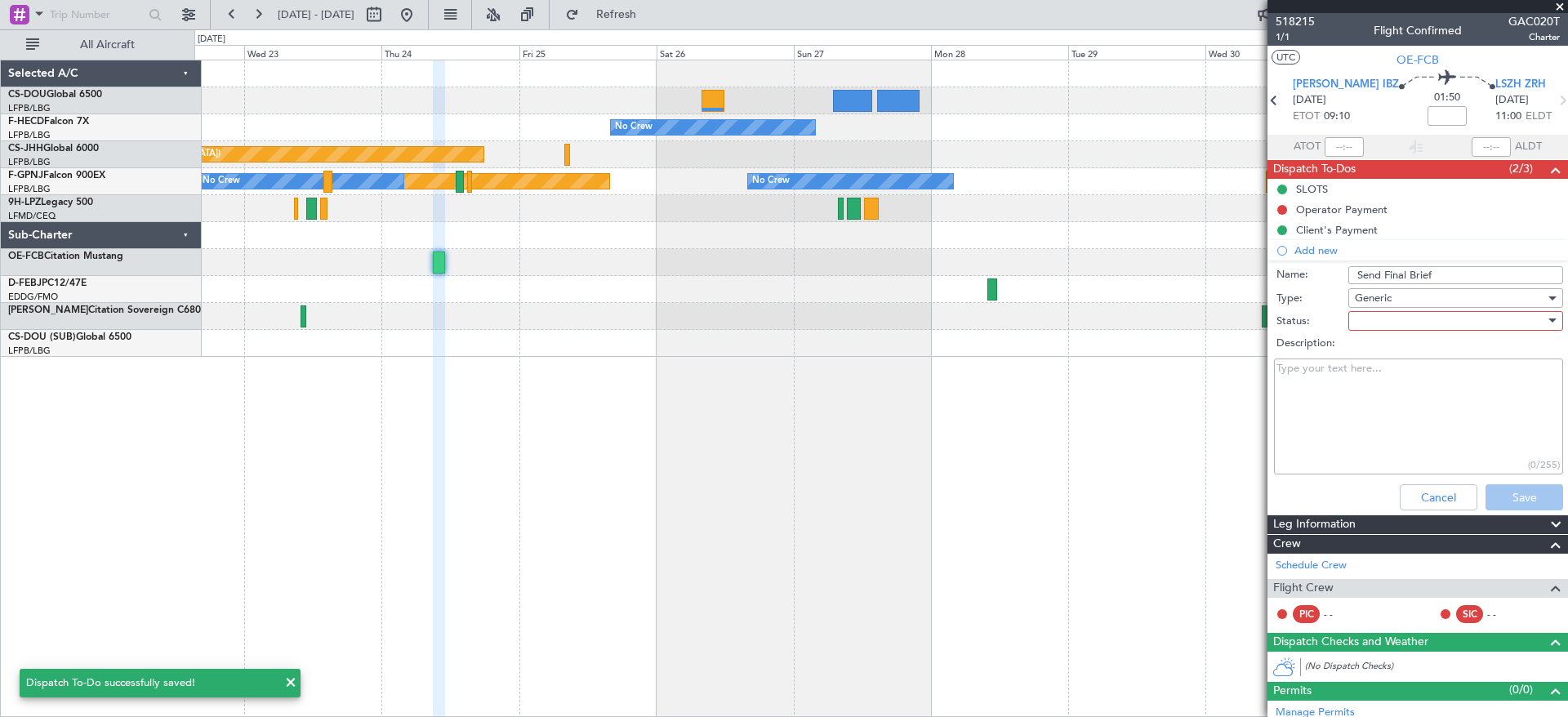 click at bounding box center (1450, 321) 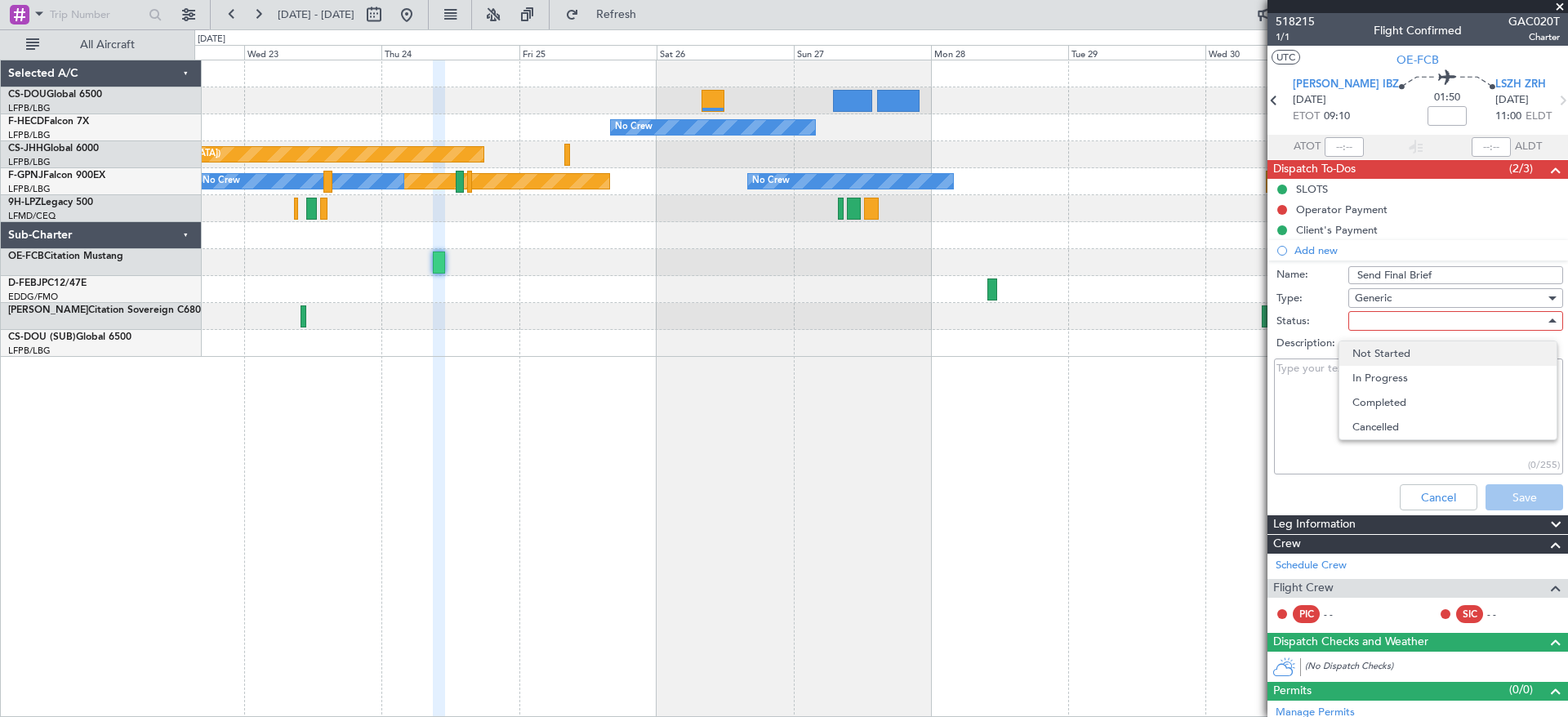 click on "Not Started" at bounding box center [1448, 354] 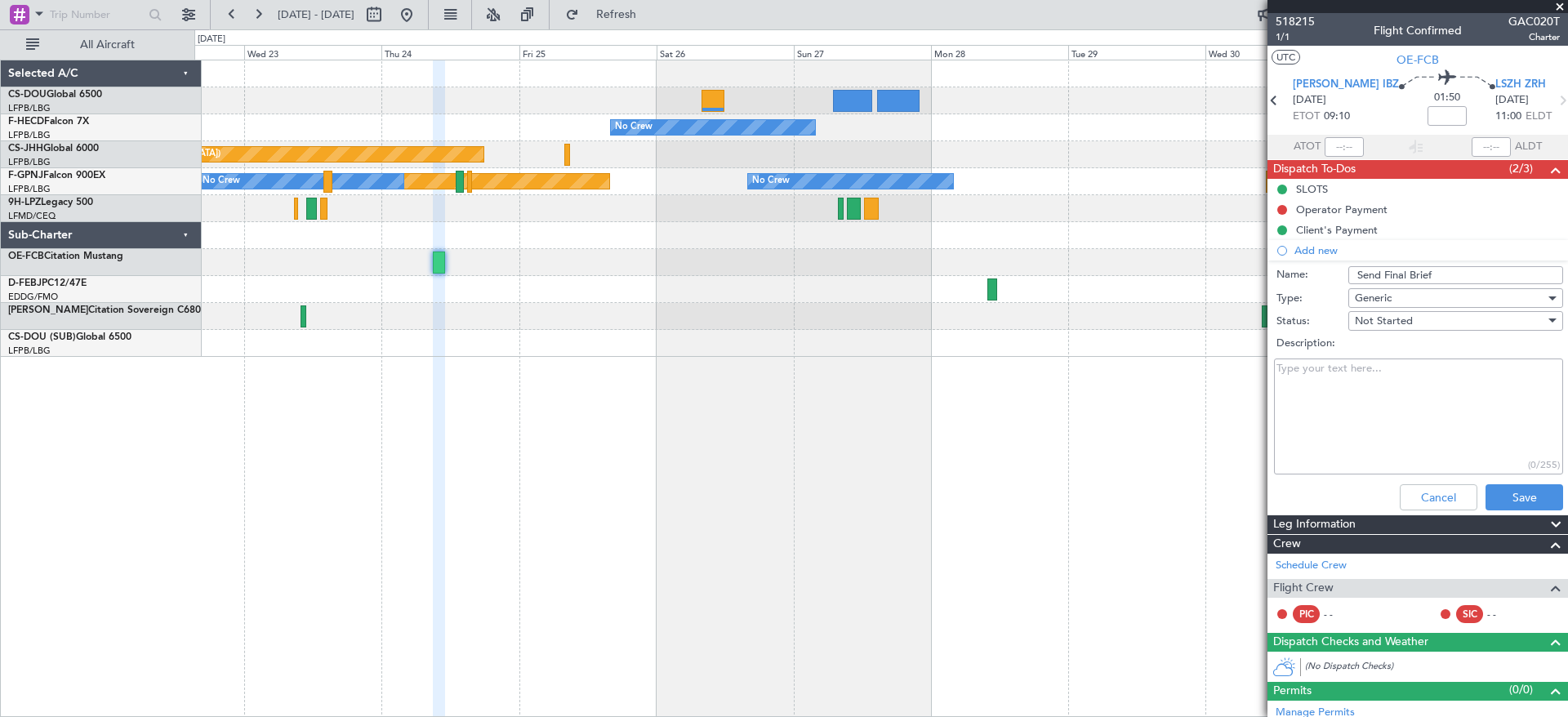 click on "Cancel Save" 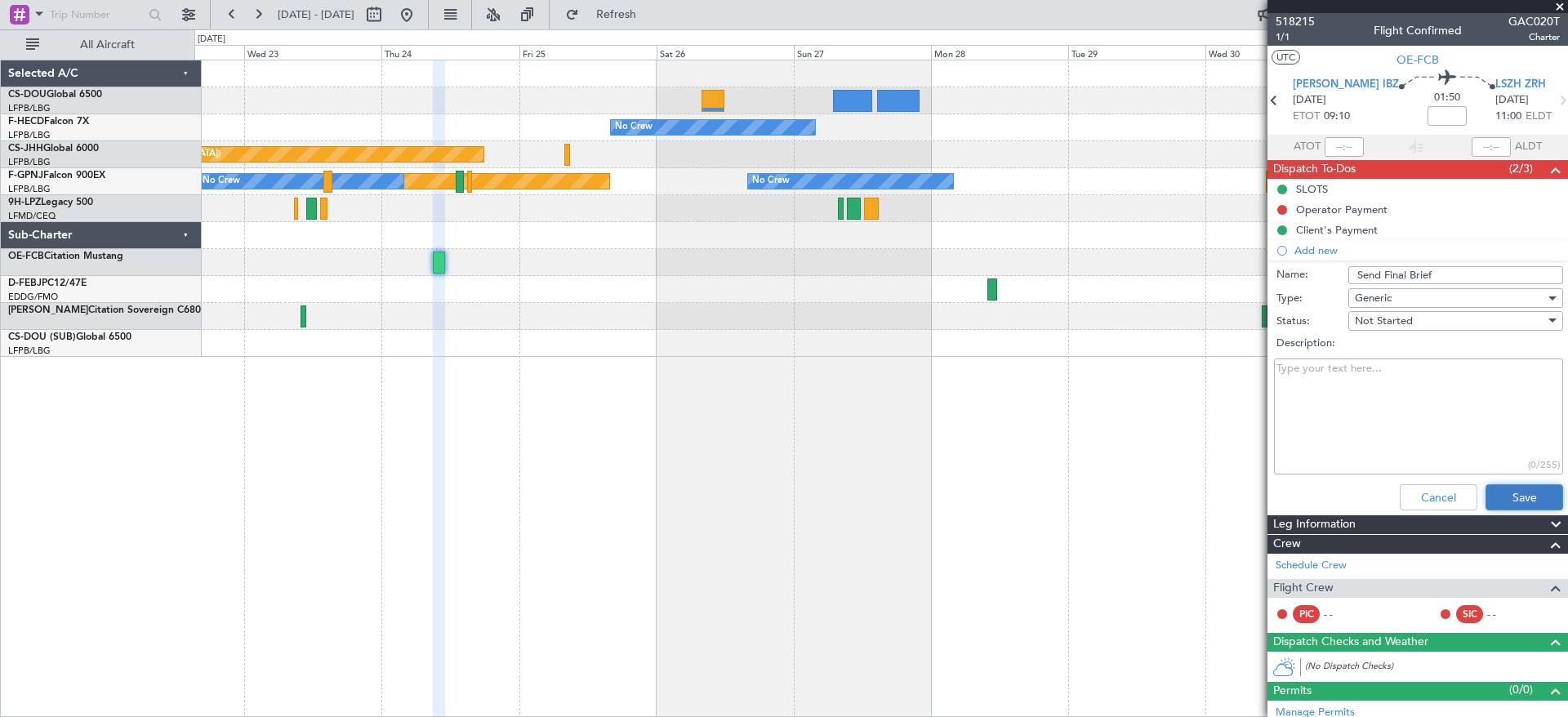 click on "Save" 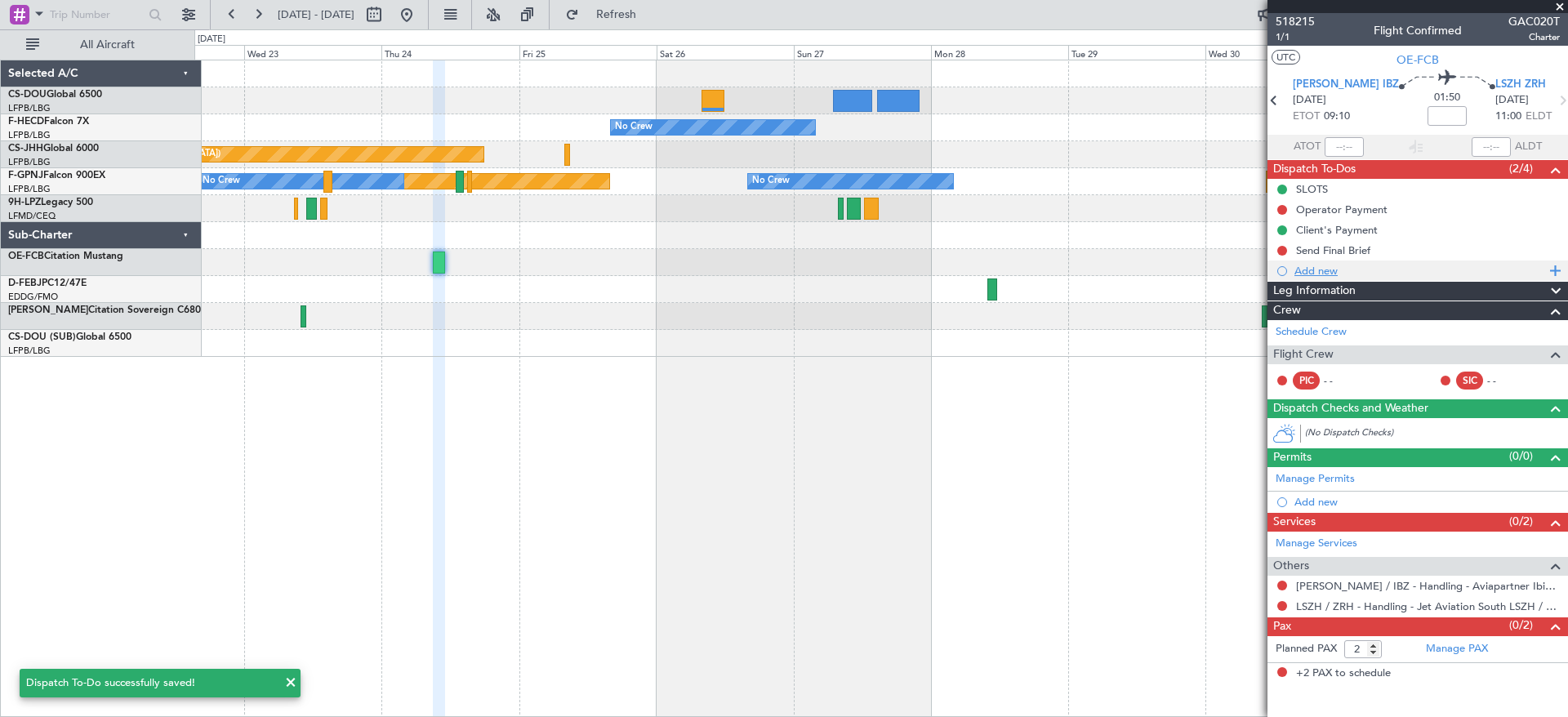 click on "Add new" 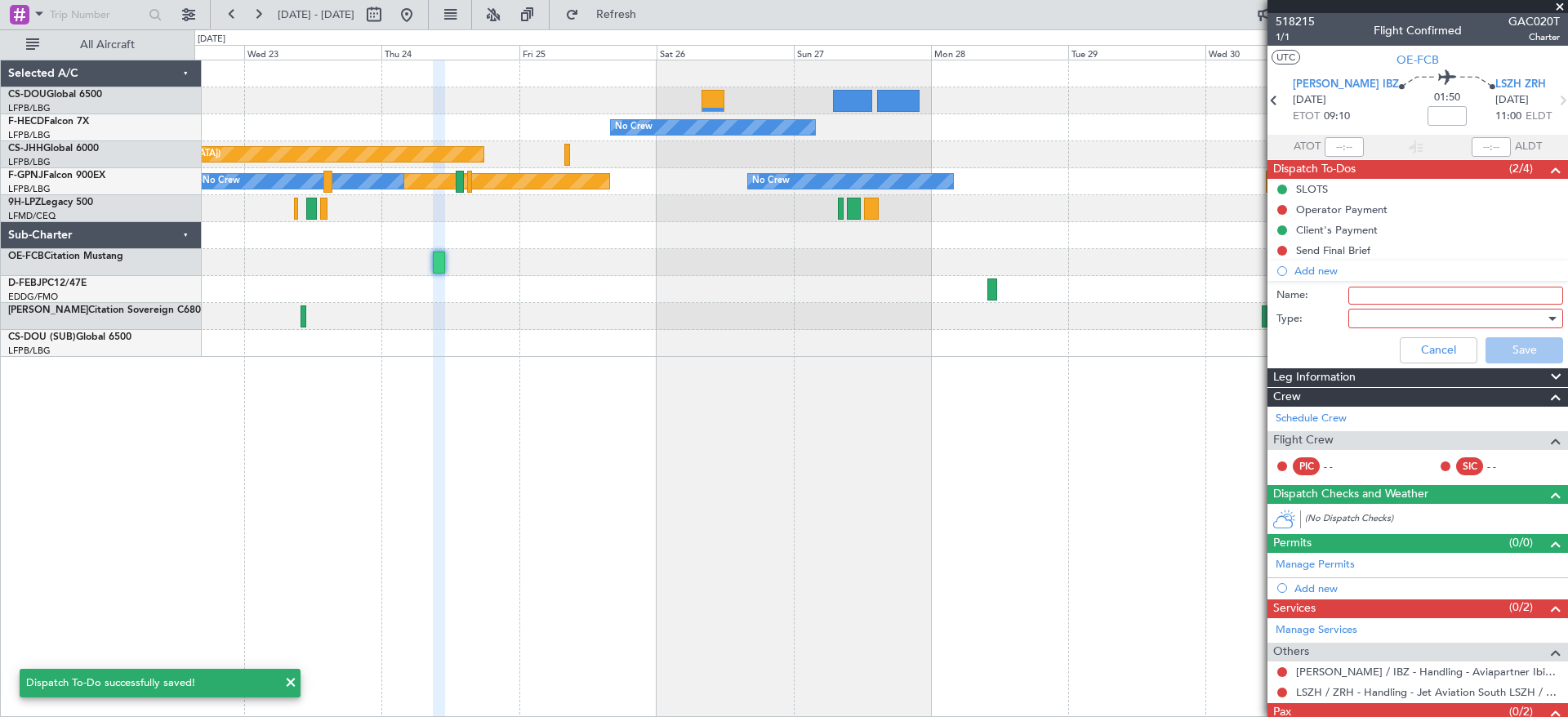 click on "Name:" at bounding box center (1455, 296) 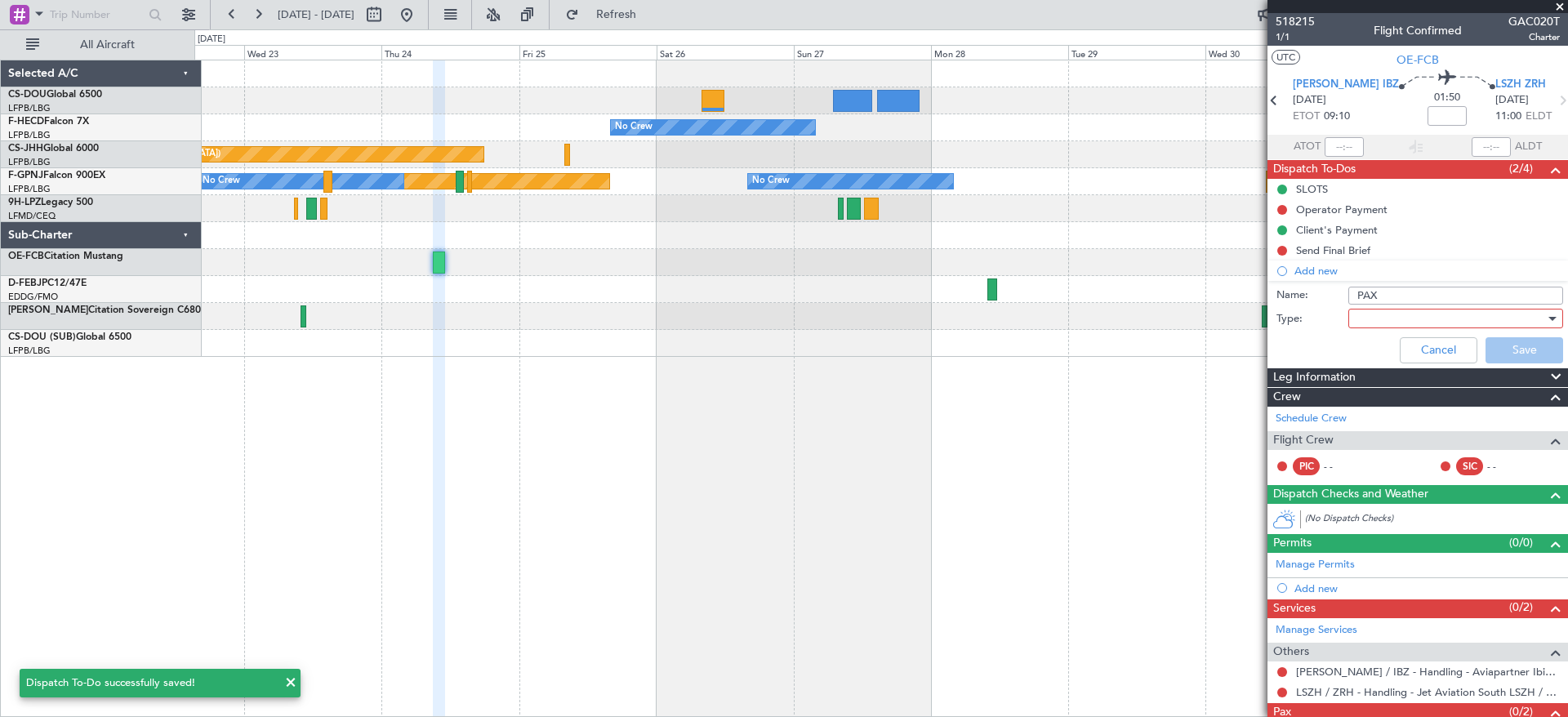 click at bounding box center (1450, 318) 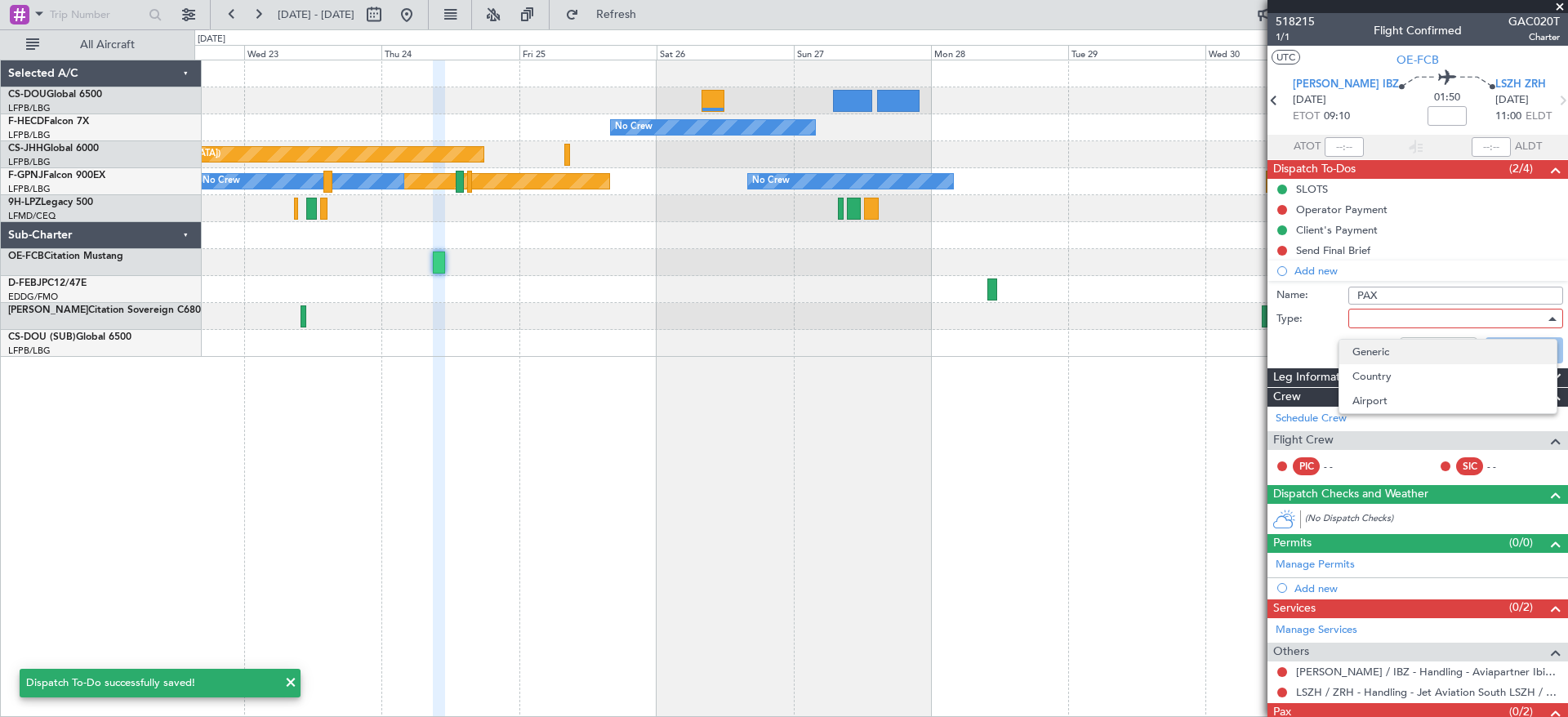 click on "Generic" at bounding box center [1448, 352] 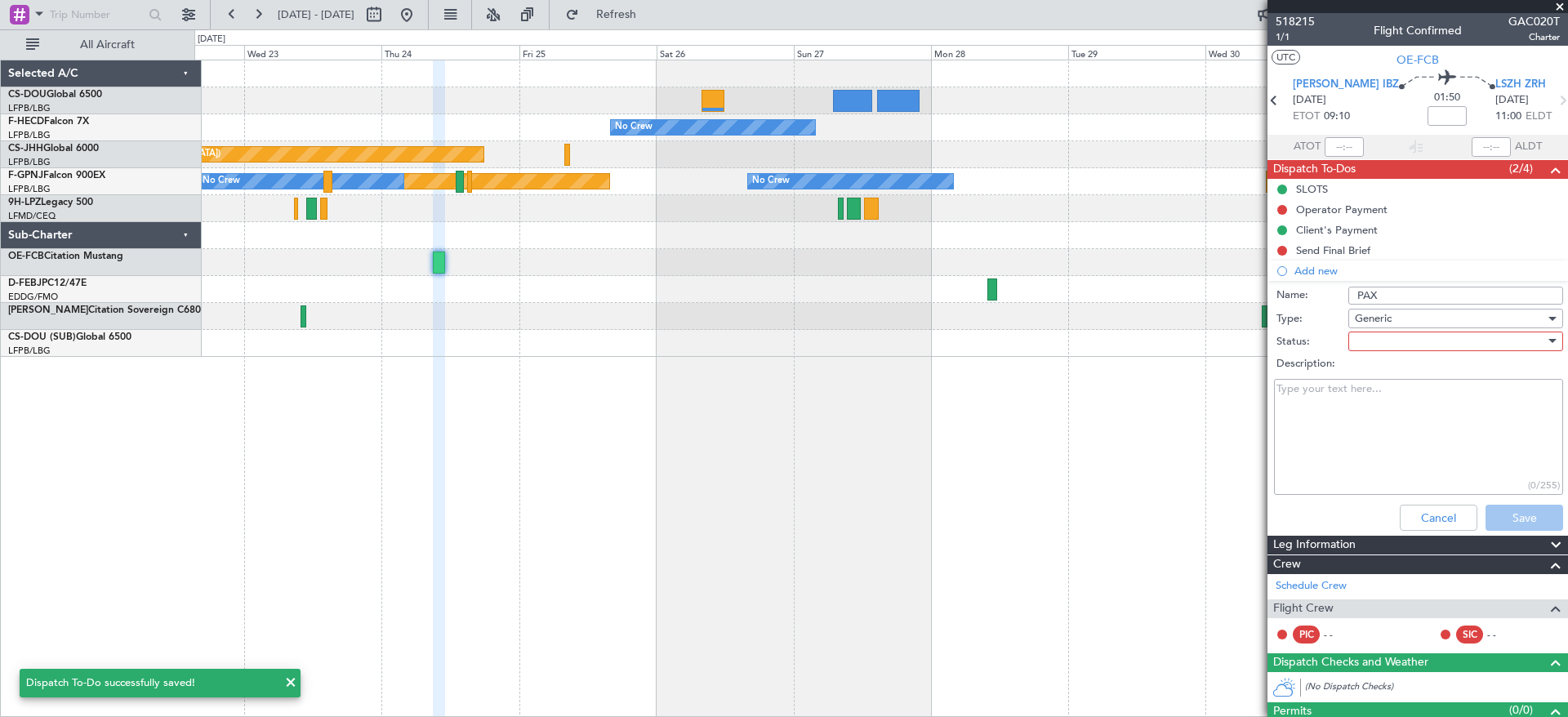 click at bounding box center [1450, 341] 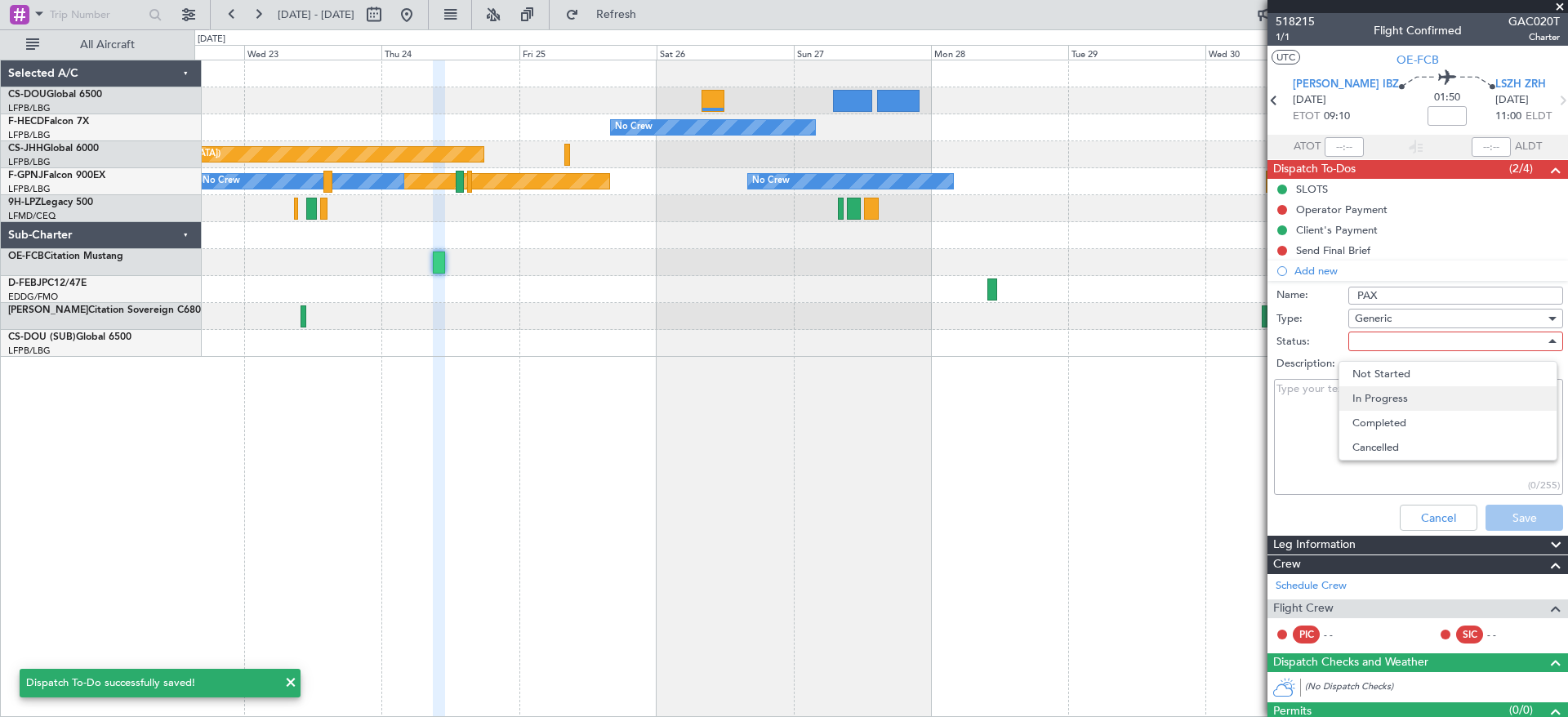 click on "In Progress" at bounding box center [1448, 399] 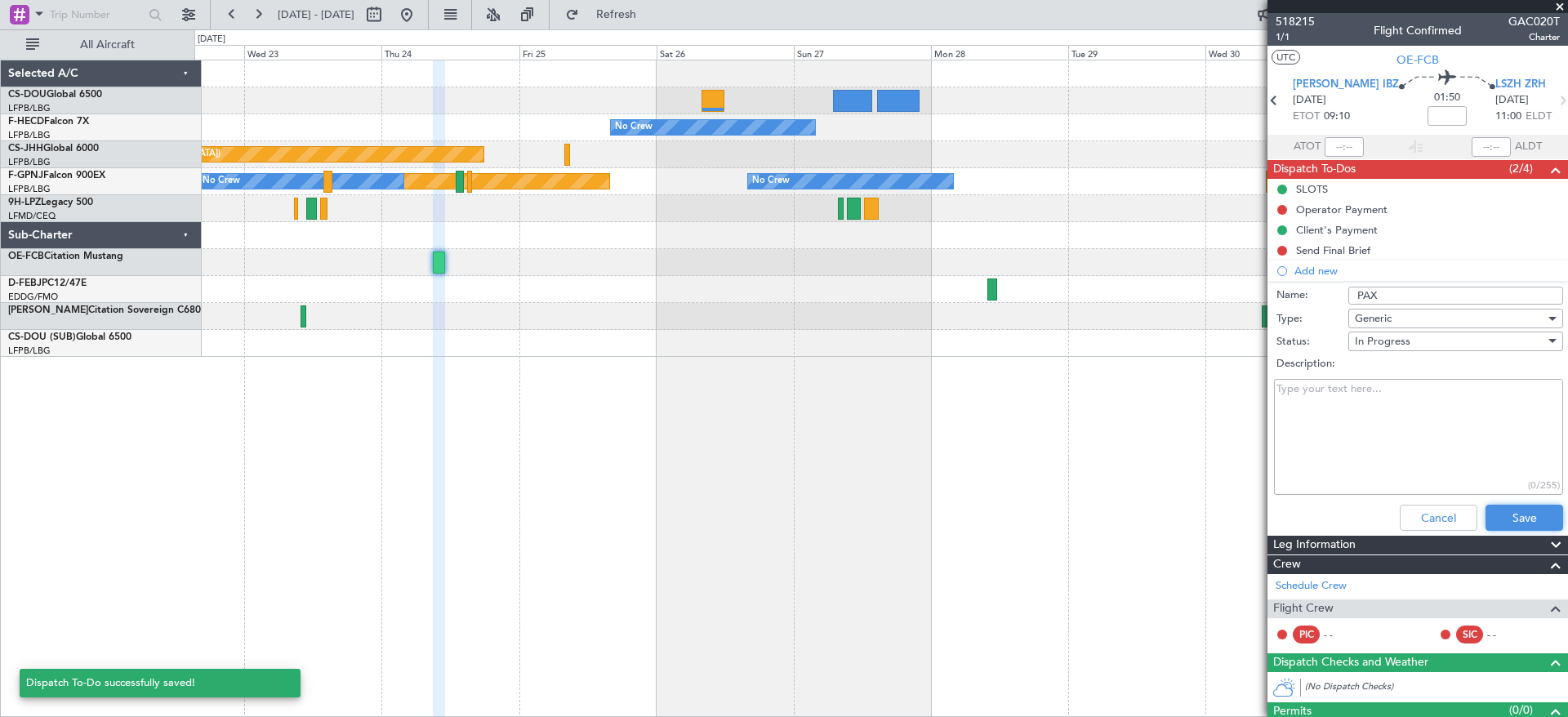 click on "Save" 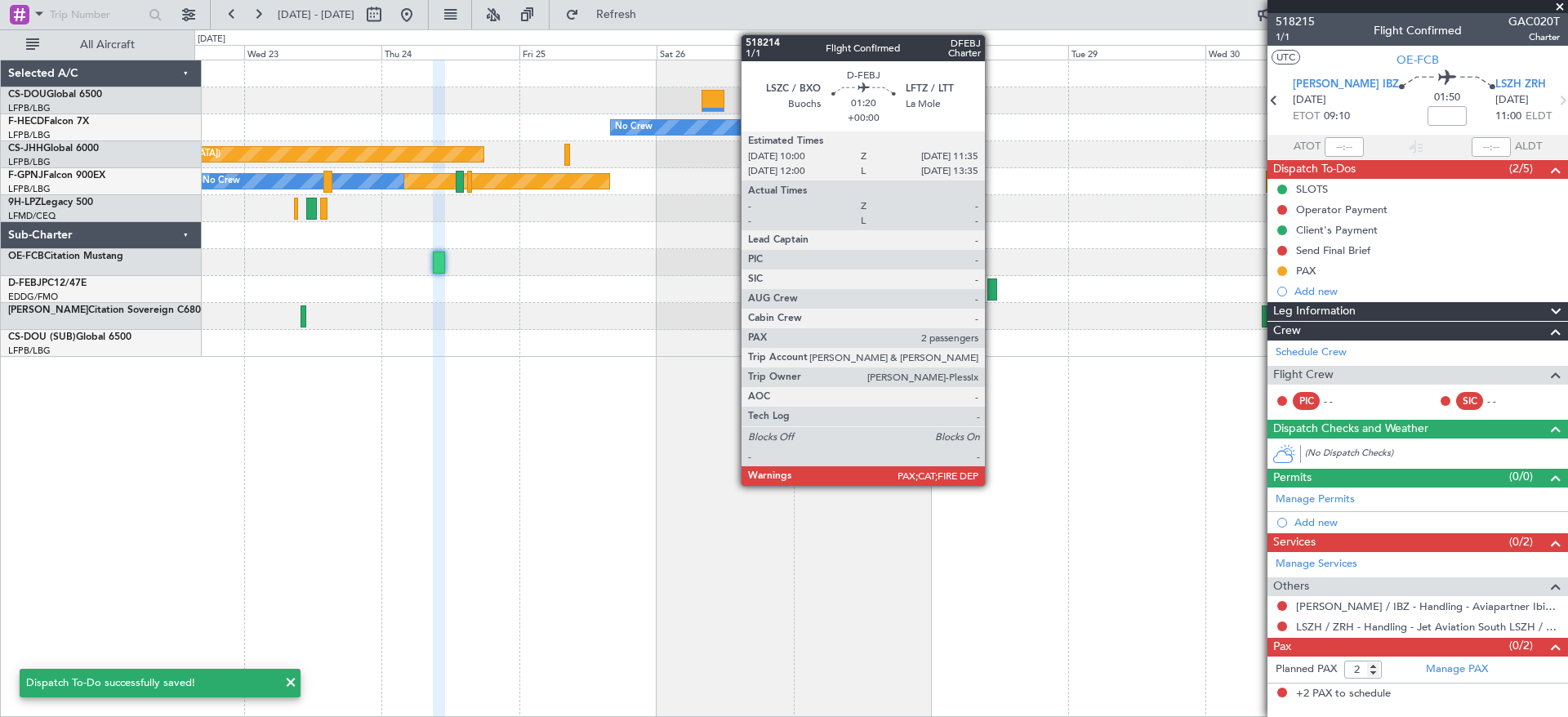 click 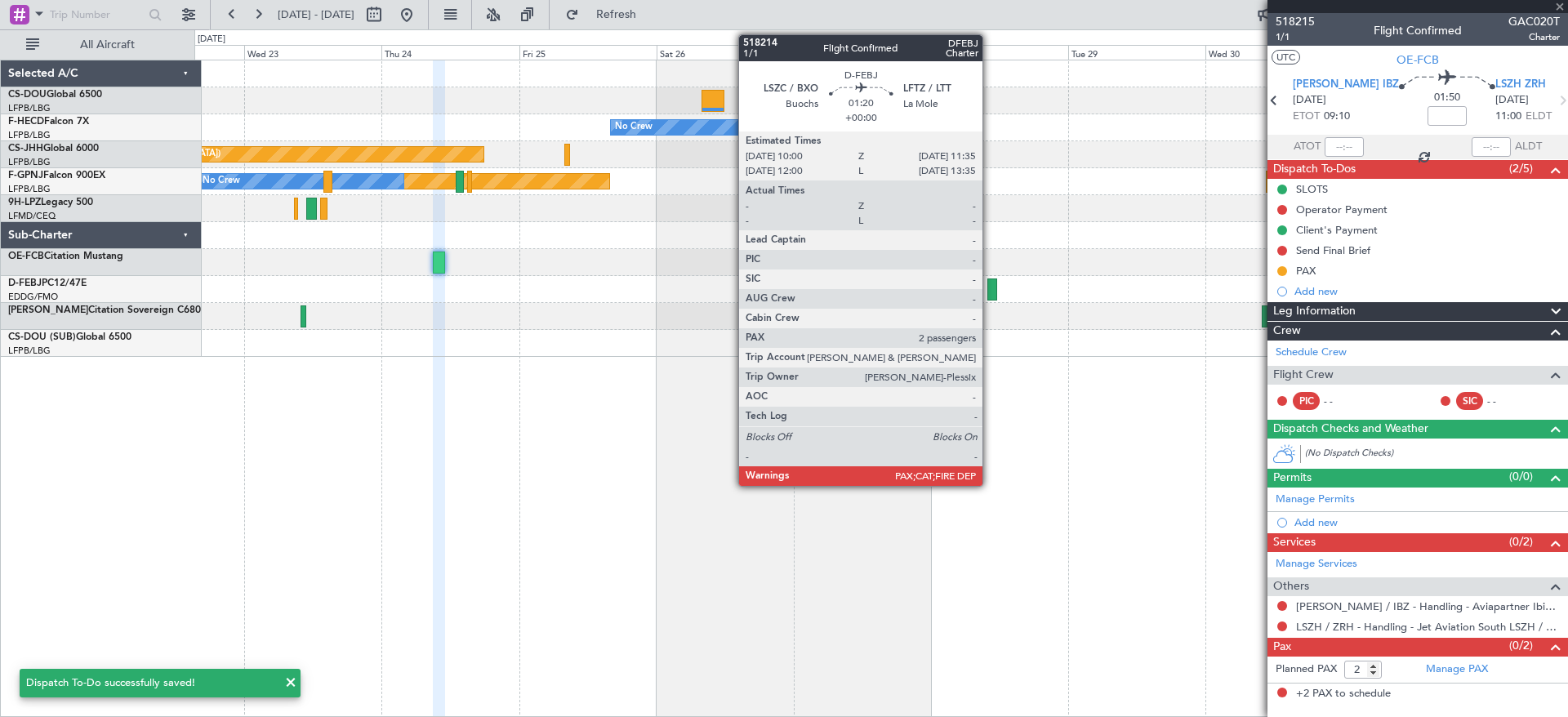 click 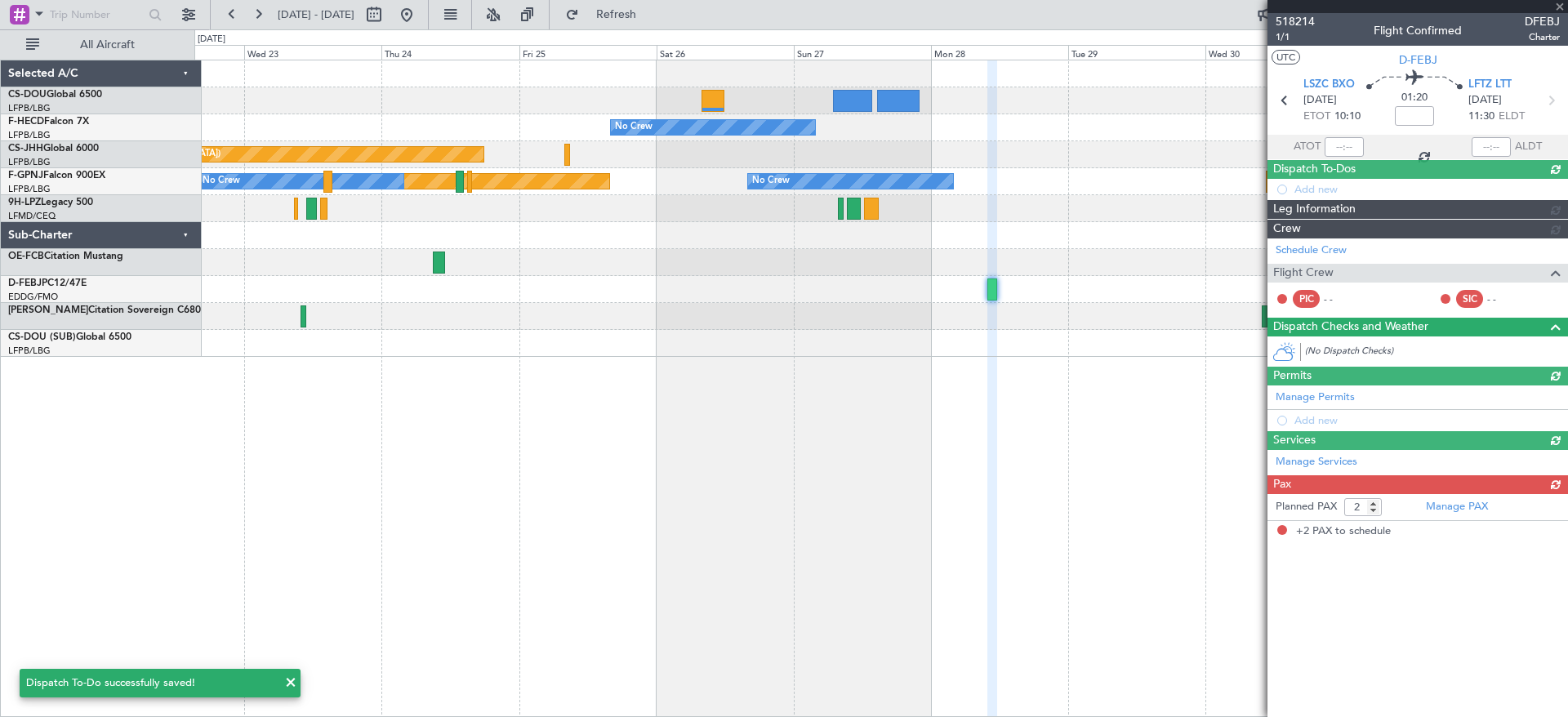 click on "Add new" 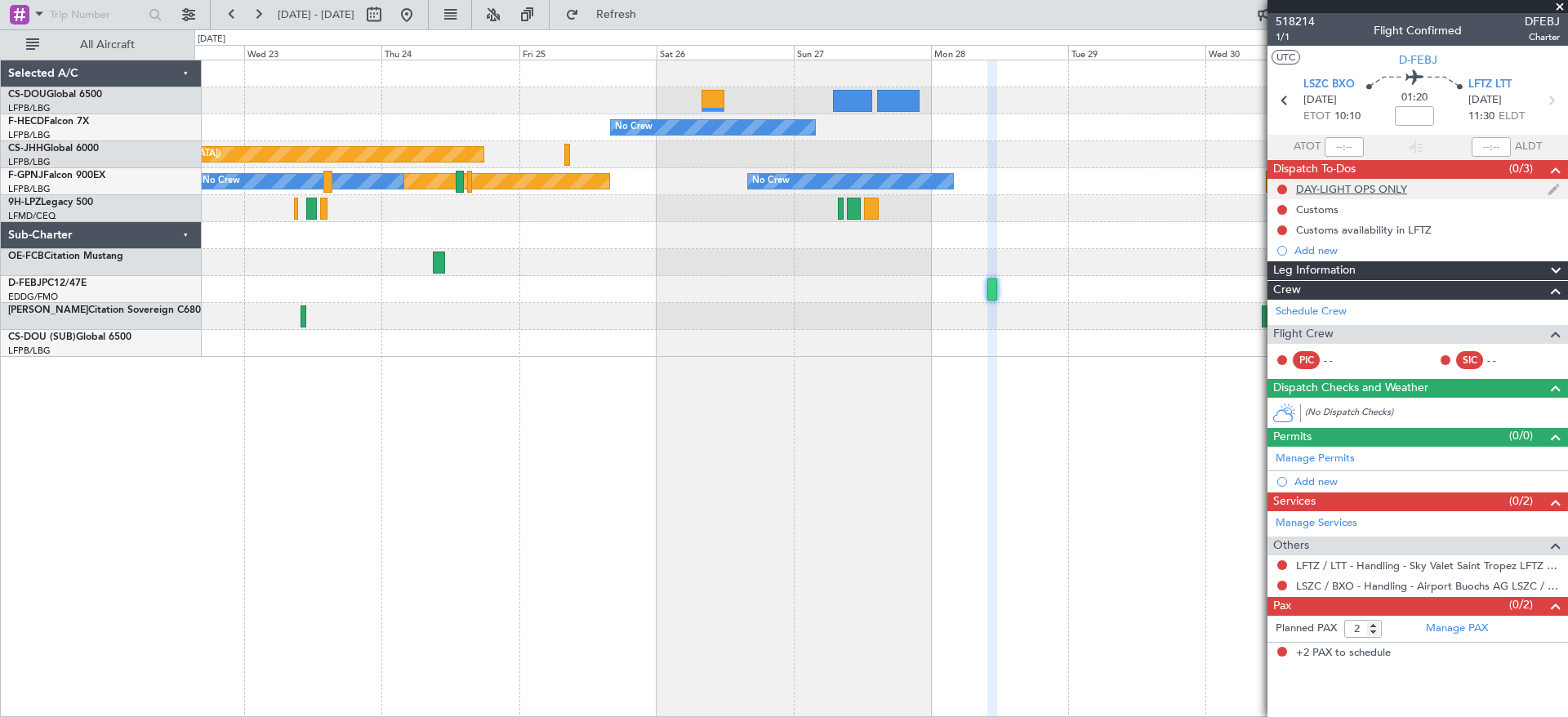 click on "DAY-LIGHT OPS ONLY" 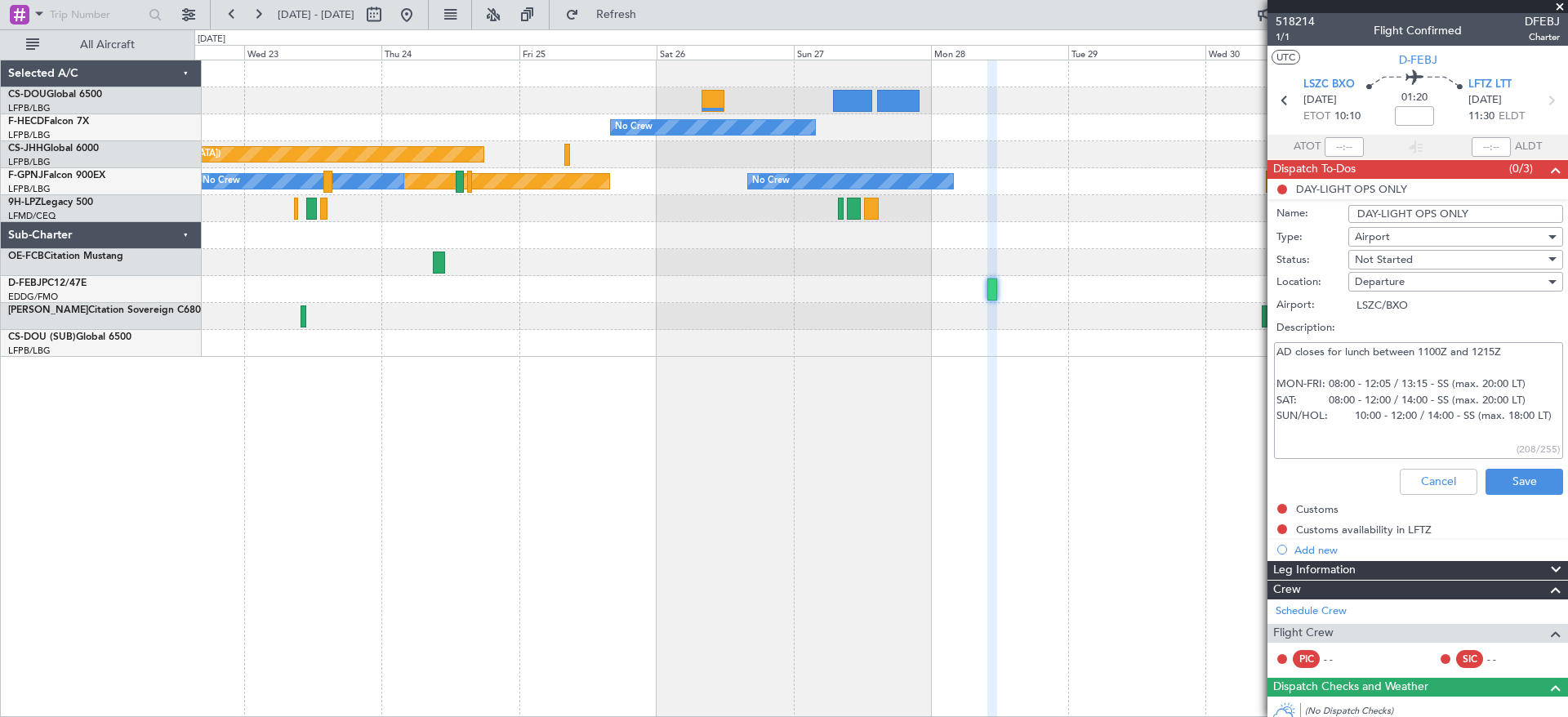 drag, startPoint x: 1490, startPoint y: 214, endPoint x: 1272, endPoint y: 225, distance: 218.27735 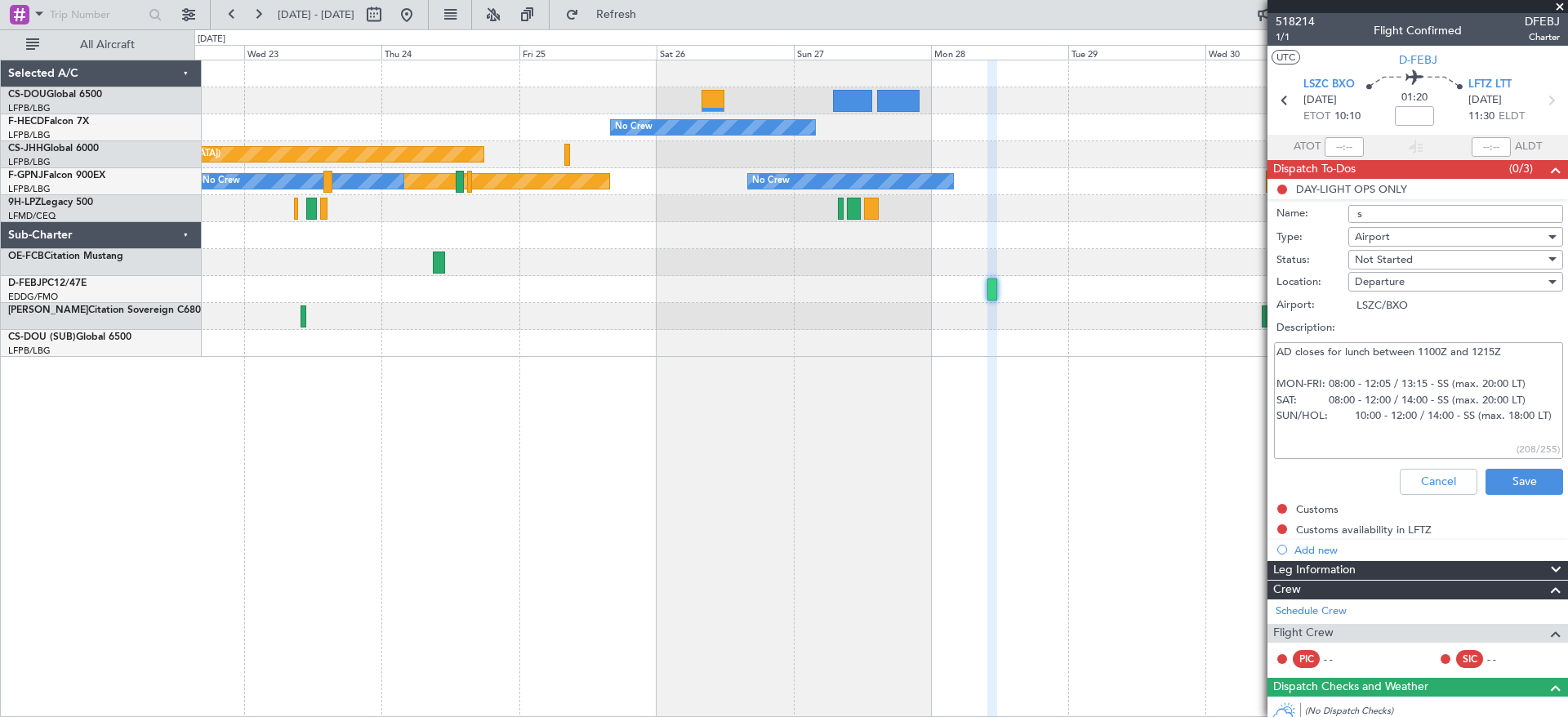 type on "sl" 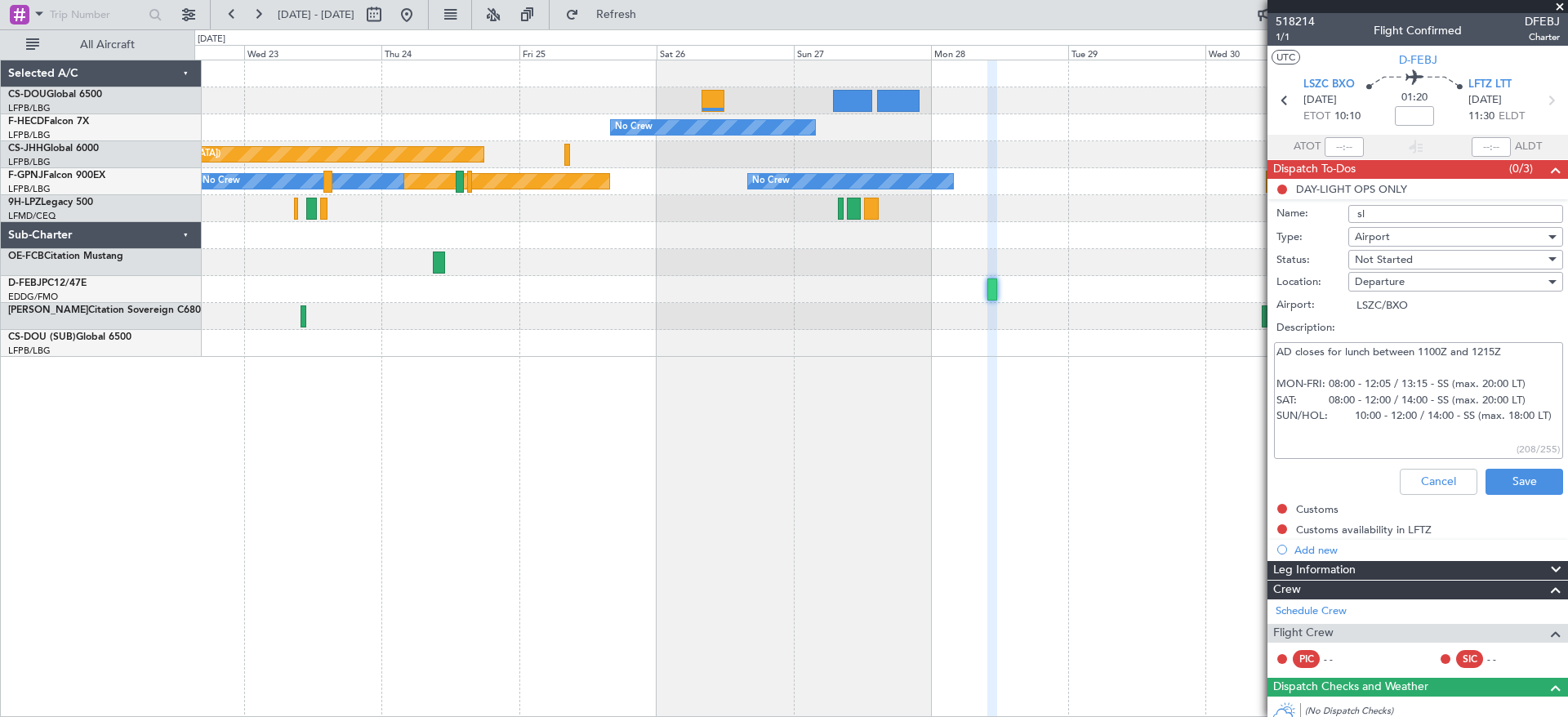 type on "slo" 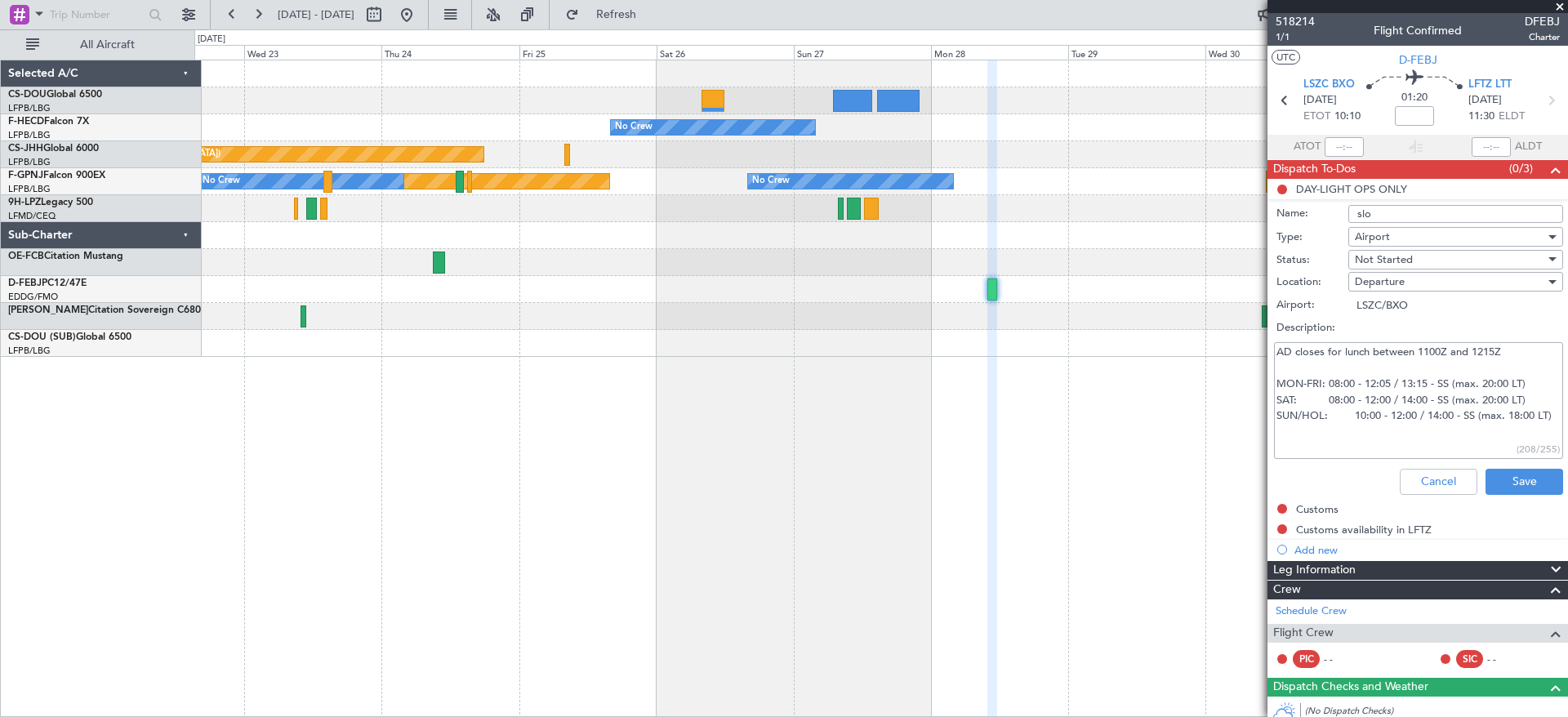 type on "slot" 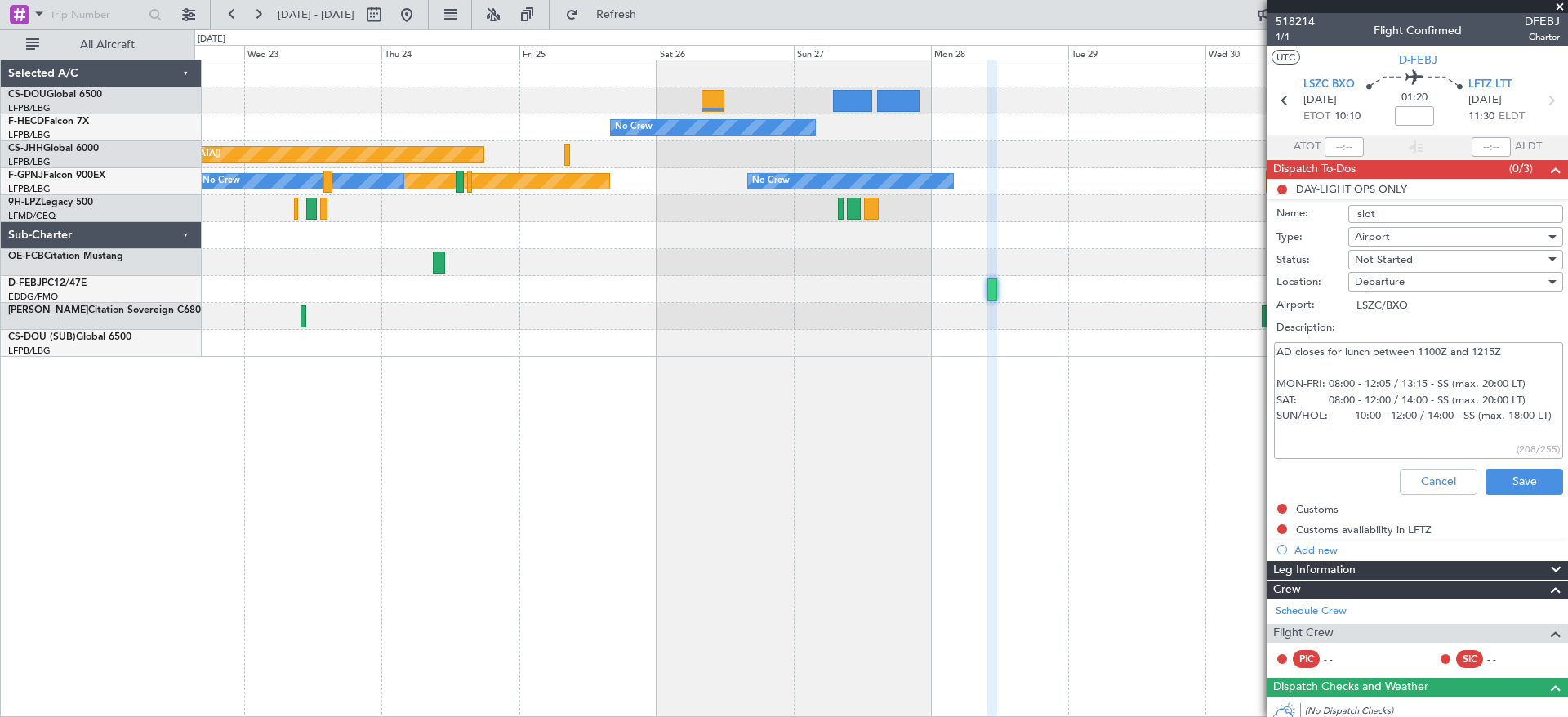 type on "SLOTS" 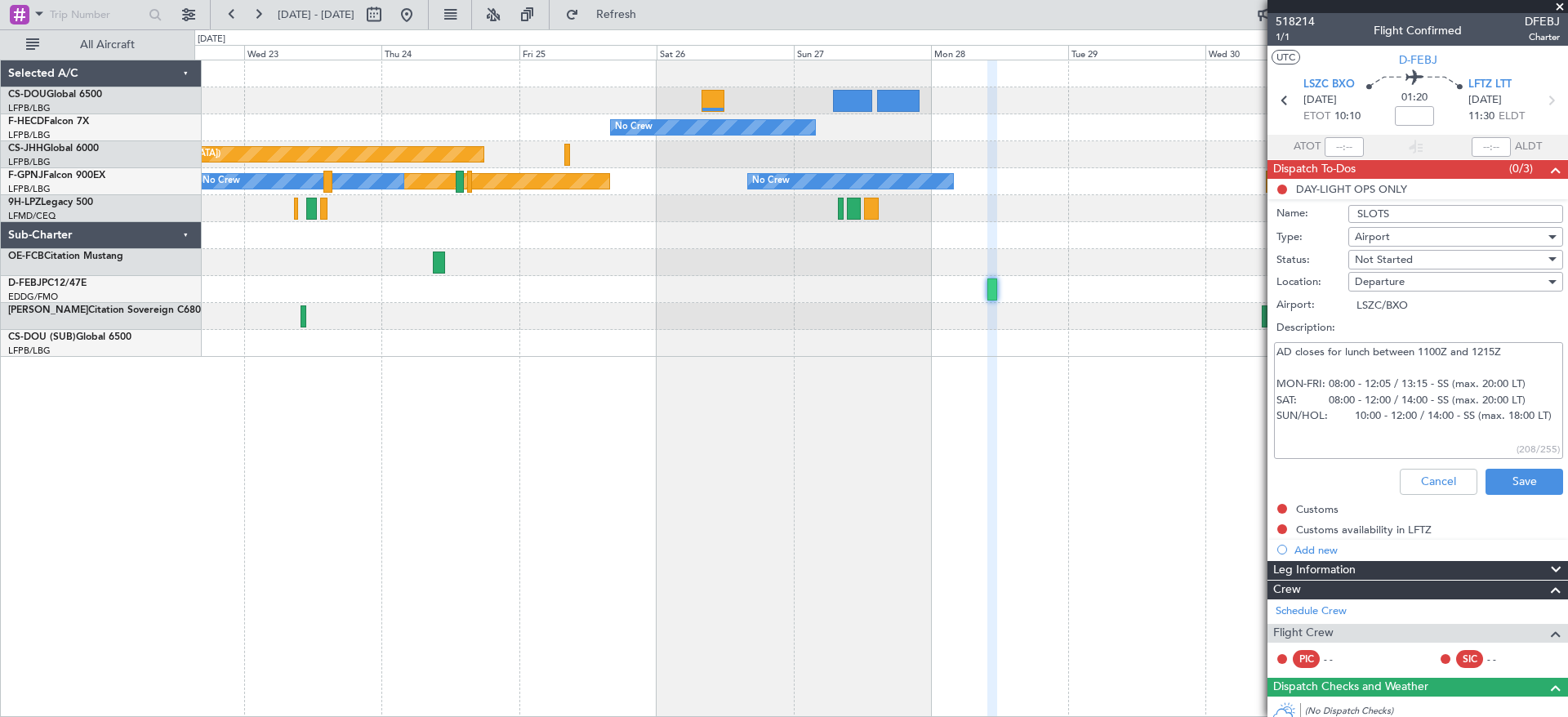 click on "Not Started" at bounding box center [1450, 260] 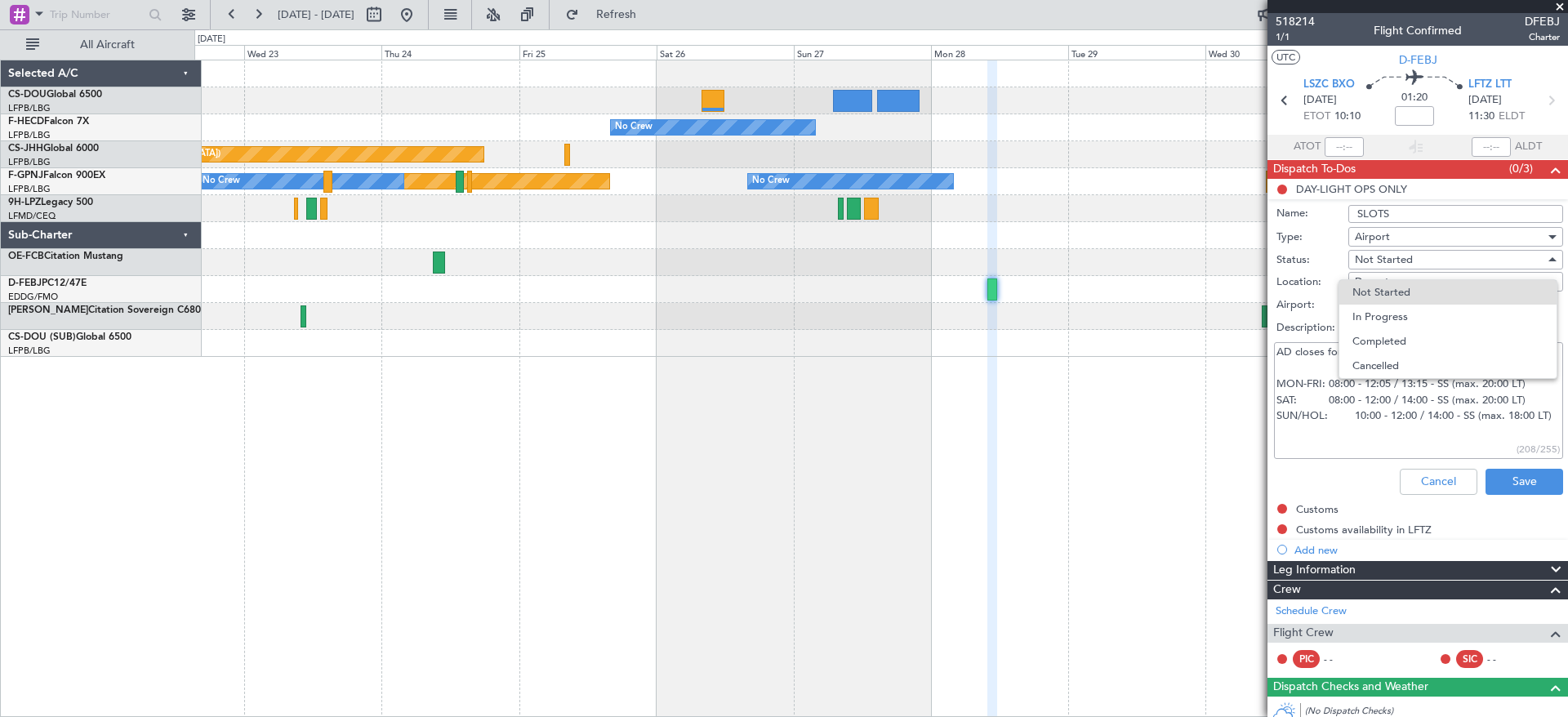 click on "In Progress" at bounding box center [1448, 317] 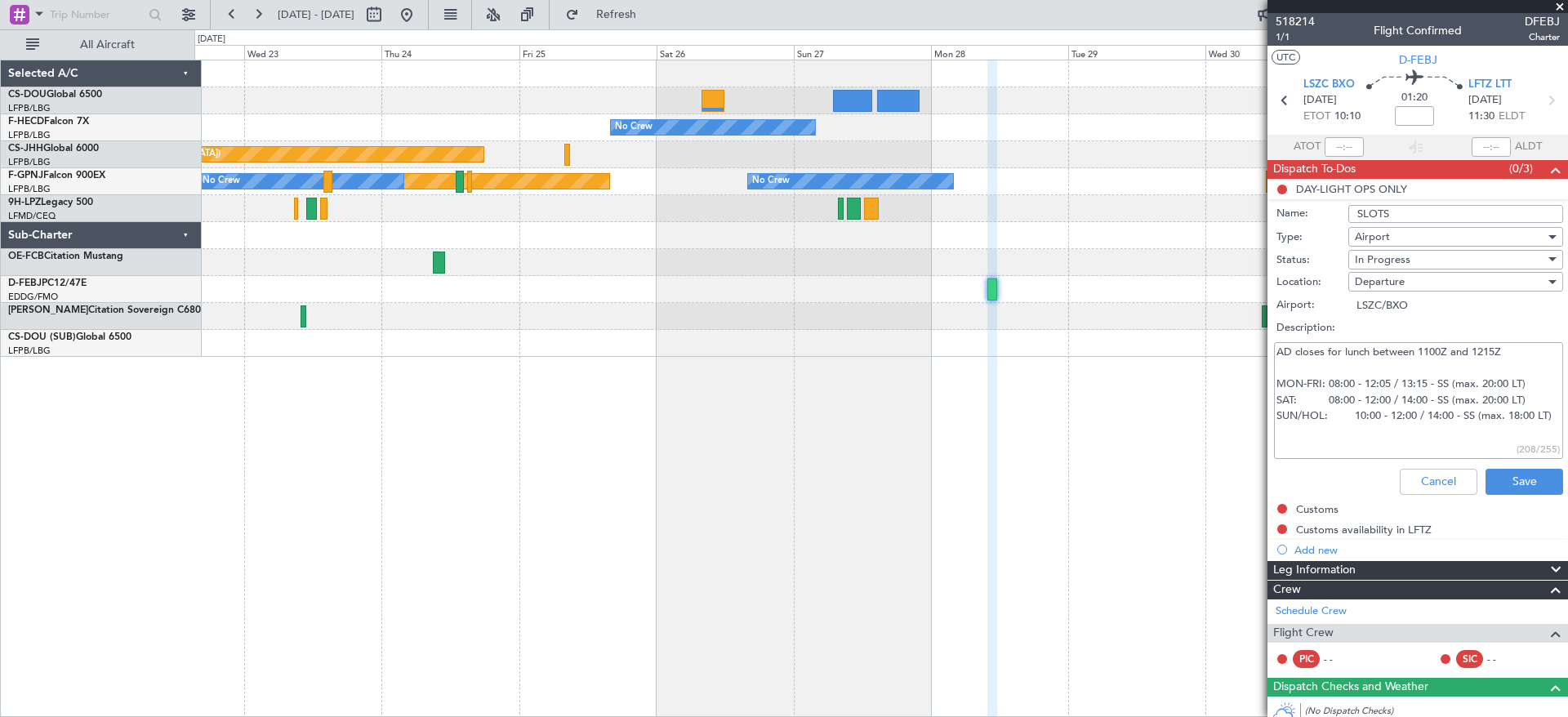 click on "Departure" at bounding box center (1450, 282) 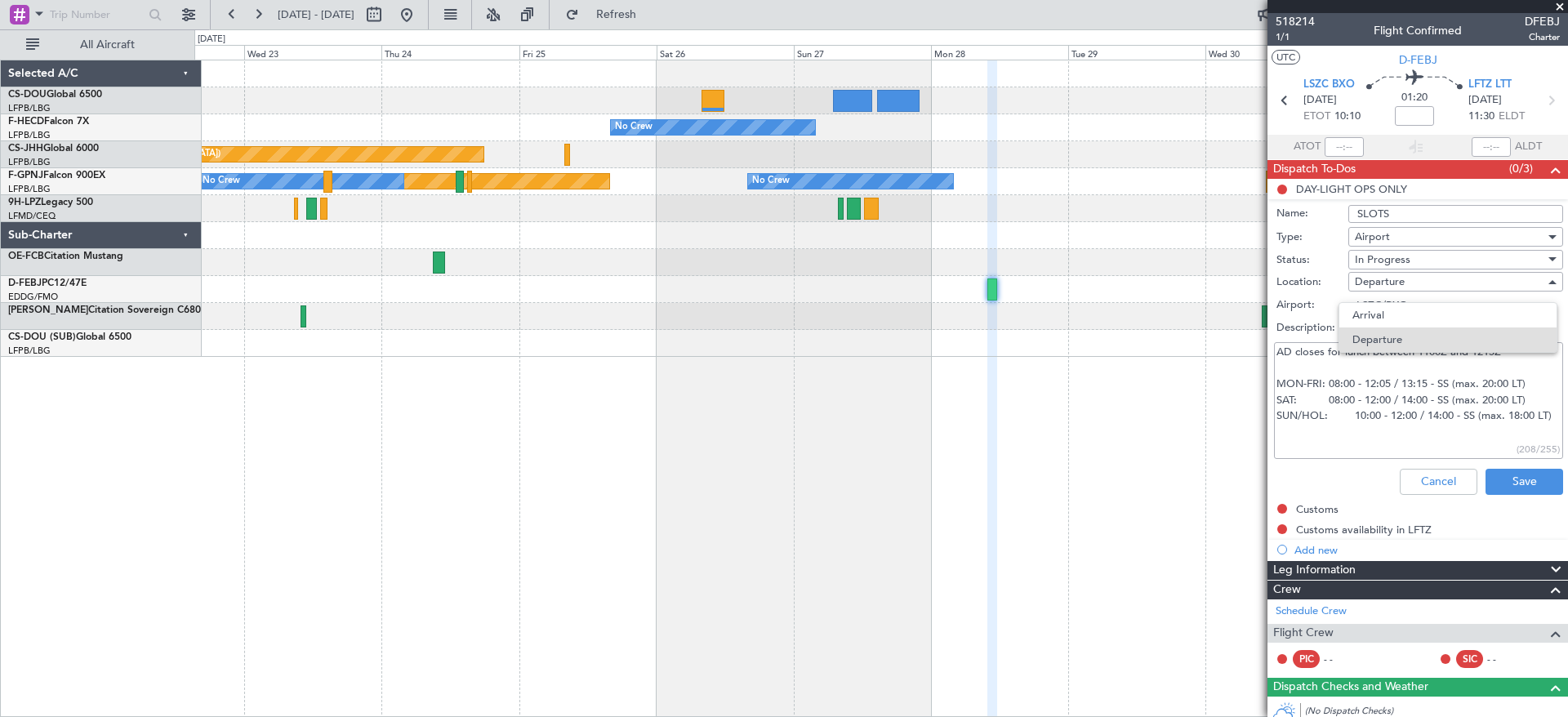 click at bounding box center [784, 358] 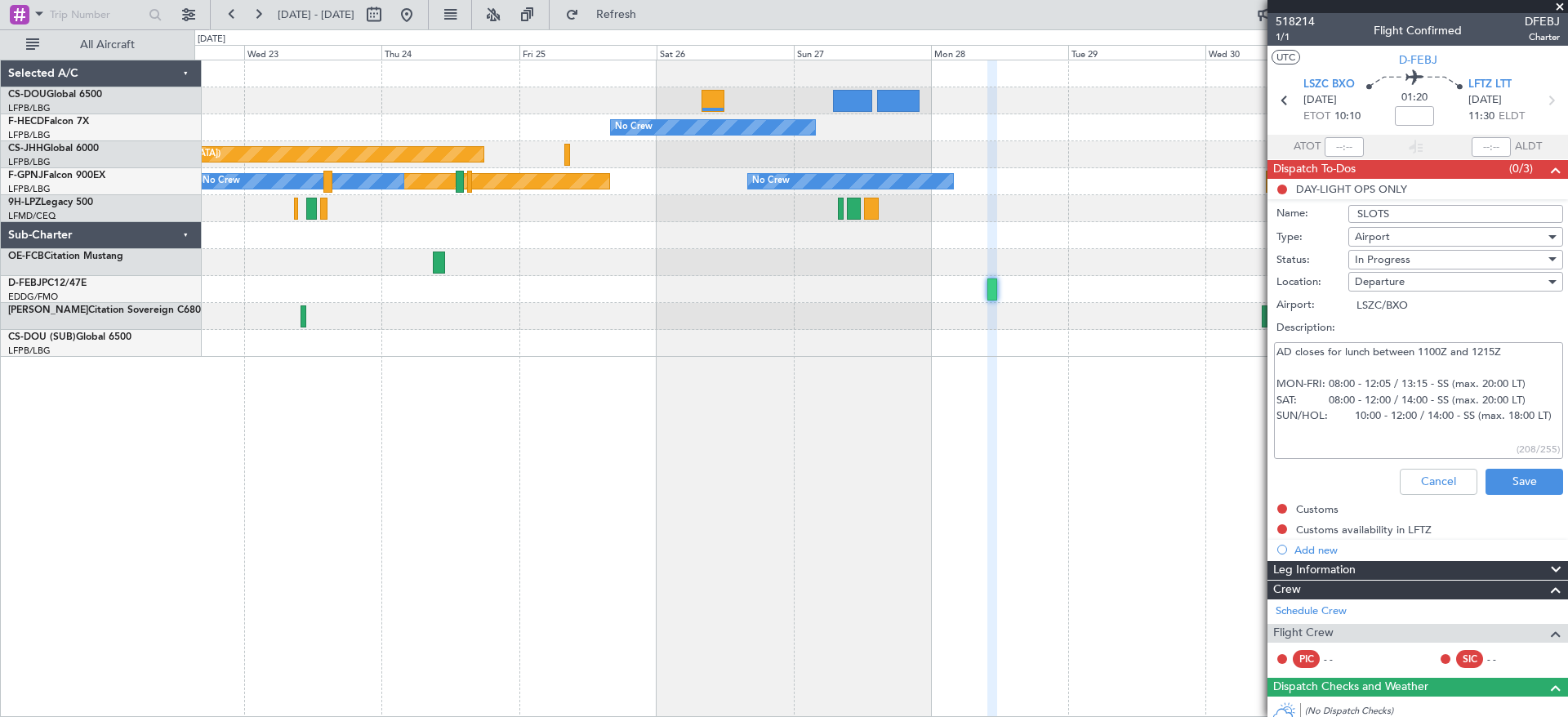 click on "Airport" at bounding box center (1450, 237) 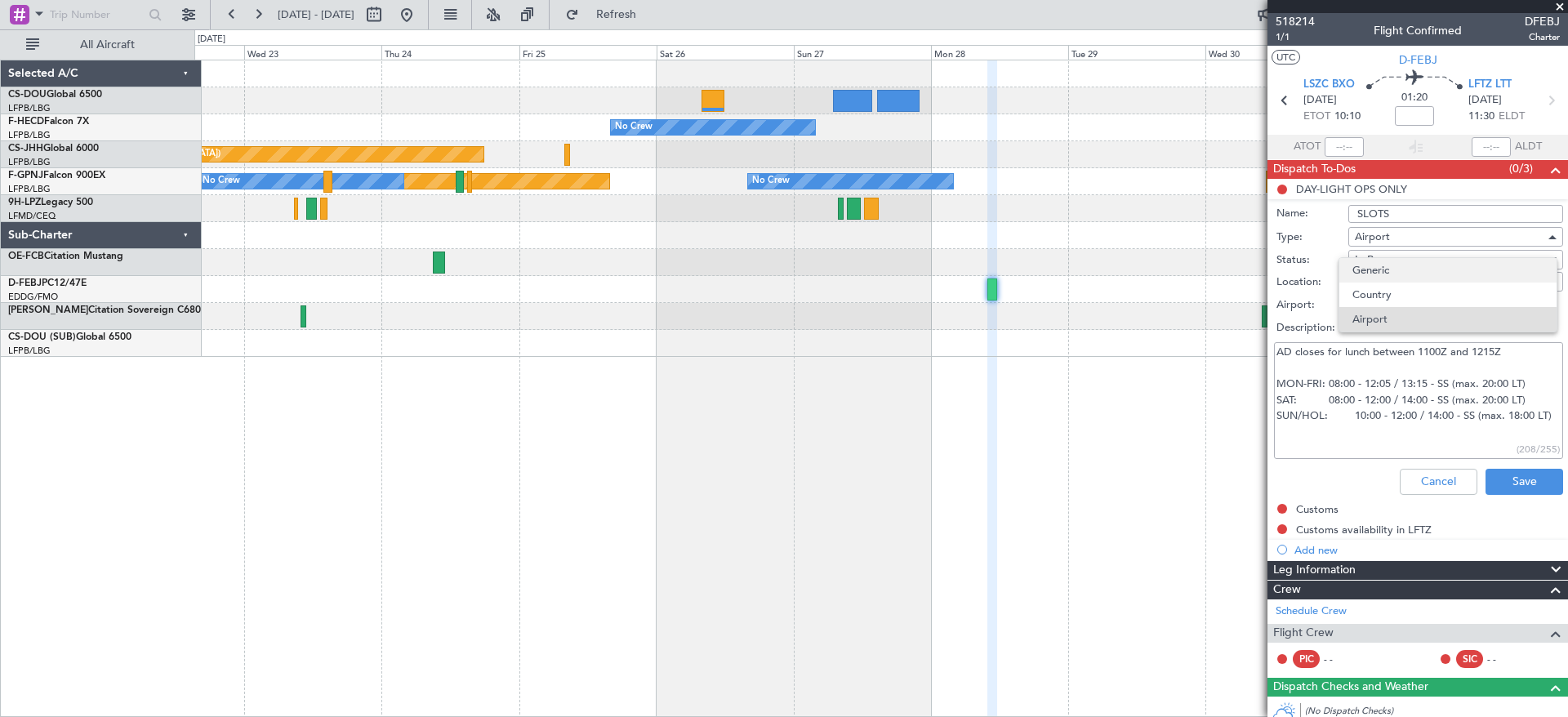 click on "Generic" at bounding box center (1448, 270) 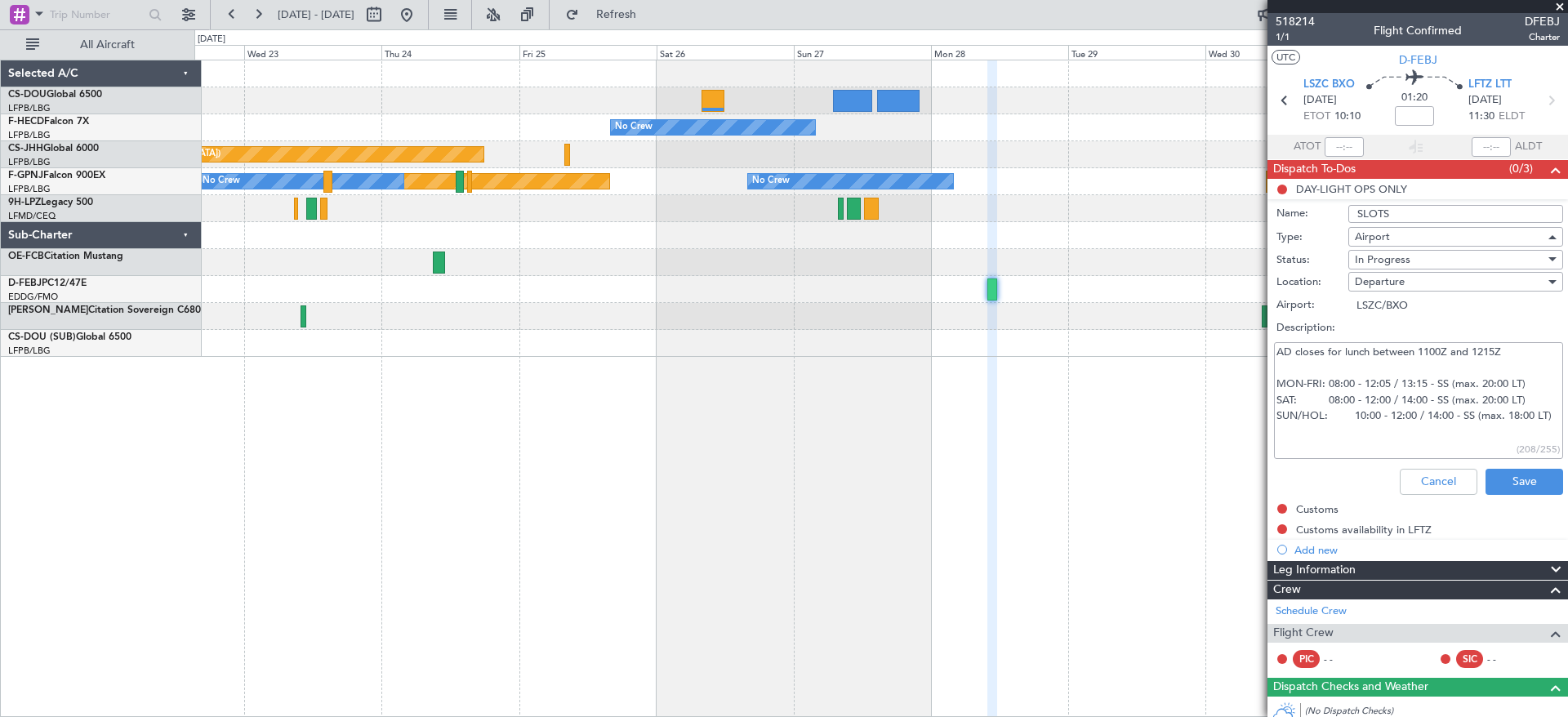 type on "AD closes for lunch between 1100Z and 1215Z
MON-FRI:	08:00 - 12:05 / 13:15 - SS (max. 20:00 LT)
SAT:	        08:00 - 12:00 / 14:00 - SS (max. 20:00 LT)
SUN/HOL:	10:00 - 12:00 / 14:00 - SS (max. 18:00 LT)" 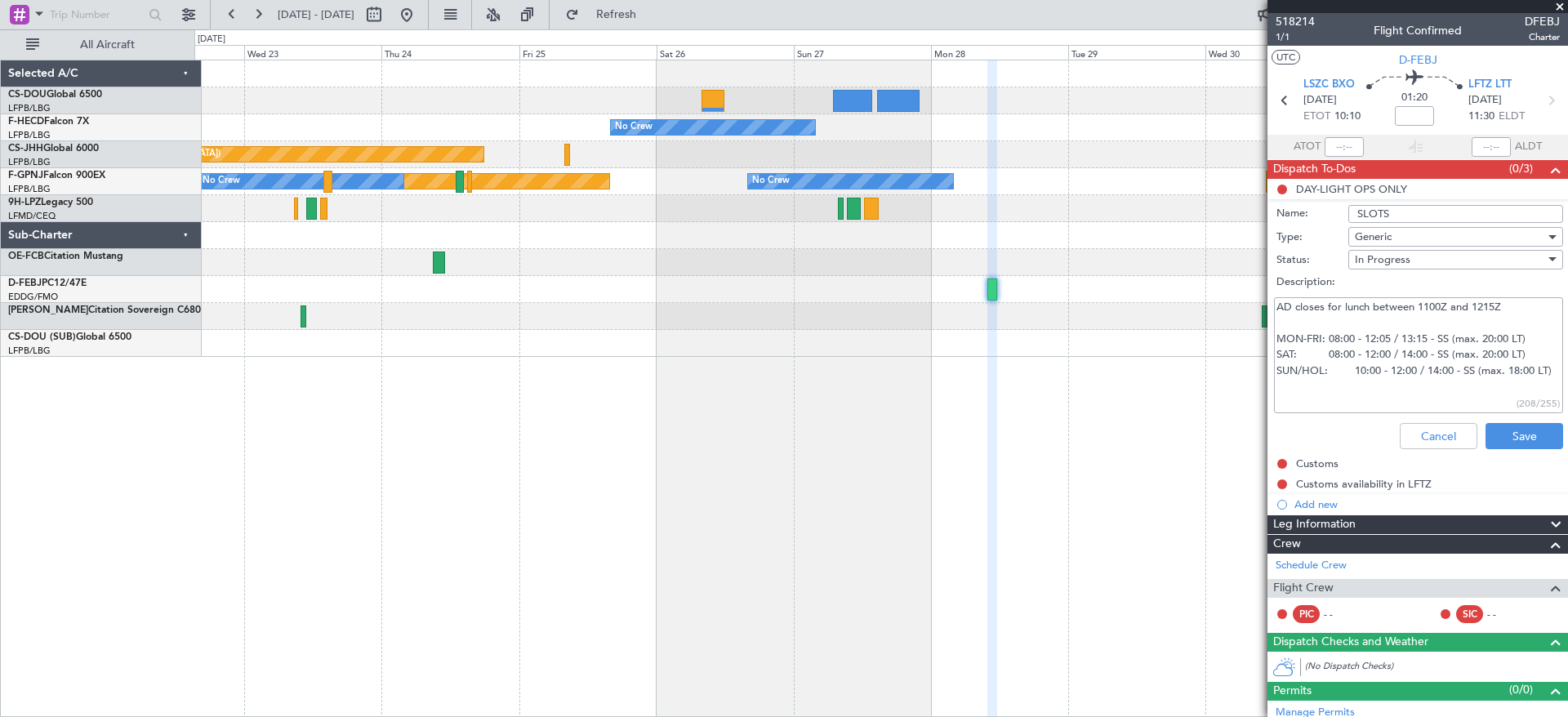 click on "AD closes for lunch between 1100Z and 1215Z
MON-FRI:	08:00 - 12:05 / 13:15 - SS (max. 20:00 LT)
SAT:	        08:00 - 12:00 / 14:00 - SS (max. 20:00 LT)
SUN/HOL:	10:00 - 12:00 / 14:00 - SS (max. 18:00 LT)" at bounding box center [1419, 355] 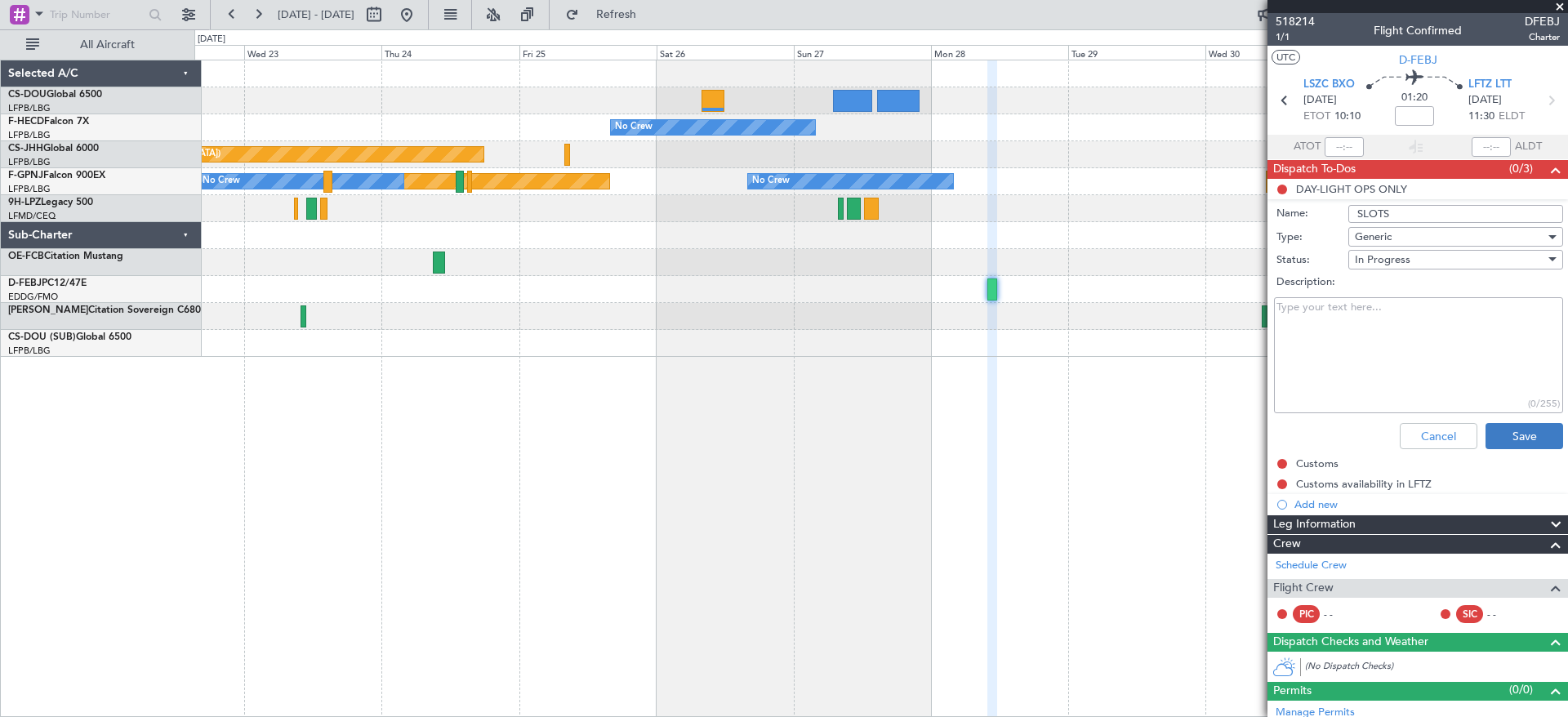 type 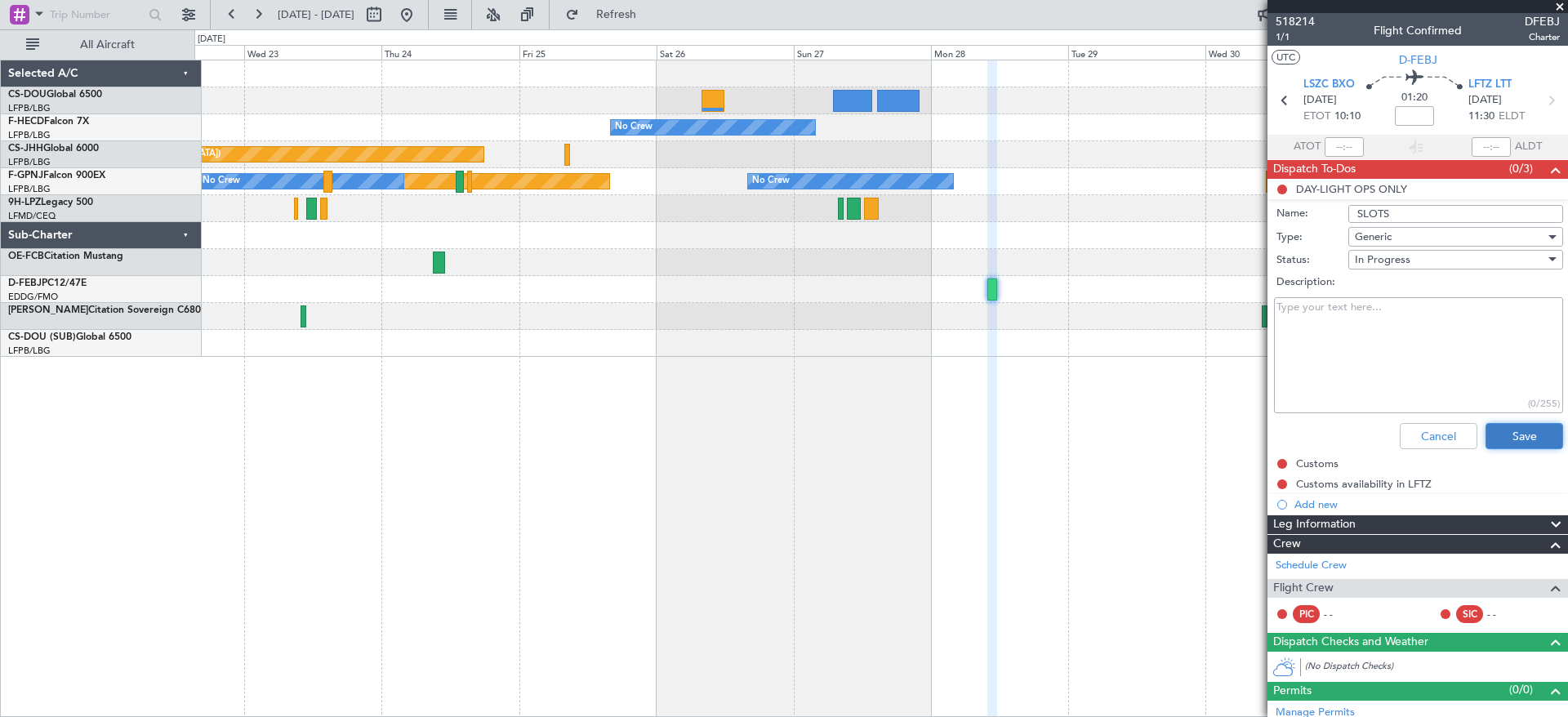 click on "Save" 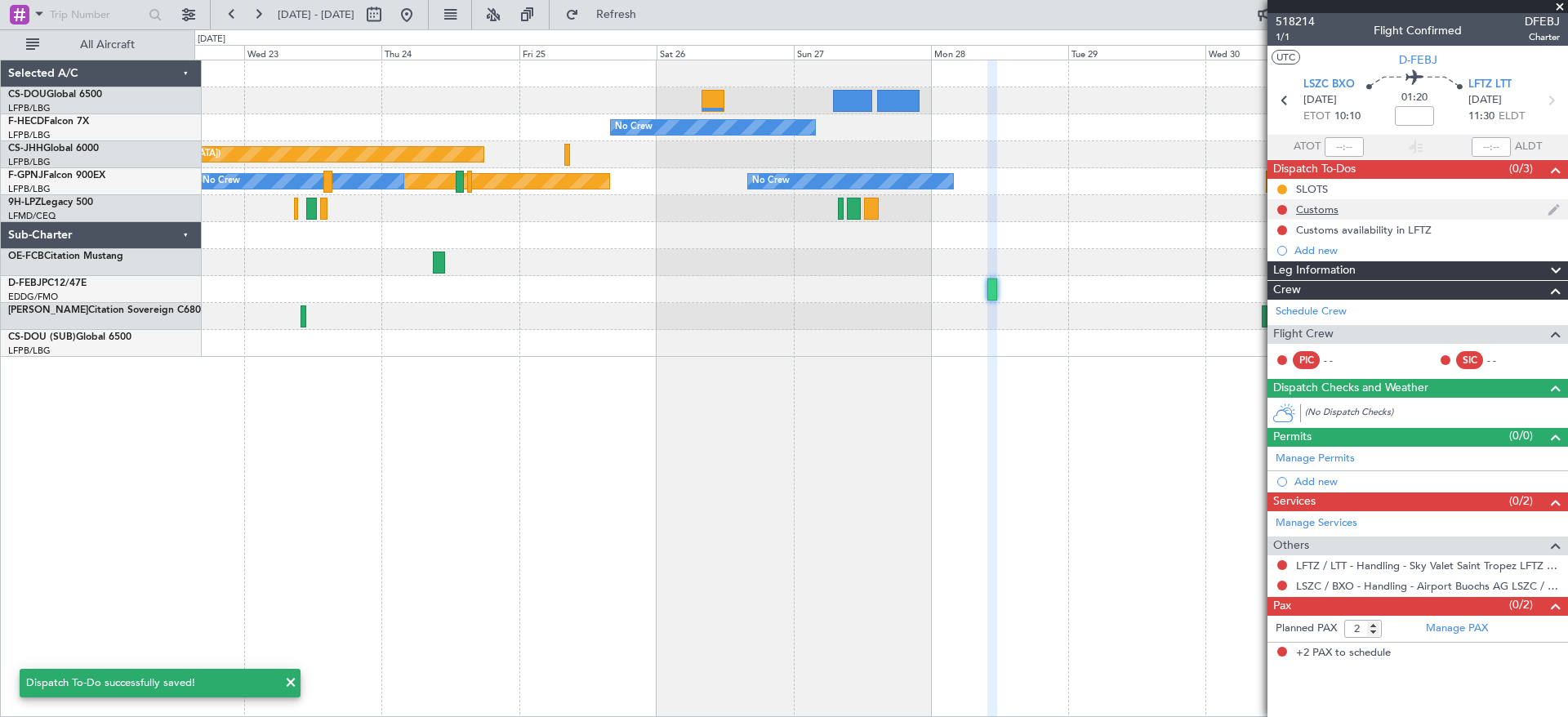click on "Customs" 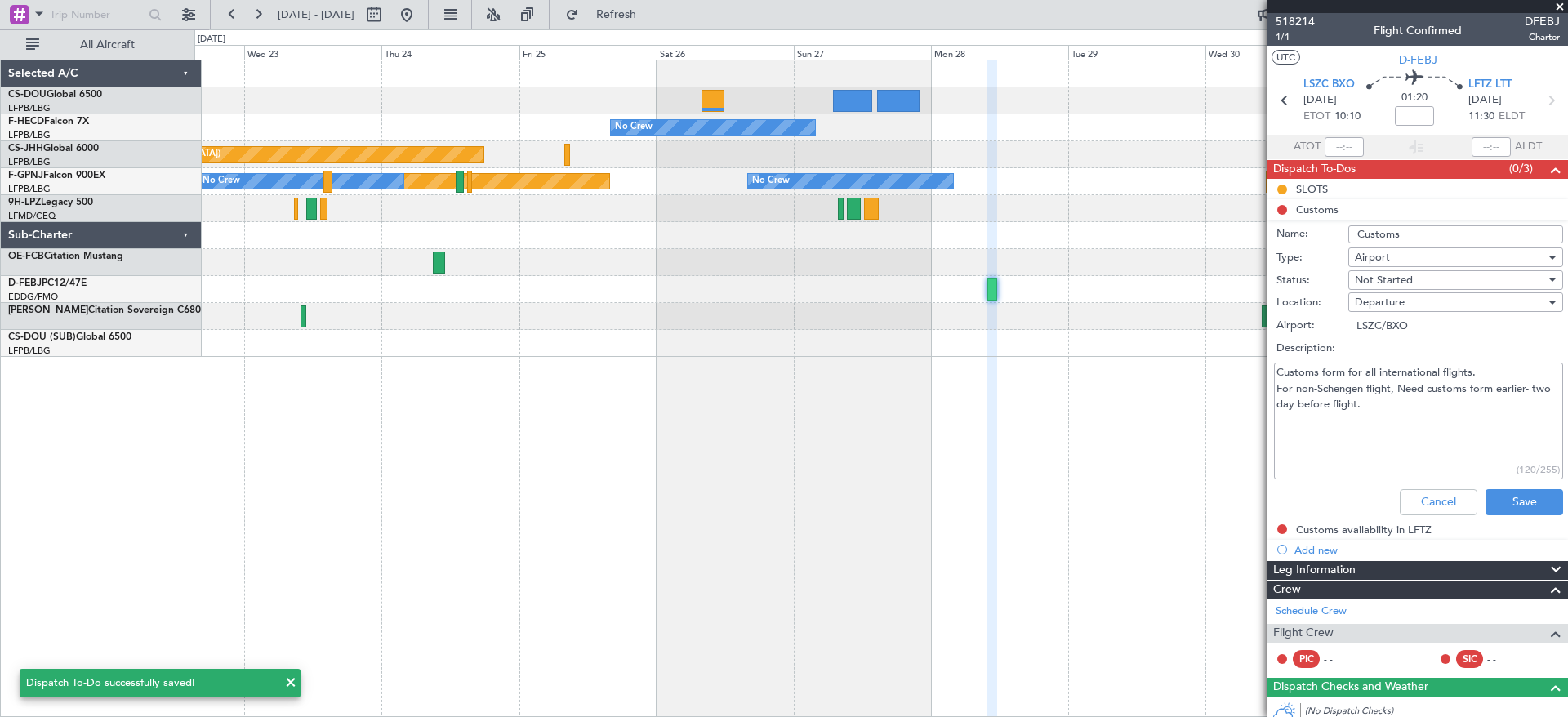 drag, startPoint x: 1416, startPoint y: 235, endPoint x: 1289, endPoint y: 229, distance: 127.14165 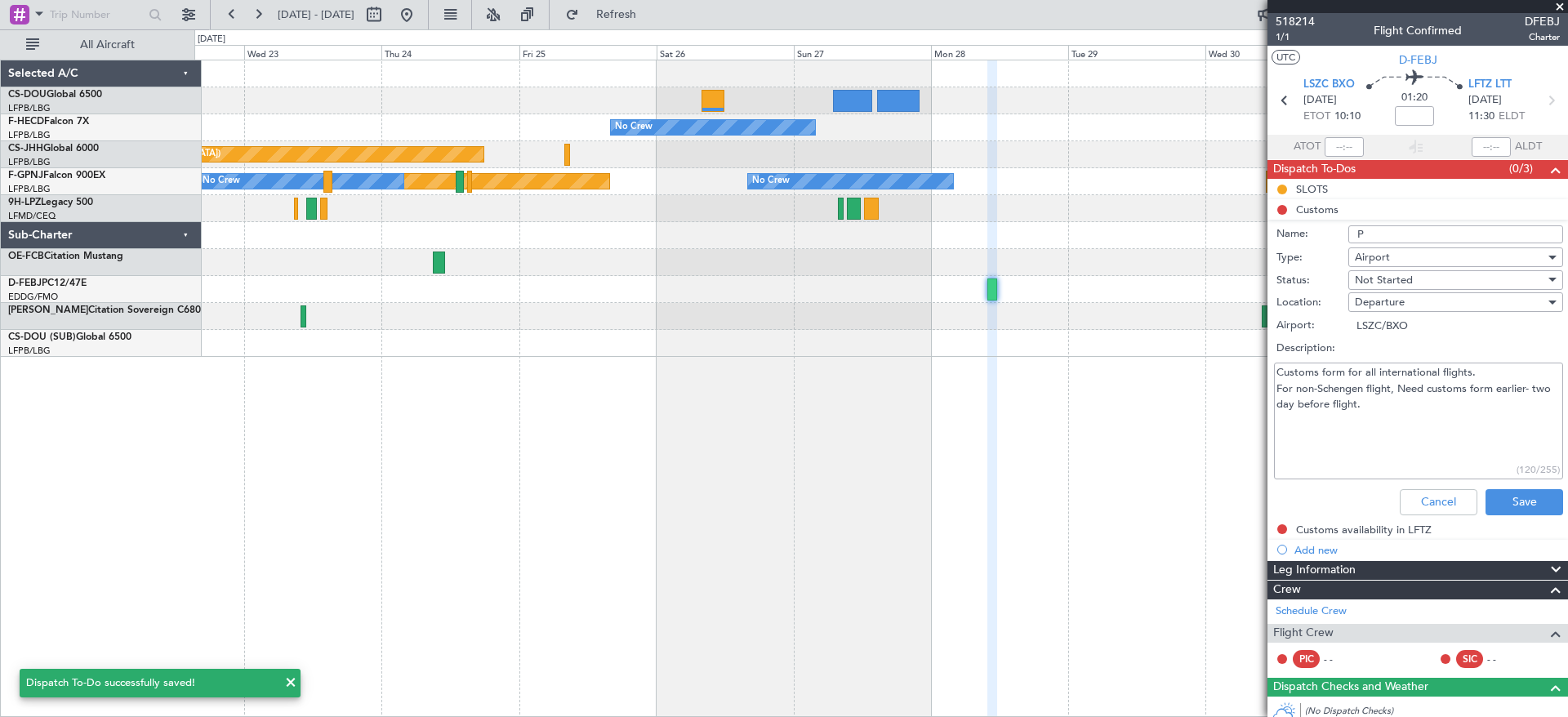 type on "PA" 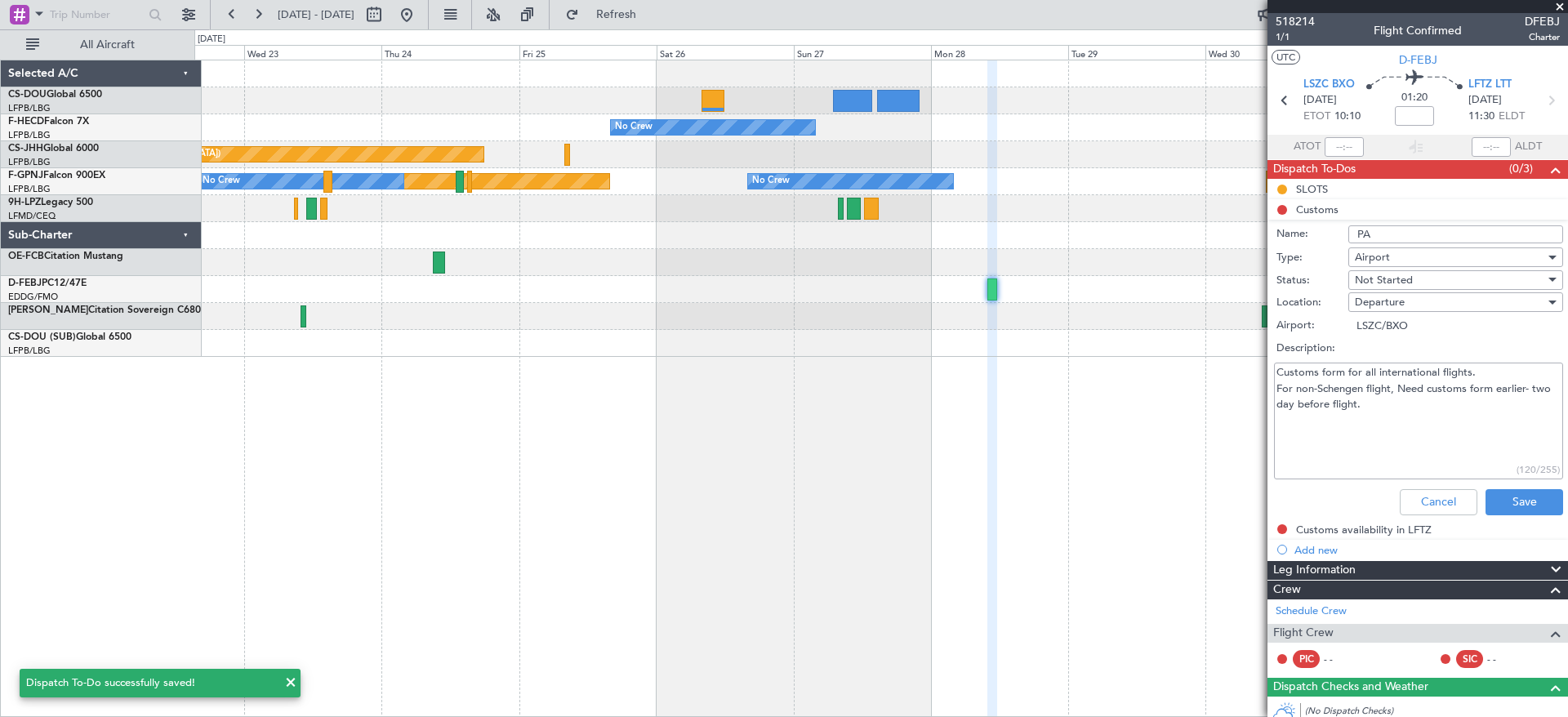 type on "PAX" 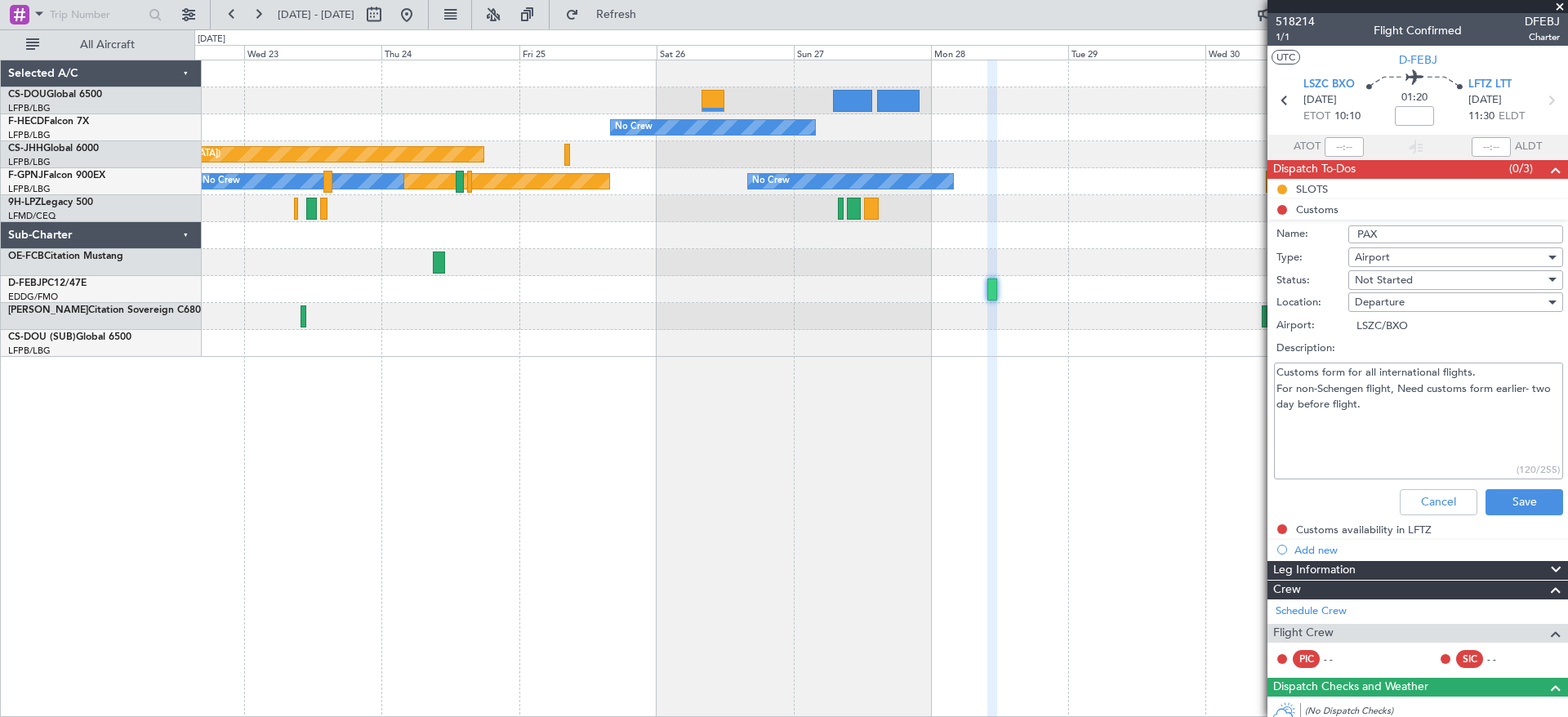 type on "PAX" 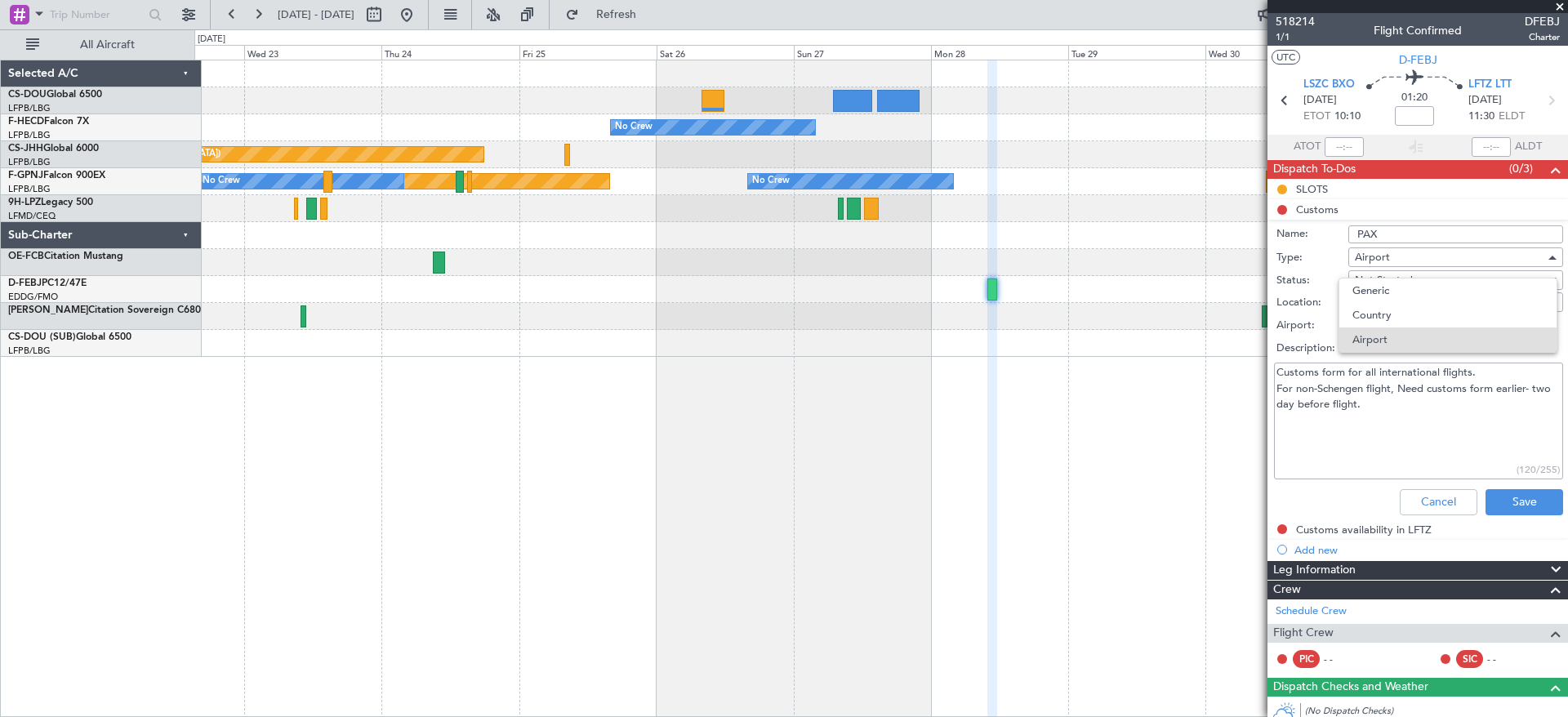 click on "Generic" at bounding box center (1448, 291) 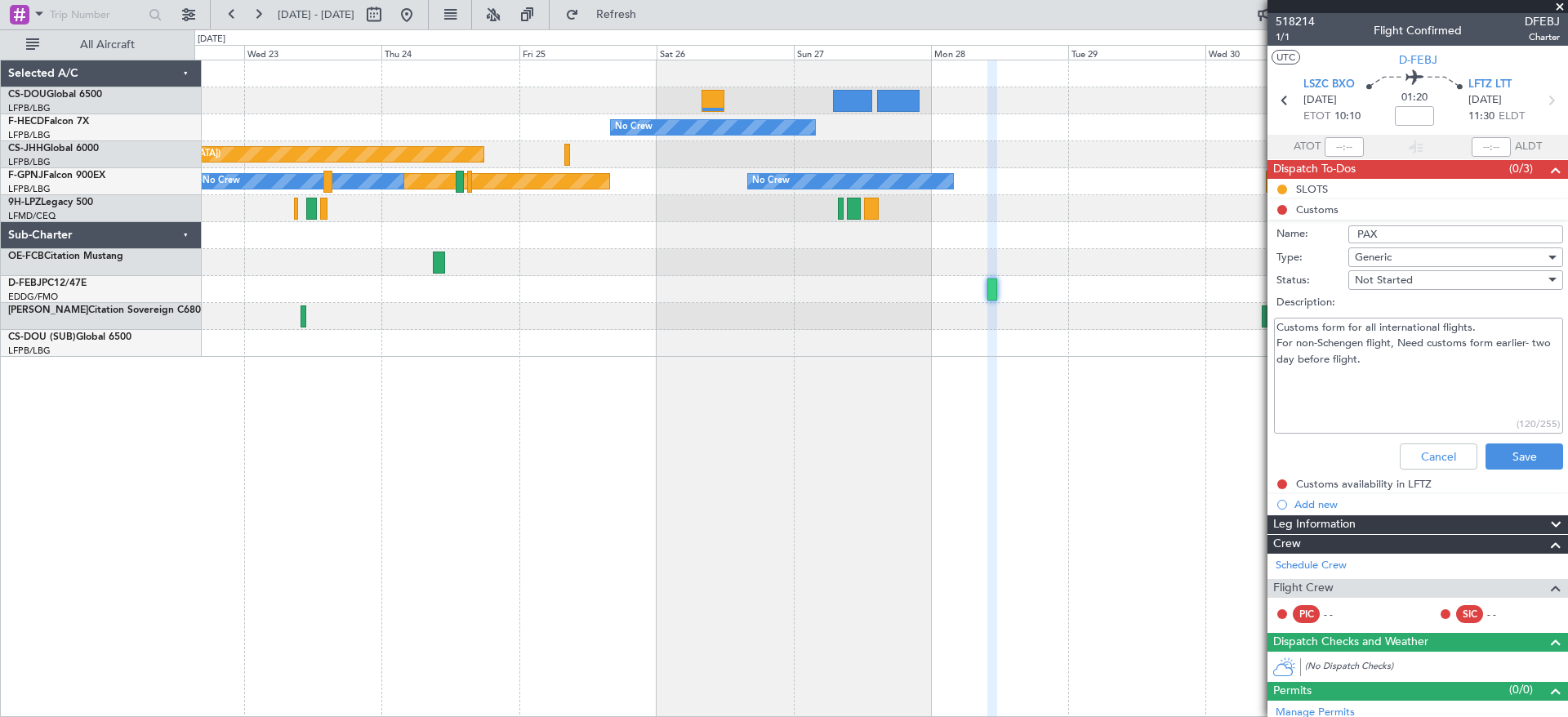 click on "Not Started" at bounding box center (1450, 280) 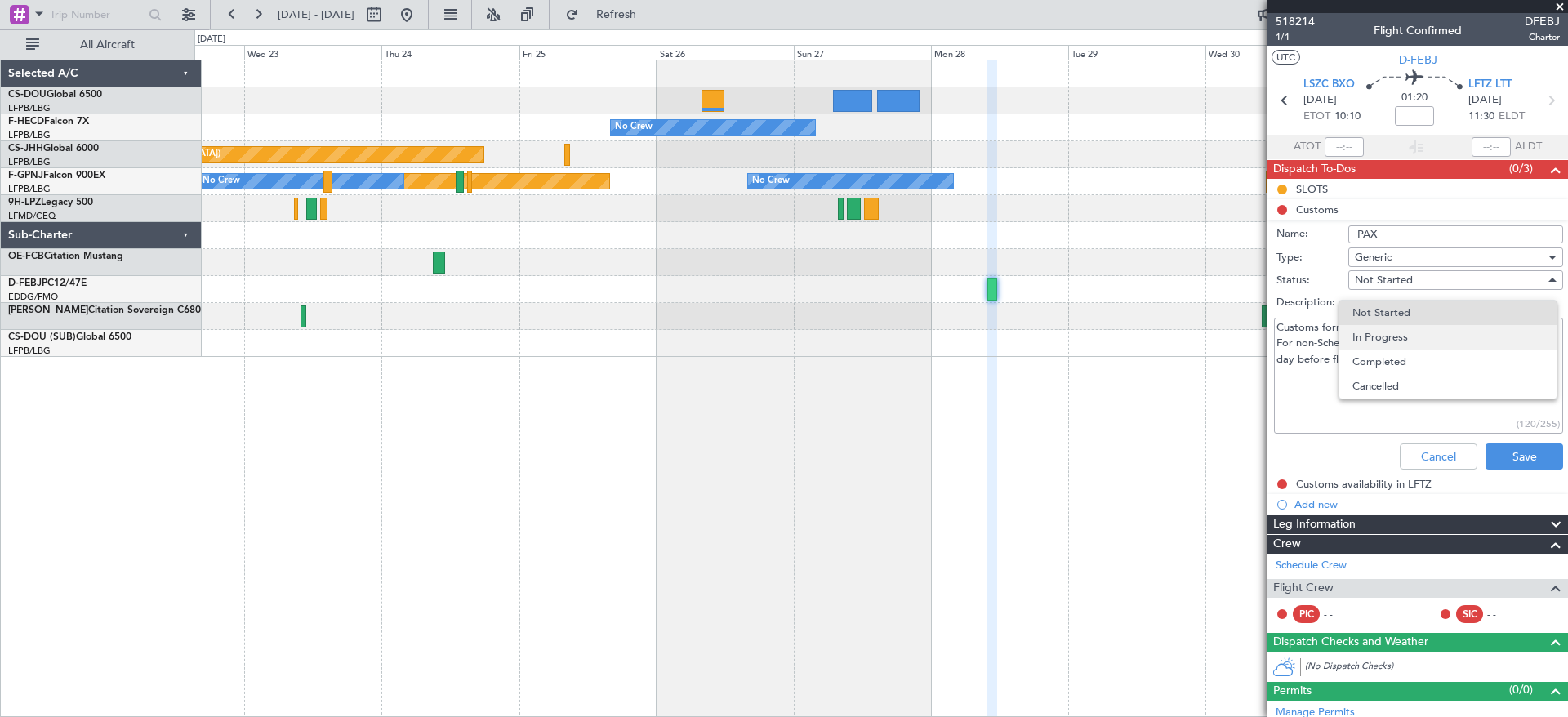 click on "In Progress" at bounding box center [1448, 337] 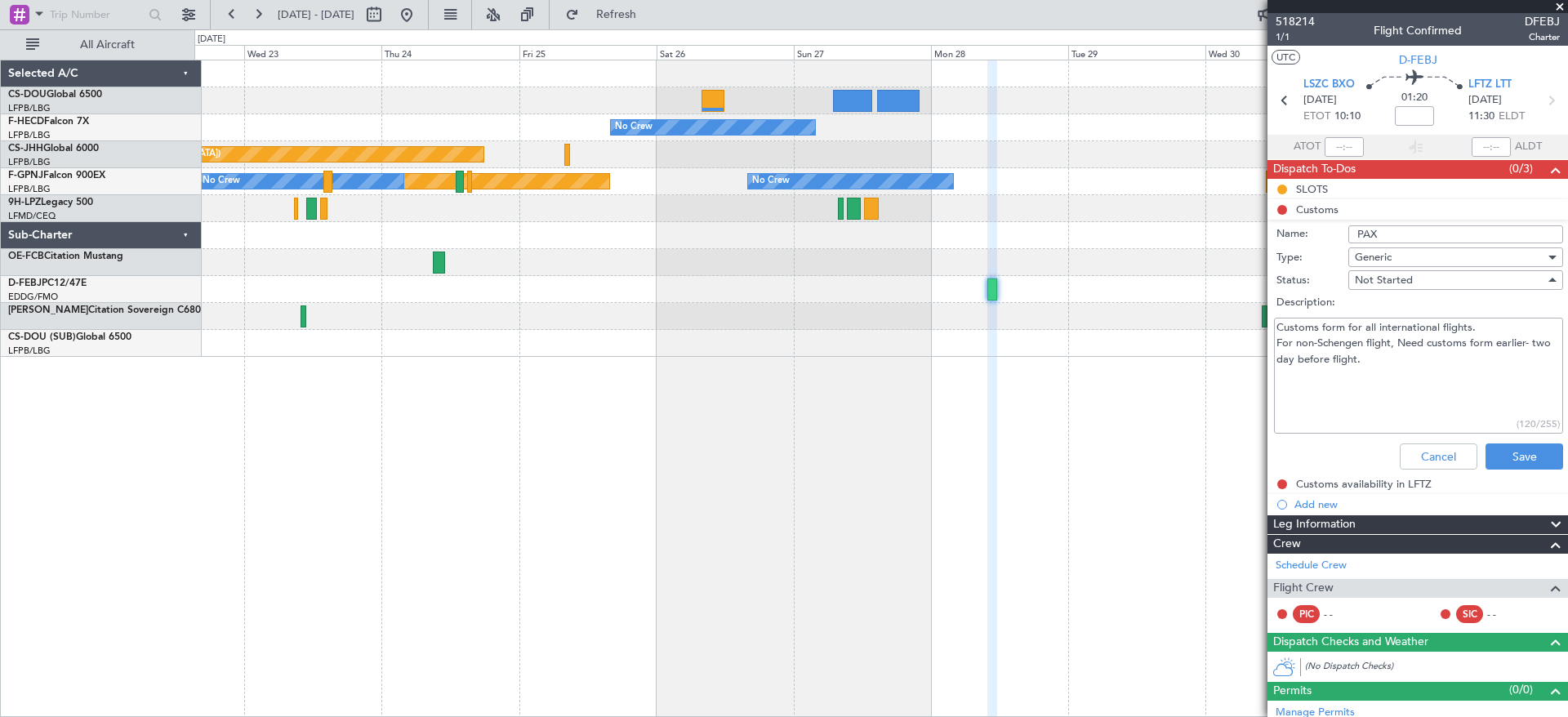 type on "Customs form for all international flights.
For non-Schengen flight, Need customs form earlier- two day before flight." 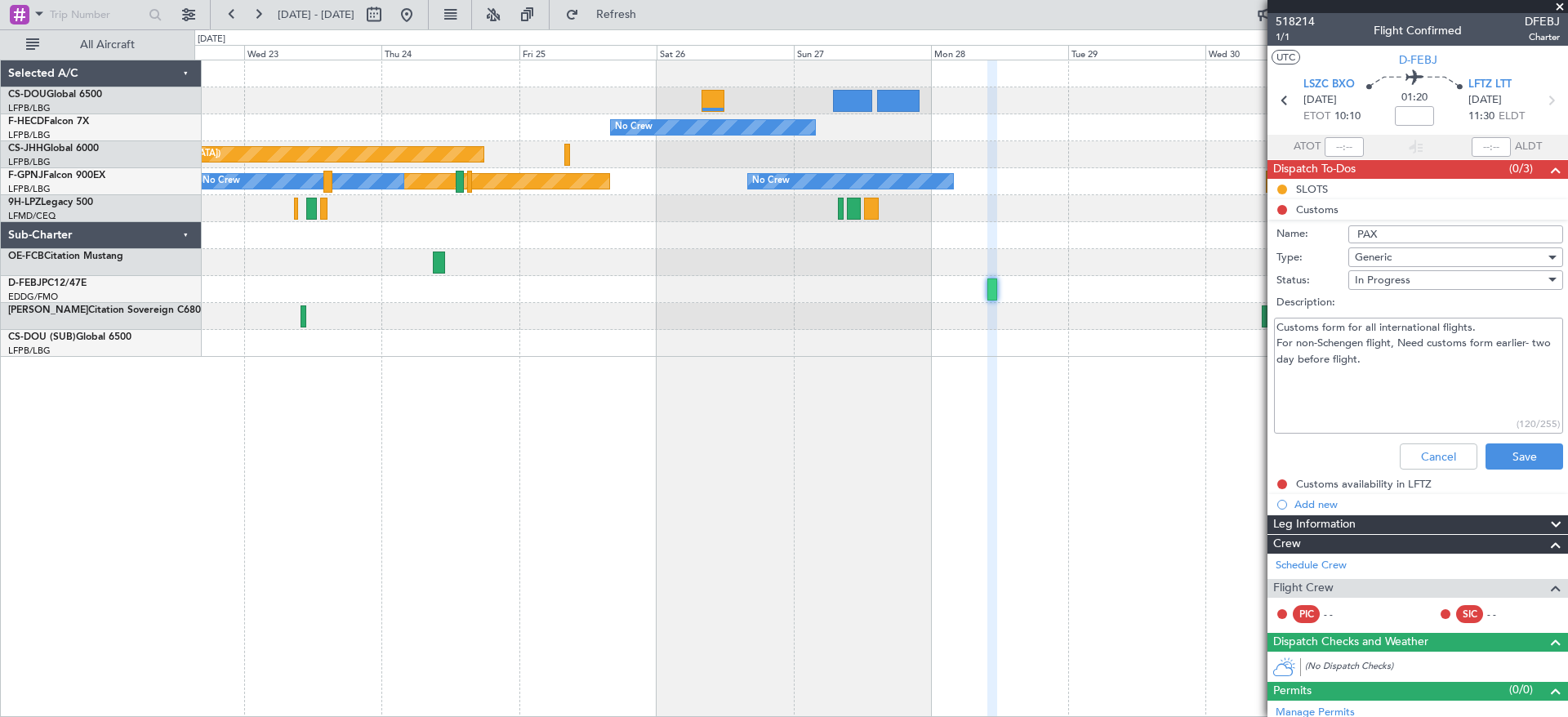 click on "Customs form for all international flights.
For non-Schengen flight, Need customs form earlier- two day before flight." at bounding box center [1419, 376] 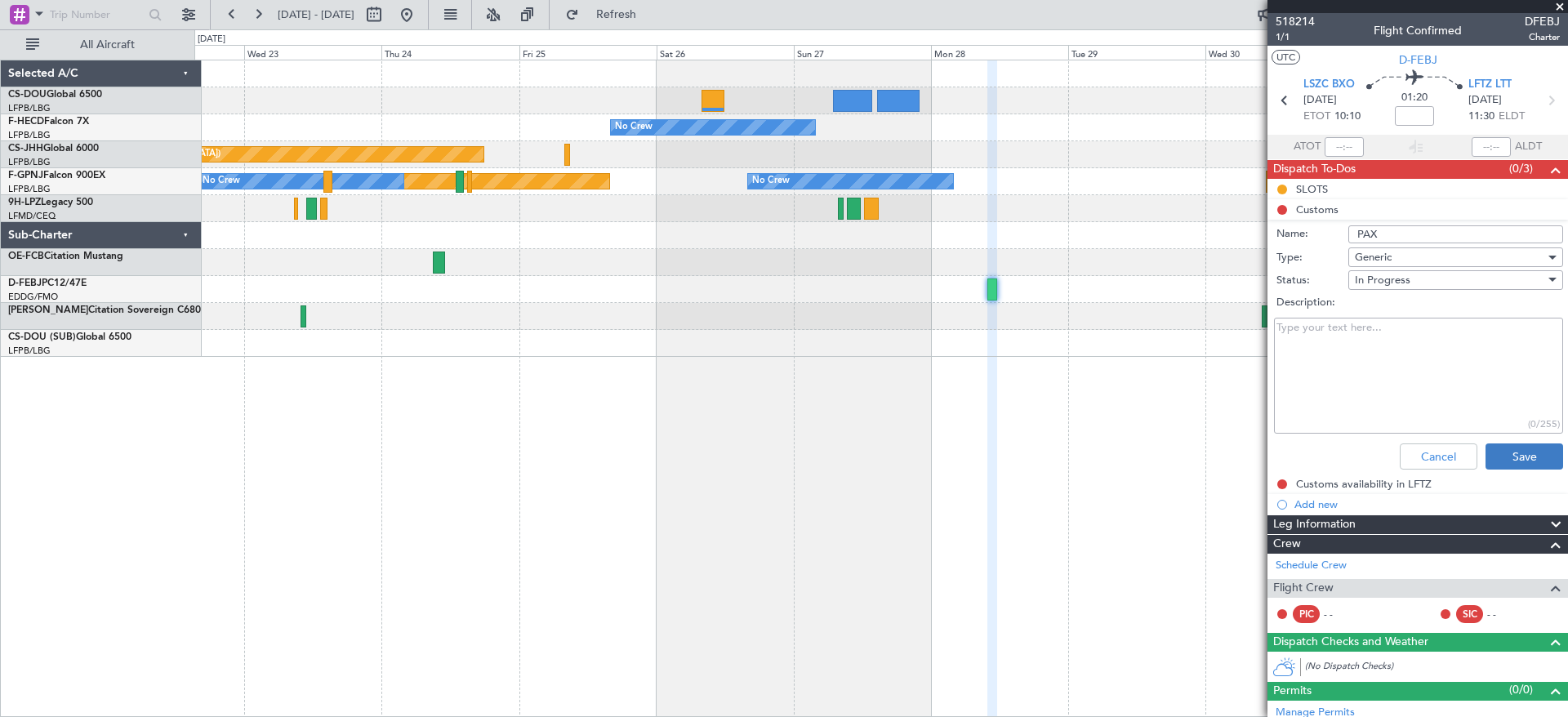 type 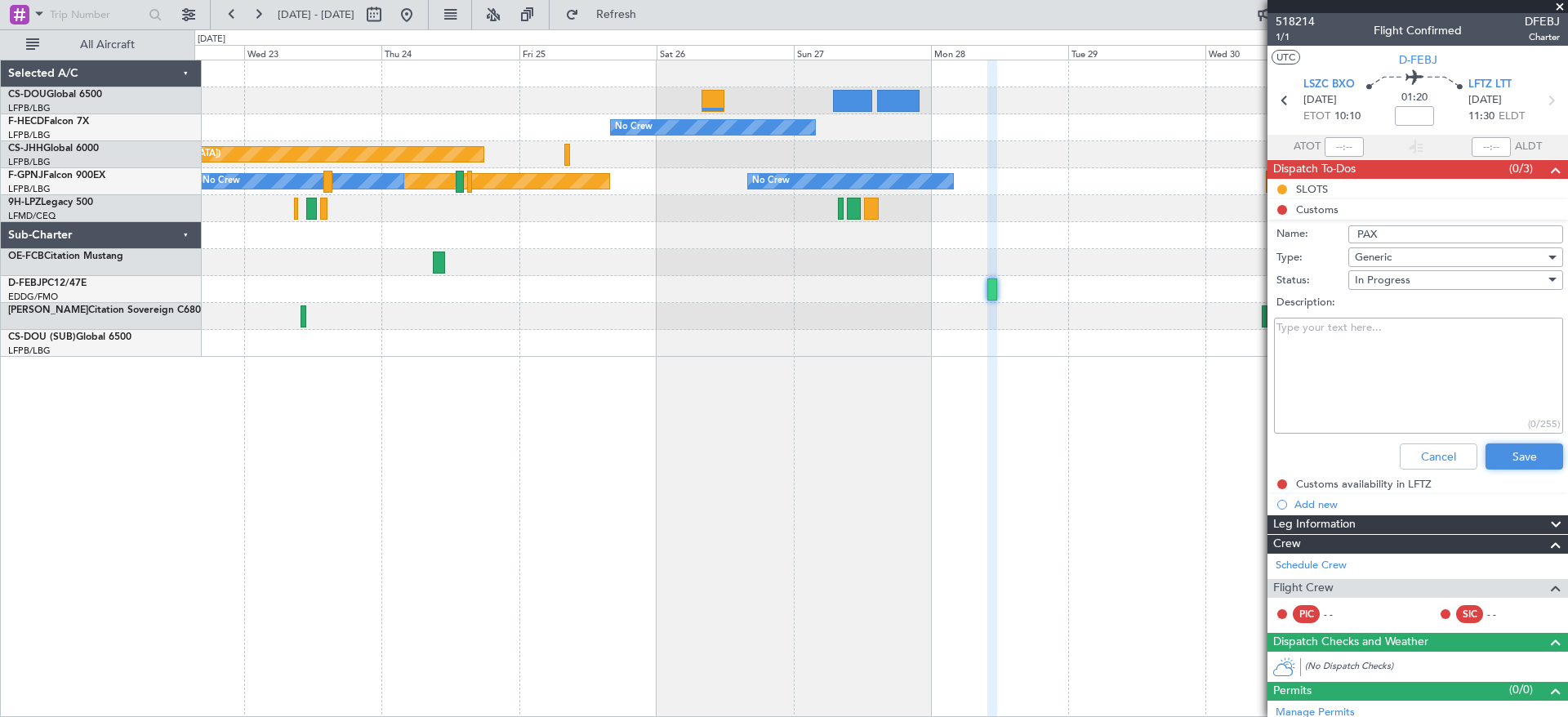 click on "Save" 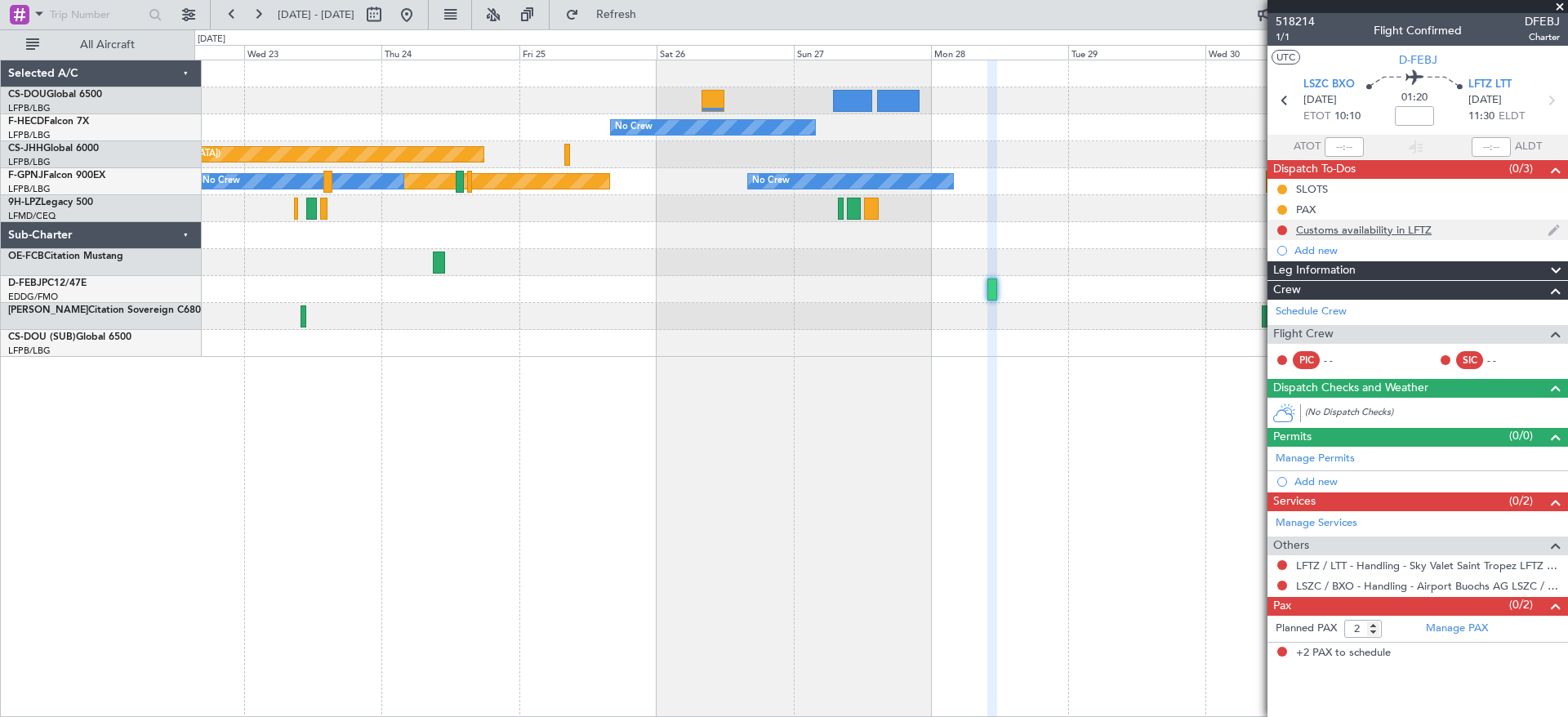 click on "Customs availability in LFTZ" 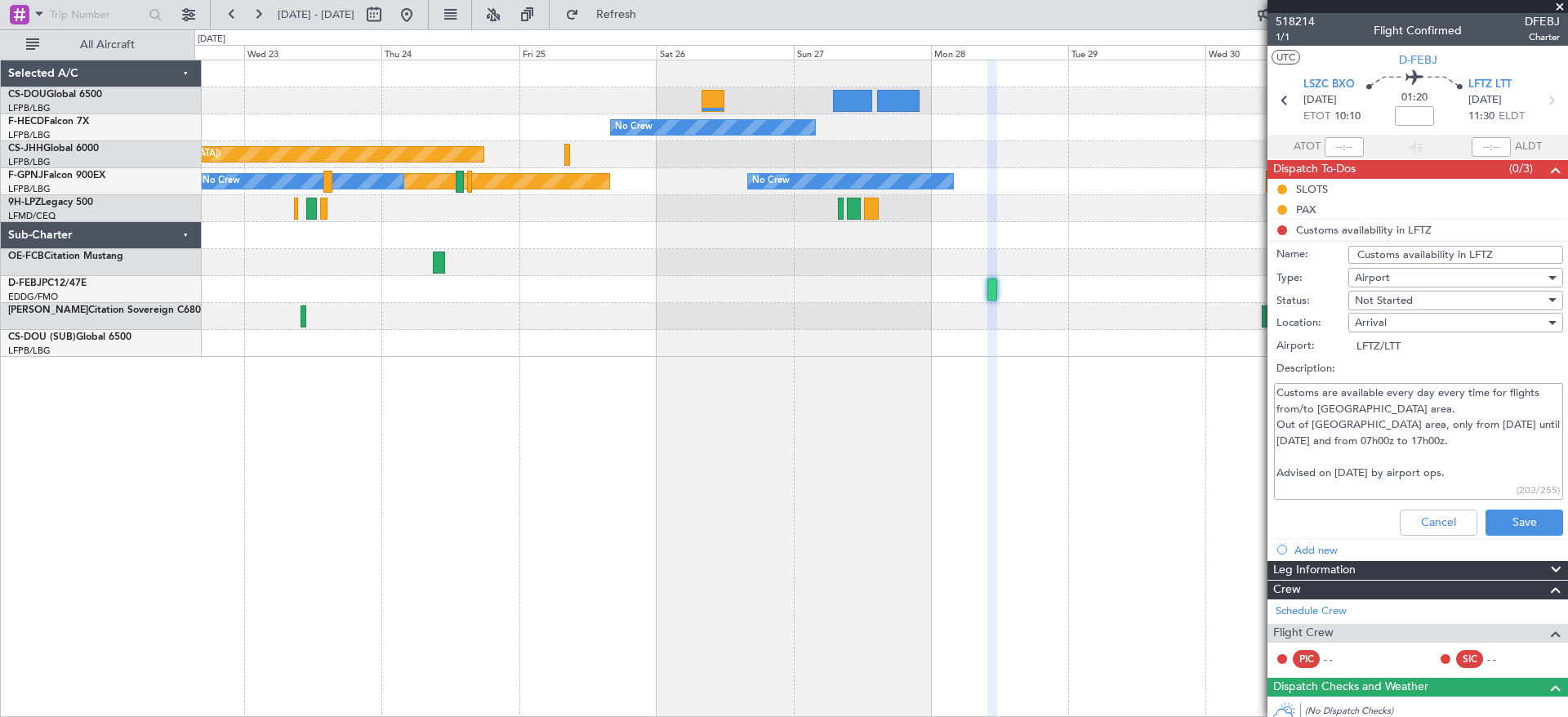 drag, startPoint x: 1500, startPoint y: 251, endPoint x: 1253, endPoint y: 251, distance: 247 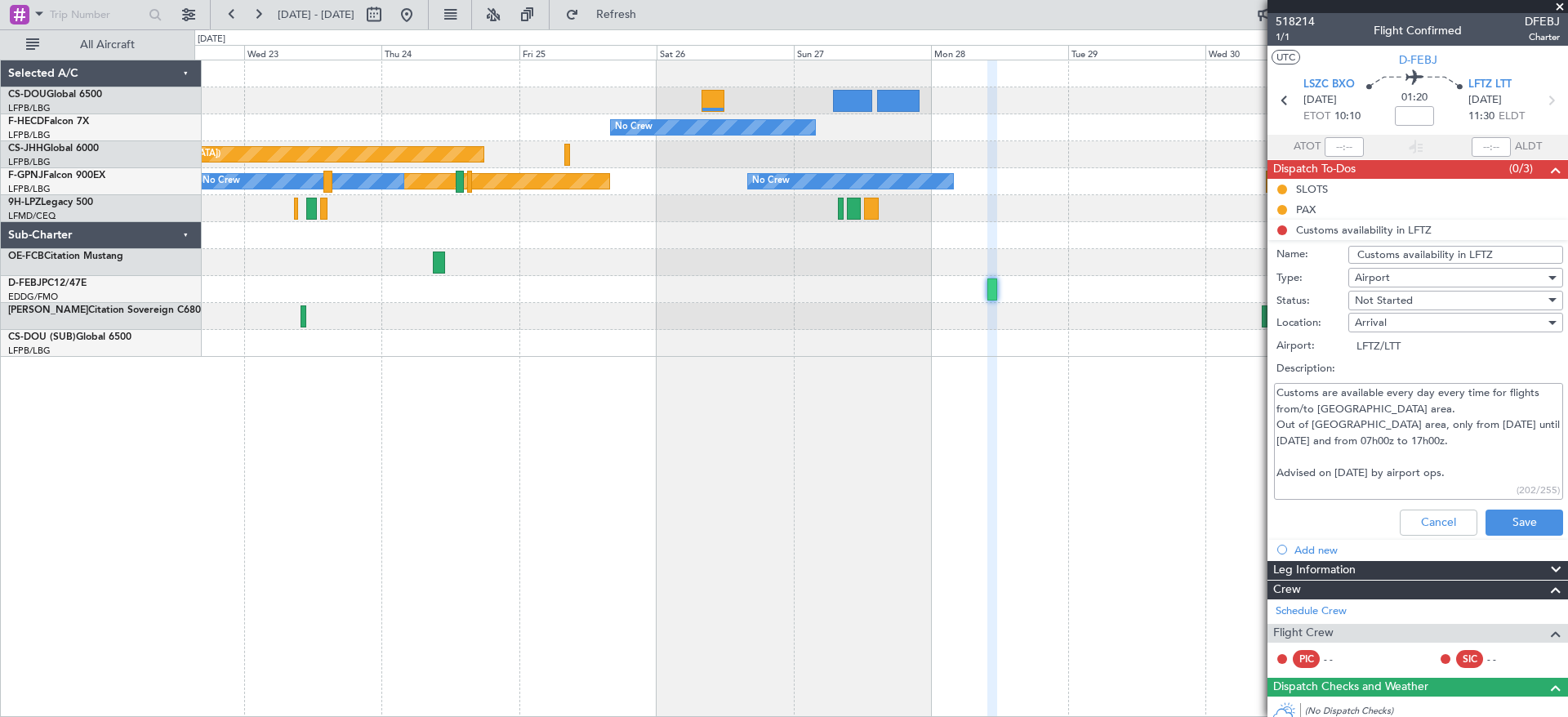 type on "p" 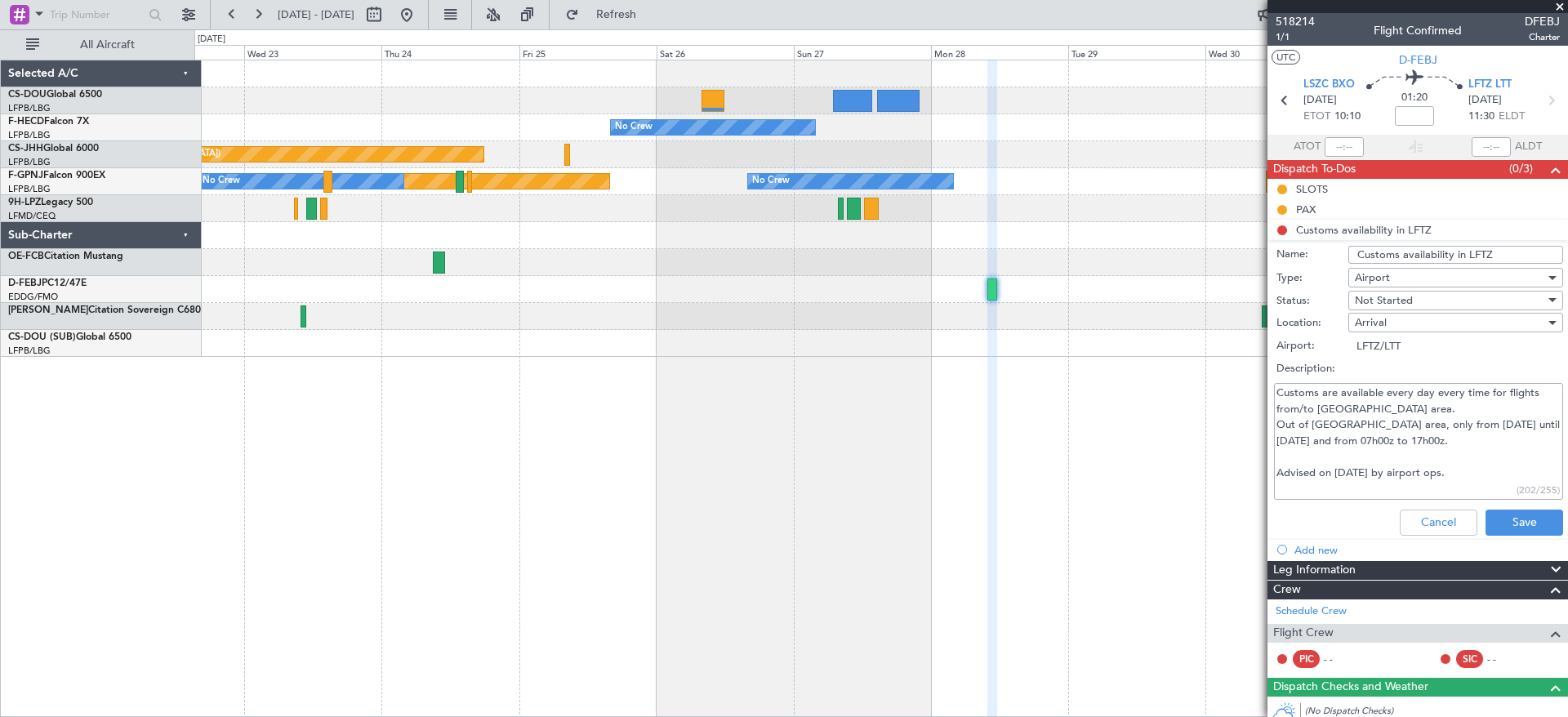 type on "Customs are available every day every time for flights from/to [GEOGRAPHIC_DATA] area.
Out of [GEOGRAPHIC_DATA] area, only from [DATE] until [DATE] and from 07h00z to 17h00z.
Advised on [DATE] by airport ops." 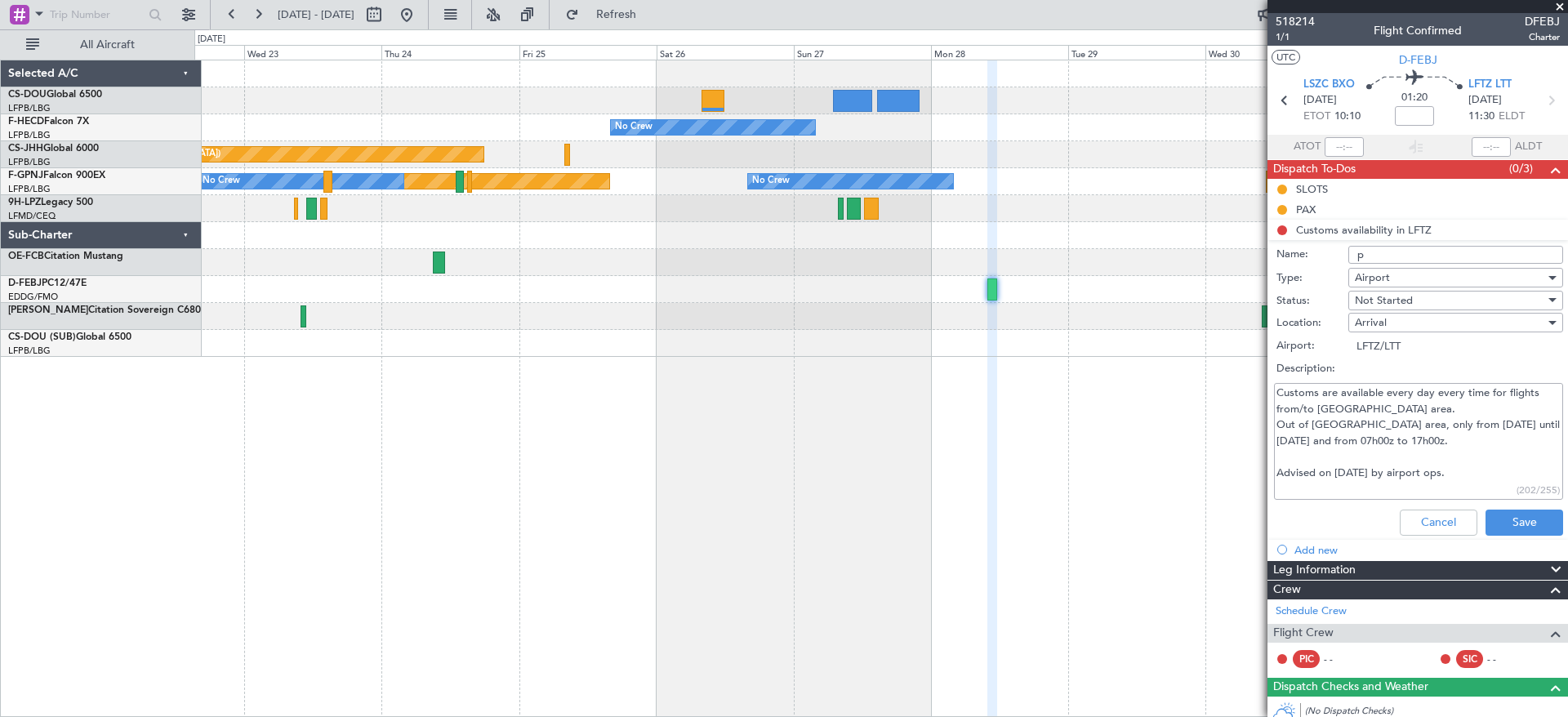 type 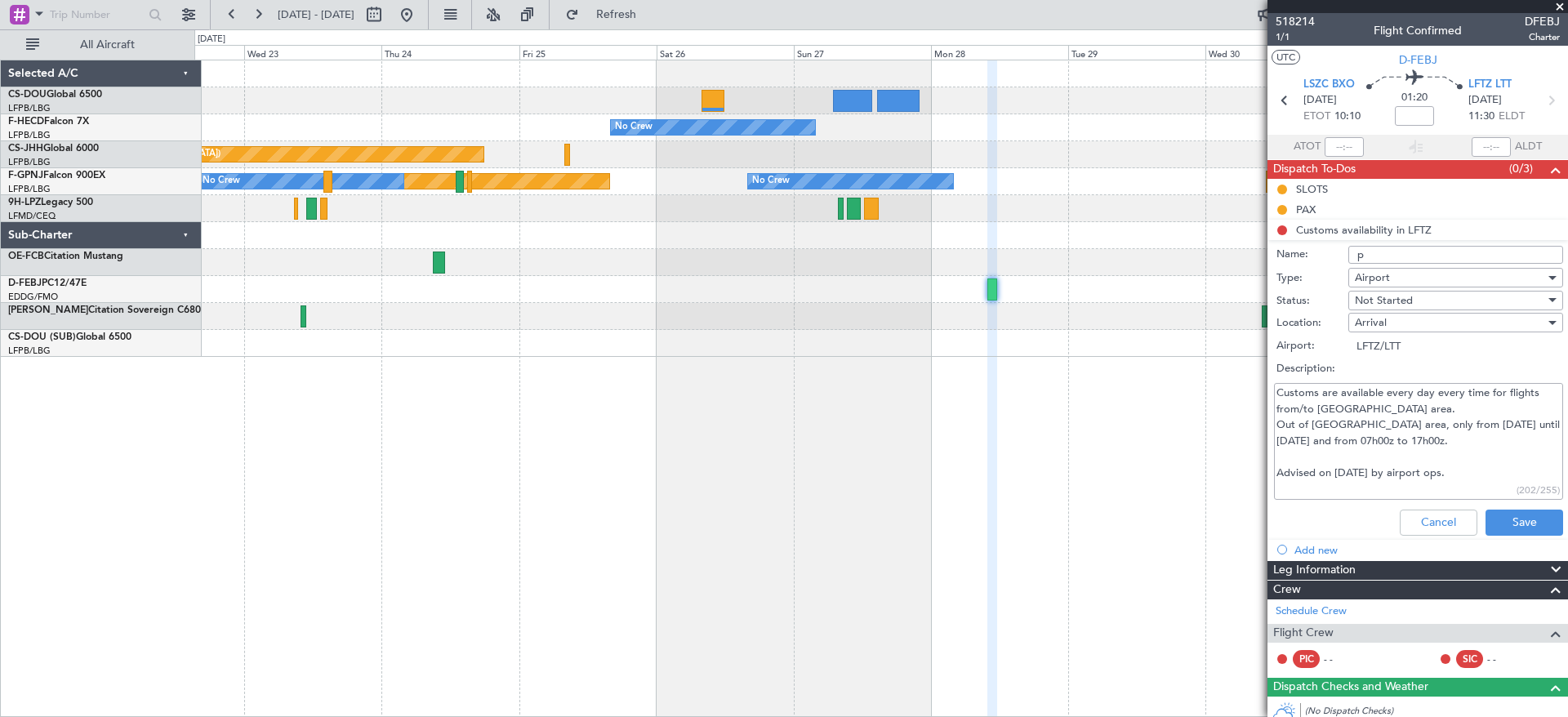 type on "Customs are available every day every time for flights from/to [GEOGRAPHIC_DATA] area.
Out of [GEOGRAPHIC_DATA] area, only from [DATE] until [DATE] and from 07h00z to 17h00z.
Advised on [DATE] by airport ops." 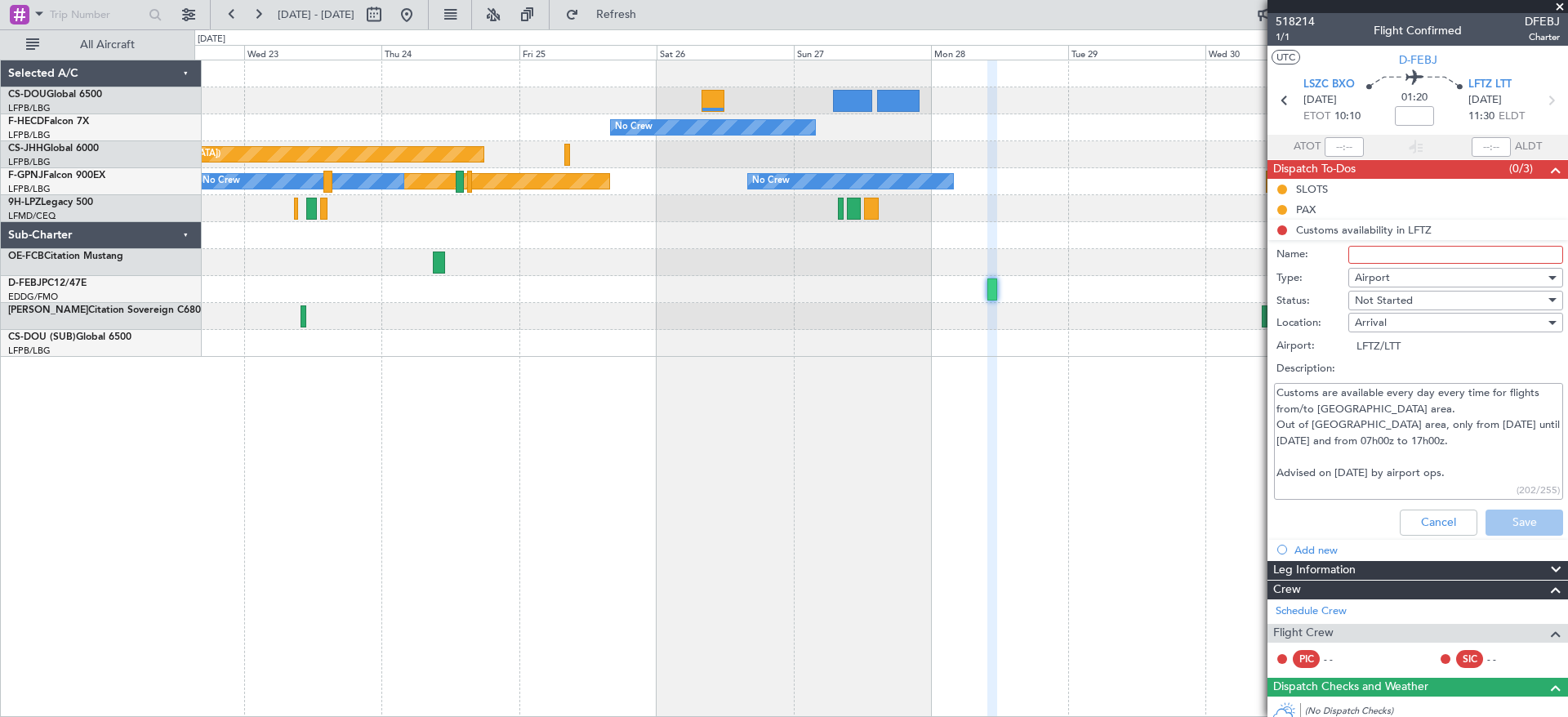 type on "o" 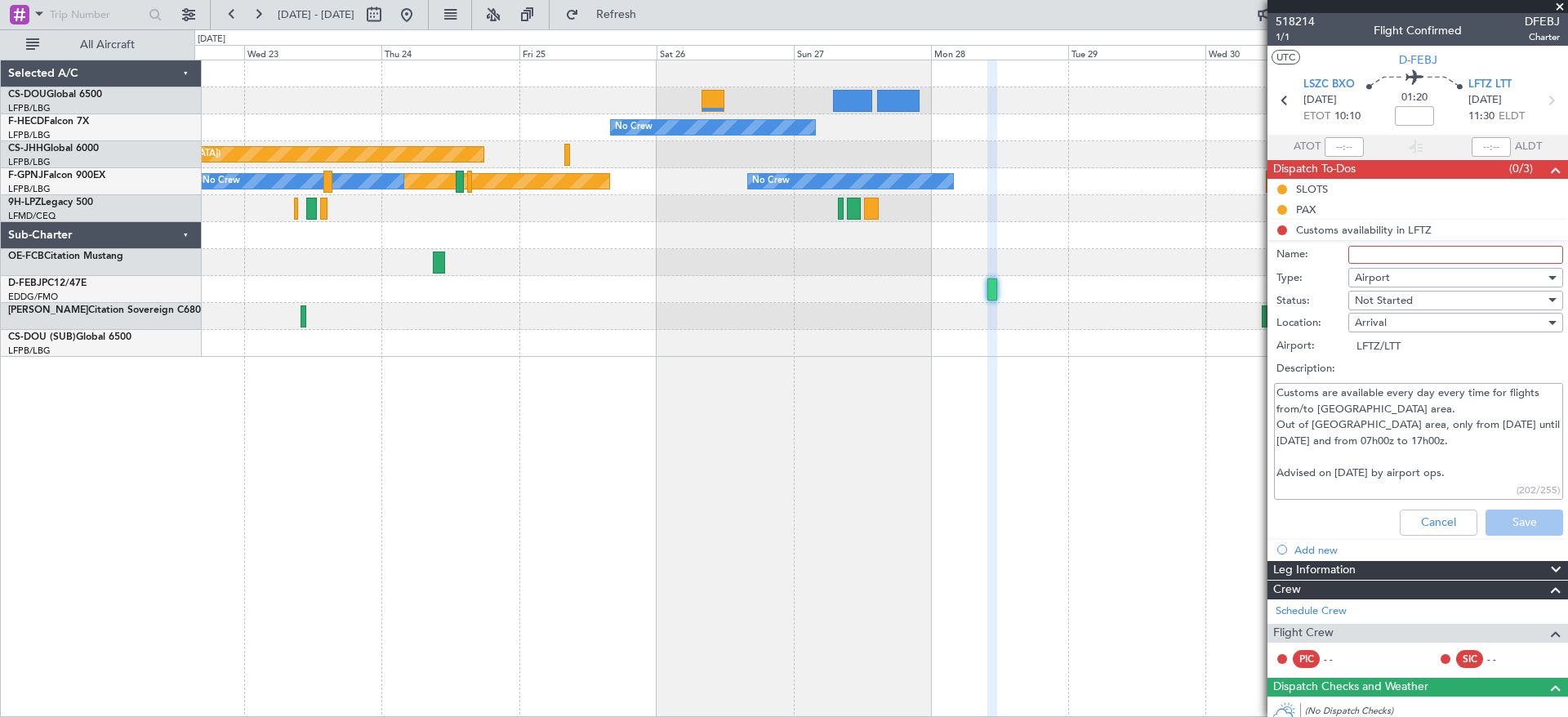 type on "Customs are available every day every time for flights from/to [GEOGRAPHIC_DATA] area.
Out of [GEOGRAPHIC_DATA] area, only from [DATE] until [DATE] and from 07h00z to 17h00z.
Advised on [DATE] by airport ops." 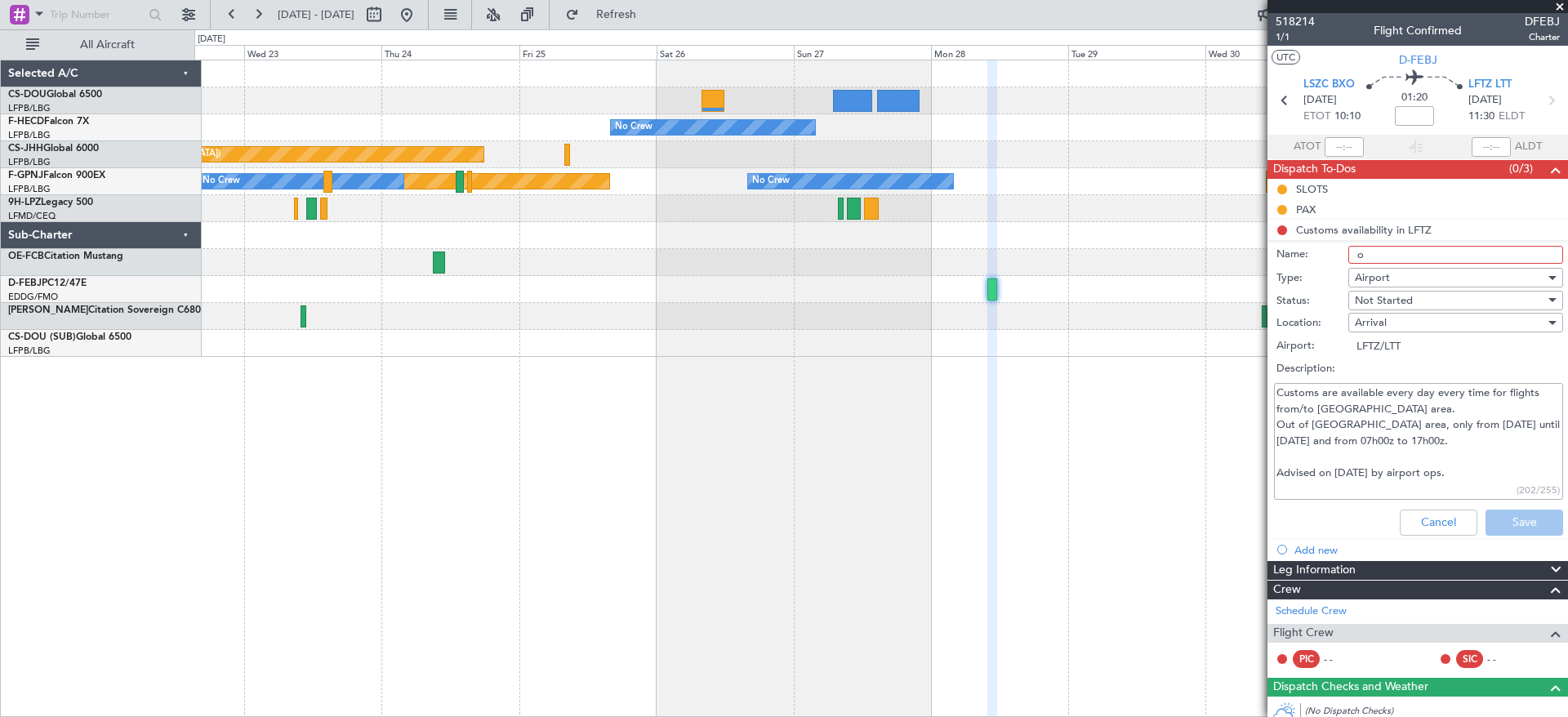 type on "op" 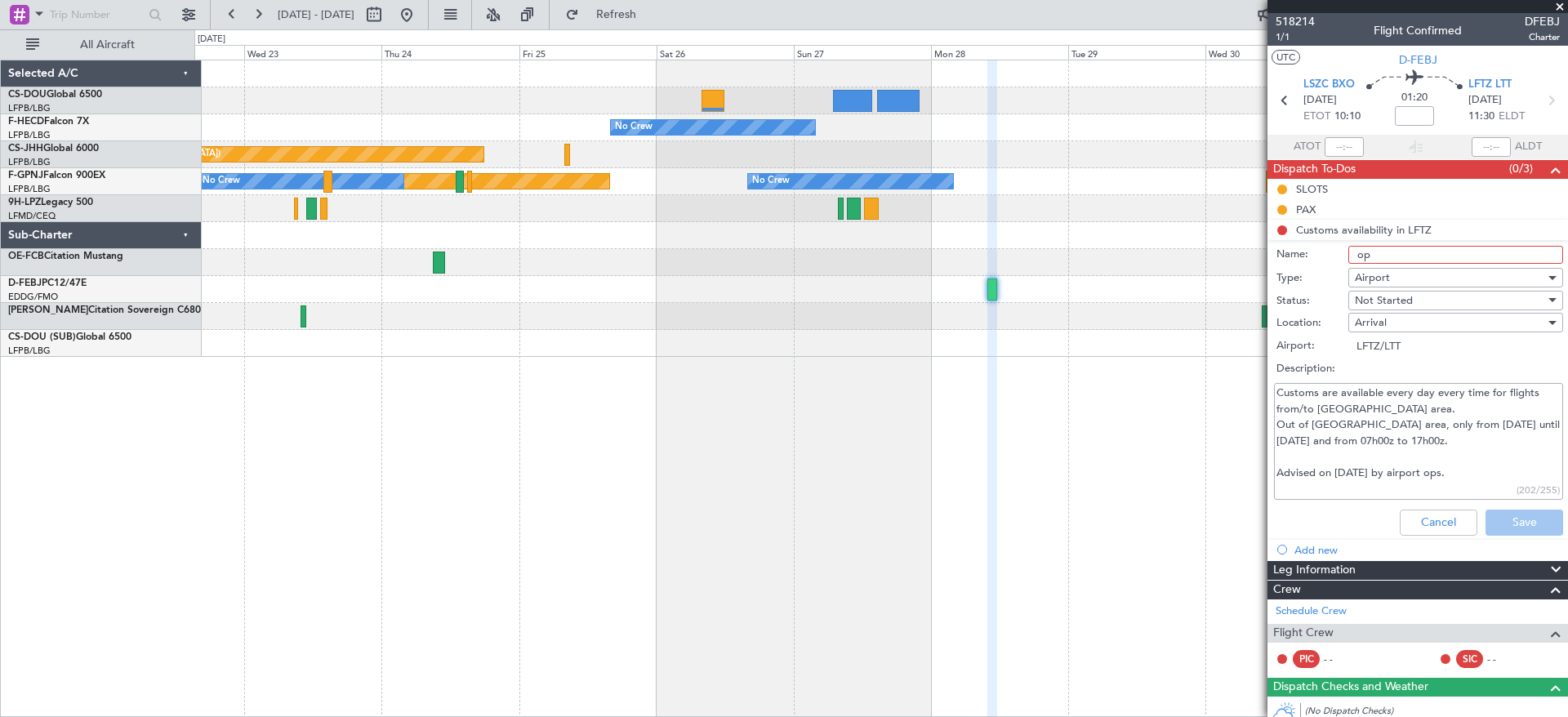 type on "Customs are available every day every time for flights from/to [GEOGRAPHIC_DATA] area.
Out of [GEOGRAPHIC_DATA] area, only from [DATE] until [DATE] and from 07h00z to 17h00z.
Advised on [DATE] by airport ops." 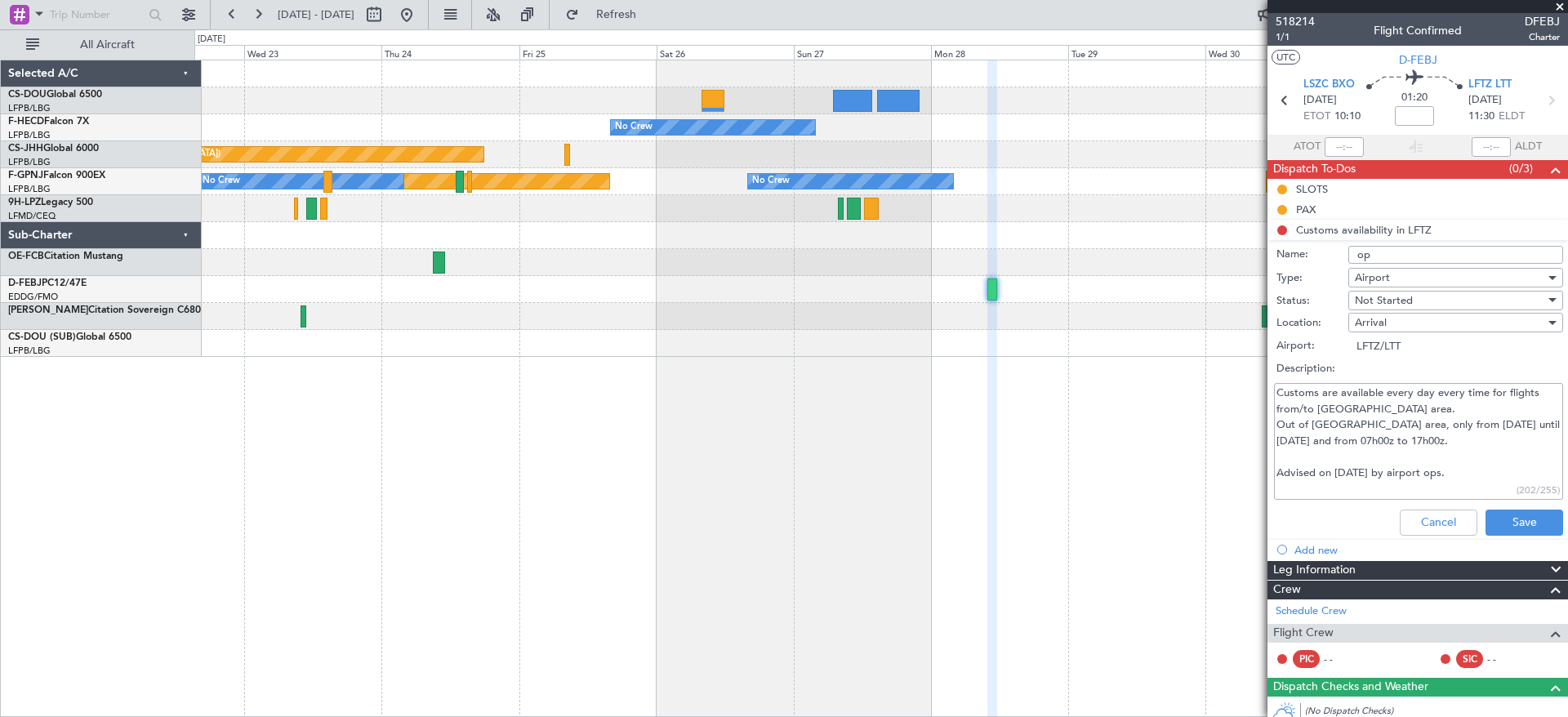 type on "Operator Payment" 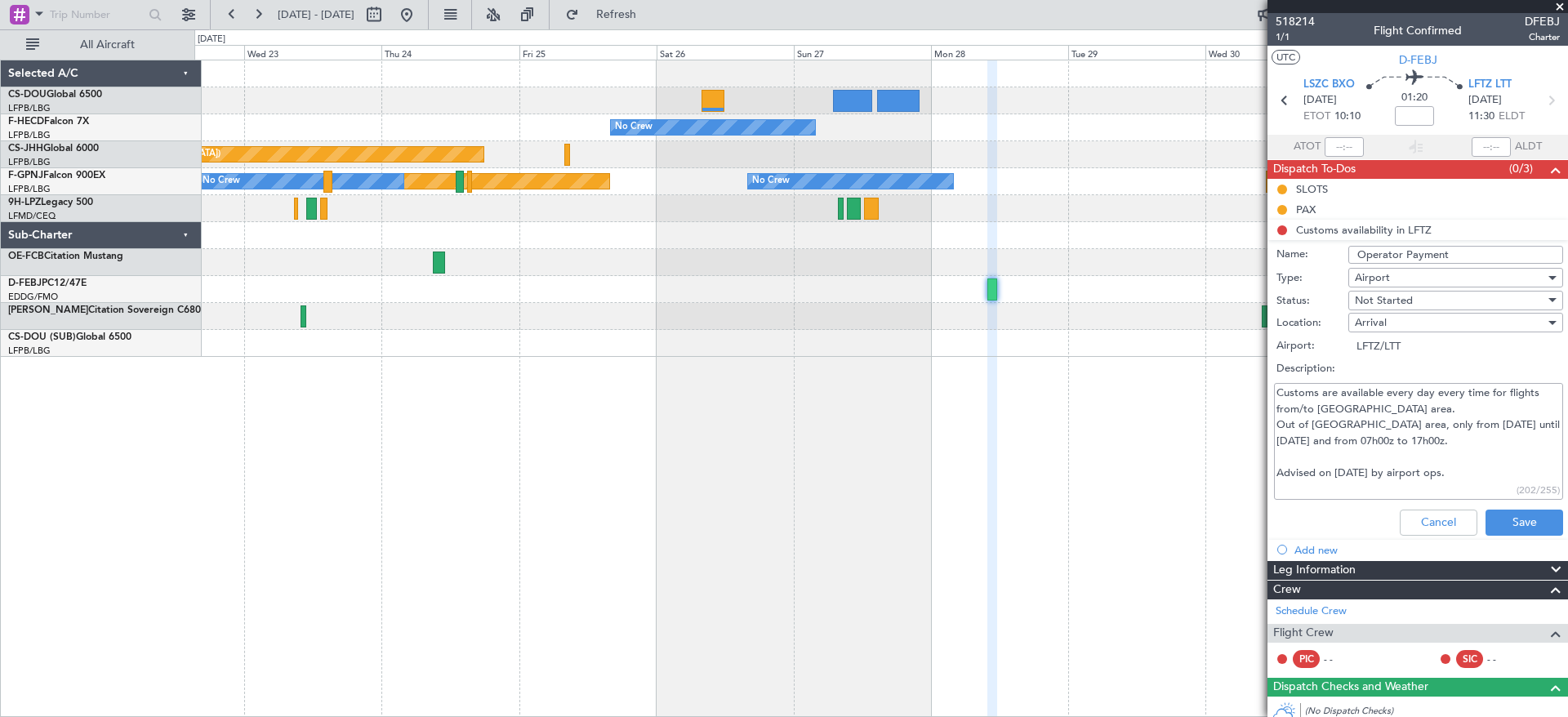 click on "Airport" at bounding box center (1450, 278) 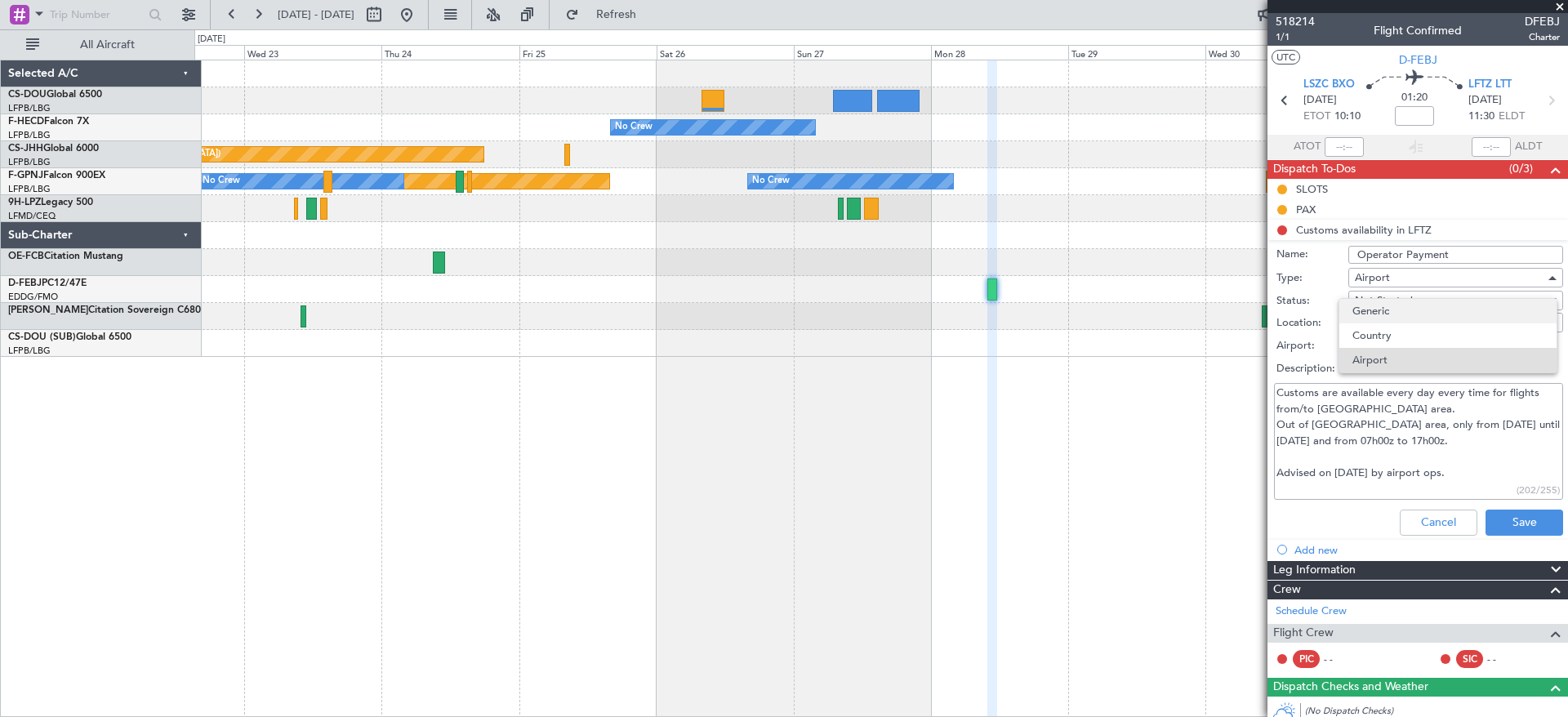 click on "Generic" at bounding box center [1448, 311] 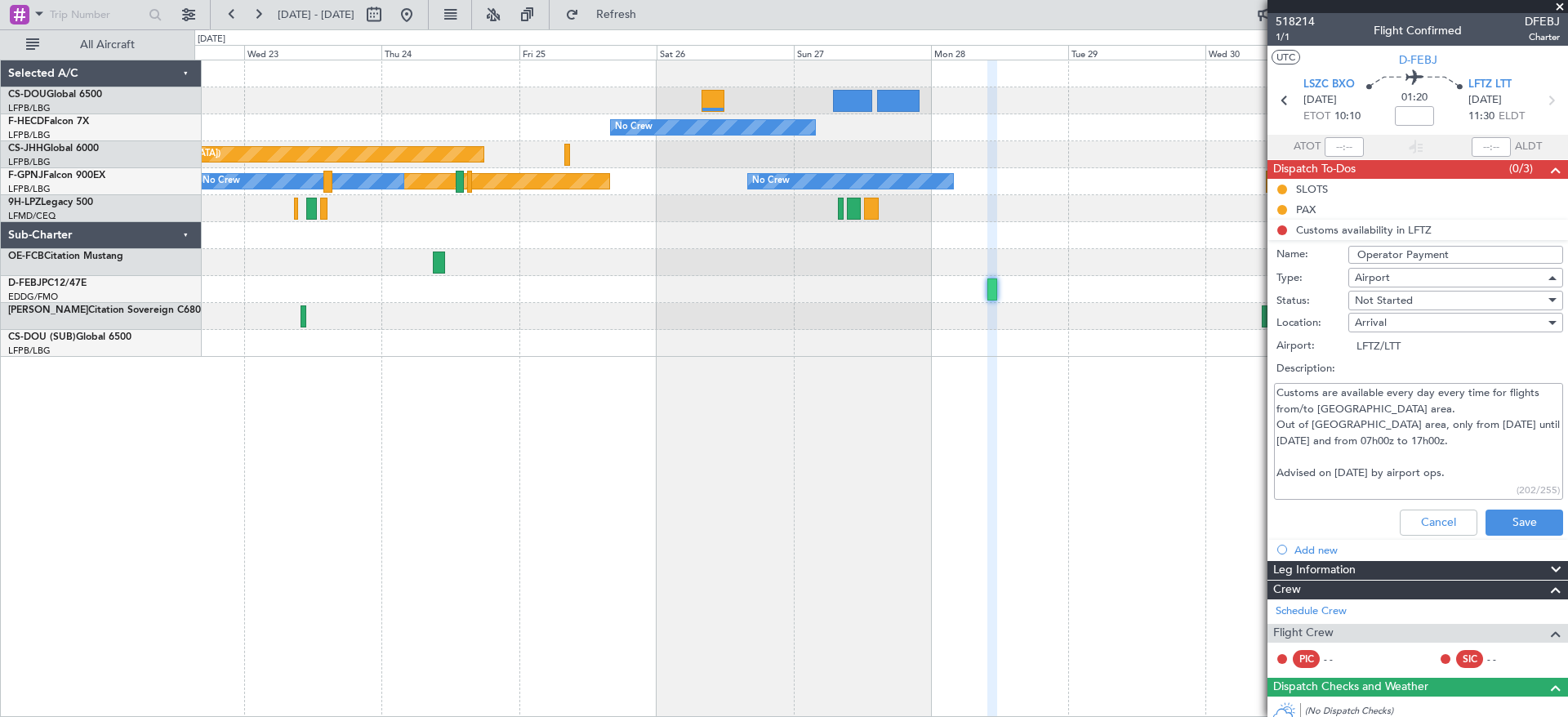 type on "Customs are available every day every time for flights from/to [GEOGRAPHIC_DATA] area.
Out of [GEOGRAPHIC_DATA] area, only from [DATE] until [DATE] and from 07h00z to 17h00z.
Advised on [DATE] by airport ops." 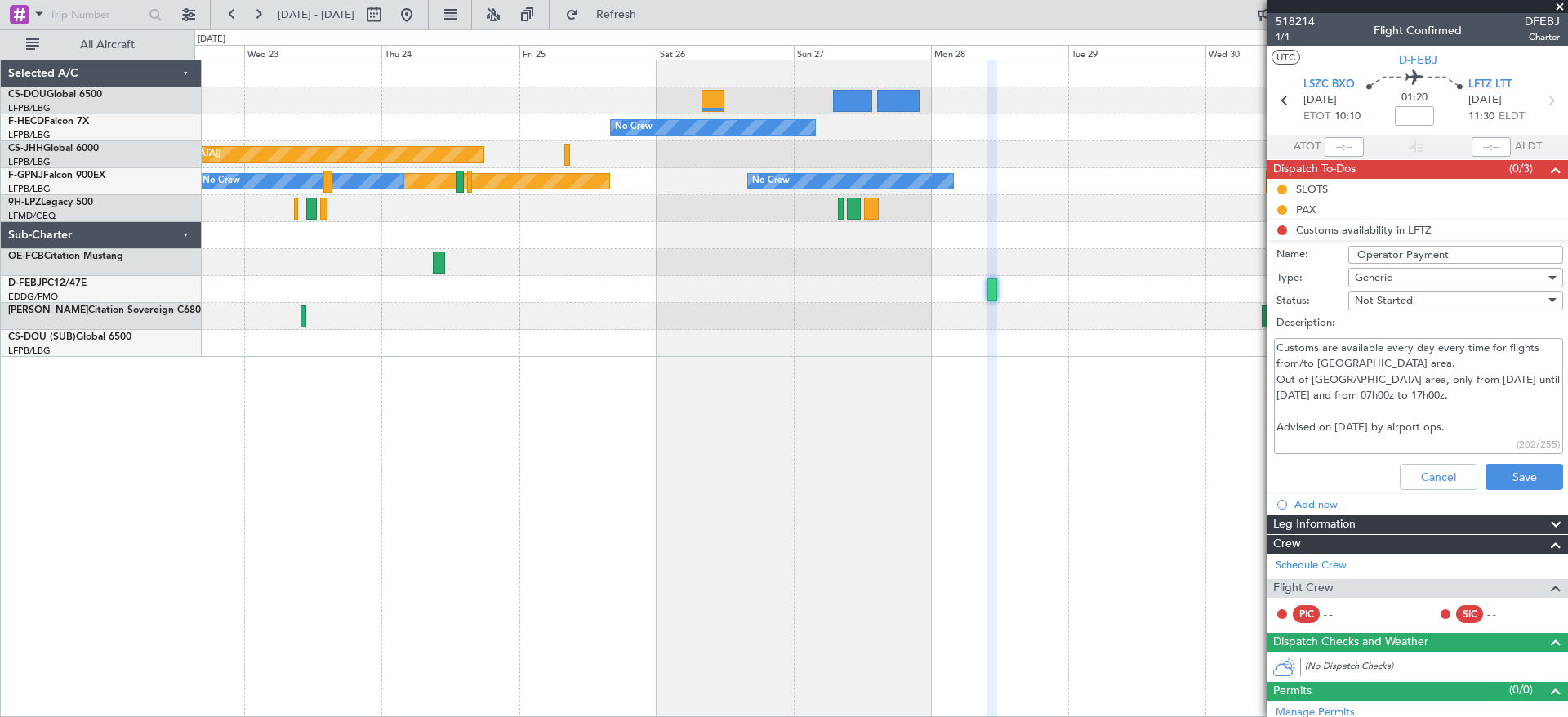 click on "Not Started" at bounding box center [1450, 301] 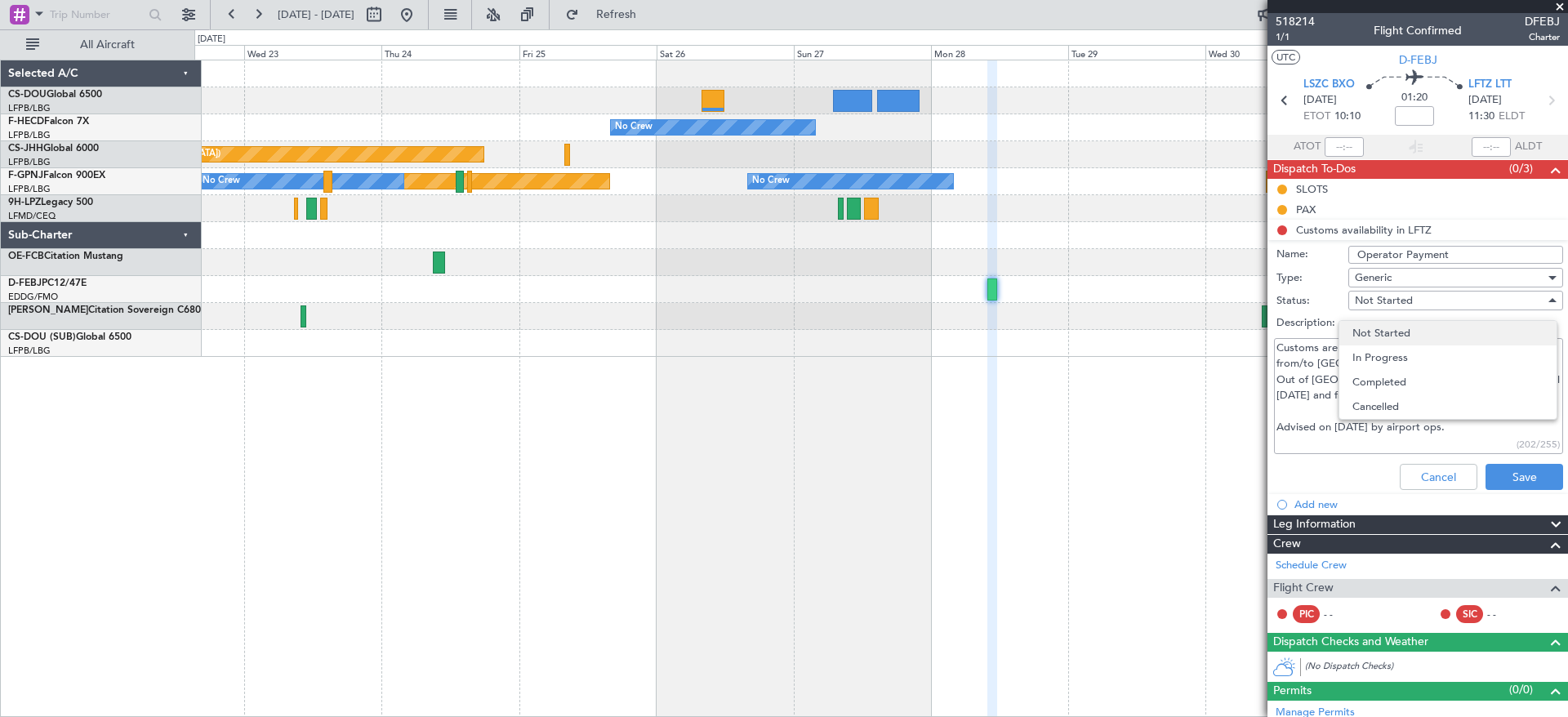 click on "Not Started" at bounding box center (1448, 333) 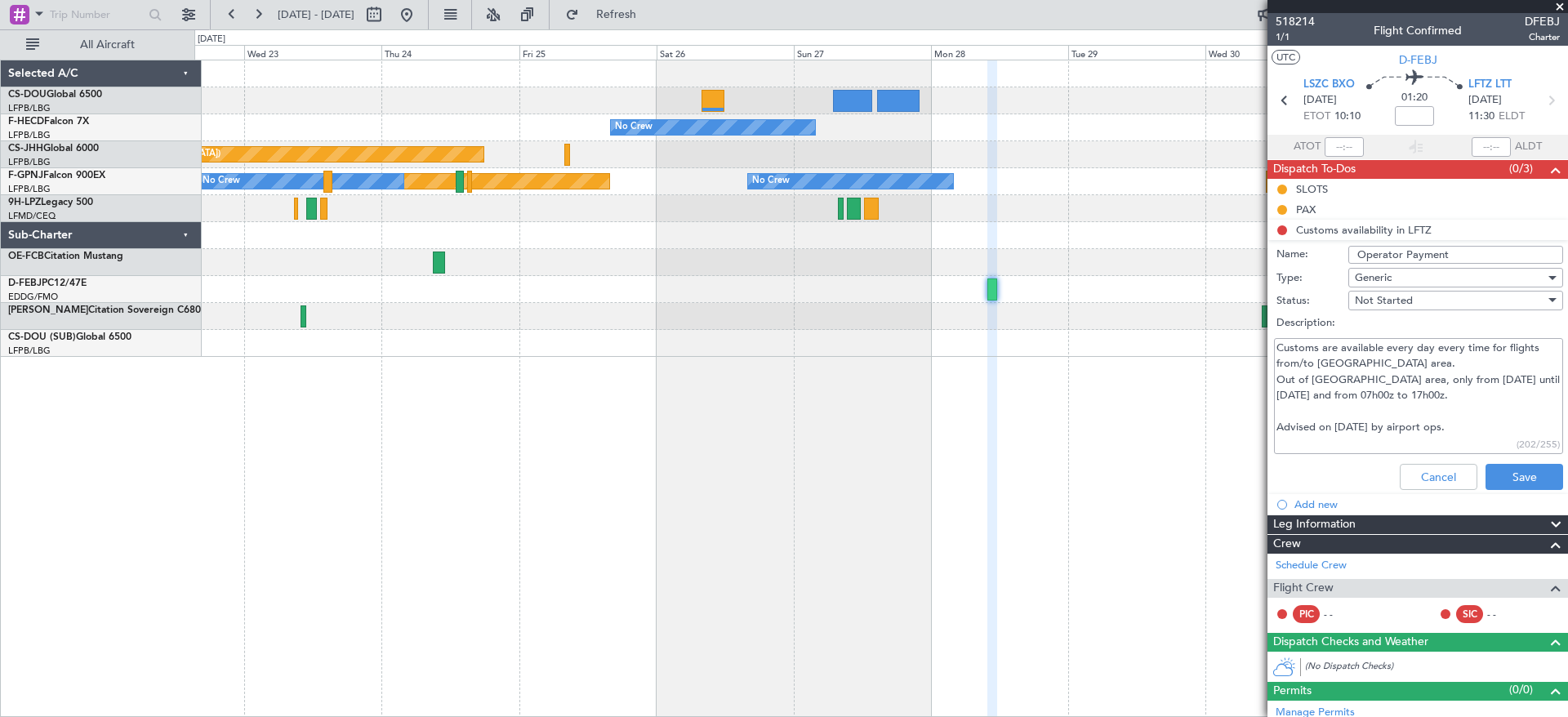 click on "Customs are available every day every time for flights from/to [GEOGRAPHIC_DATA] area.
Out of [GEOGRAPHIC_DATA] area, only from [DATE] until [DATE] and from 07h00z to 17h00z.
Advised on [DATE] by airport ops." at bounding box center [1419, 396] 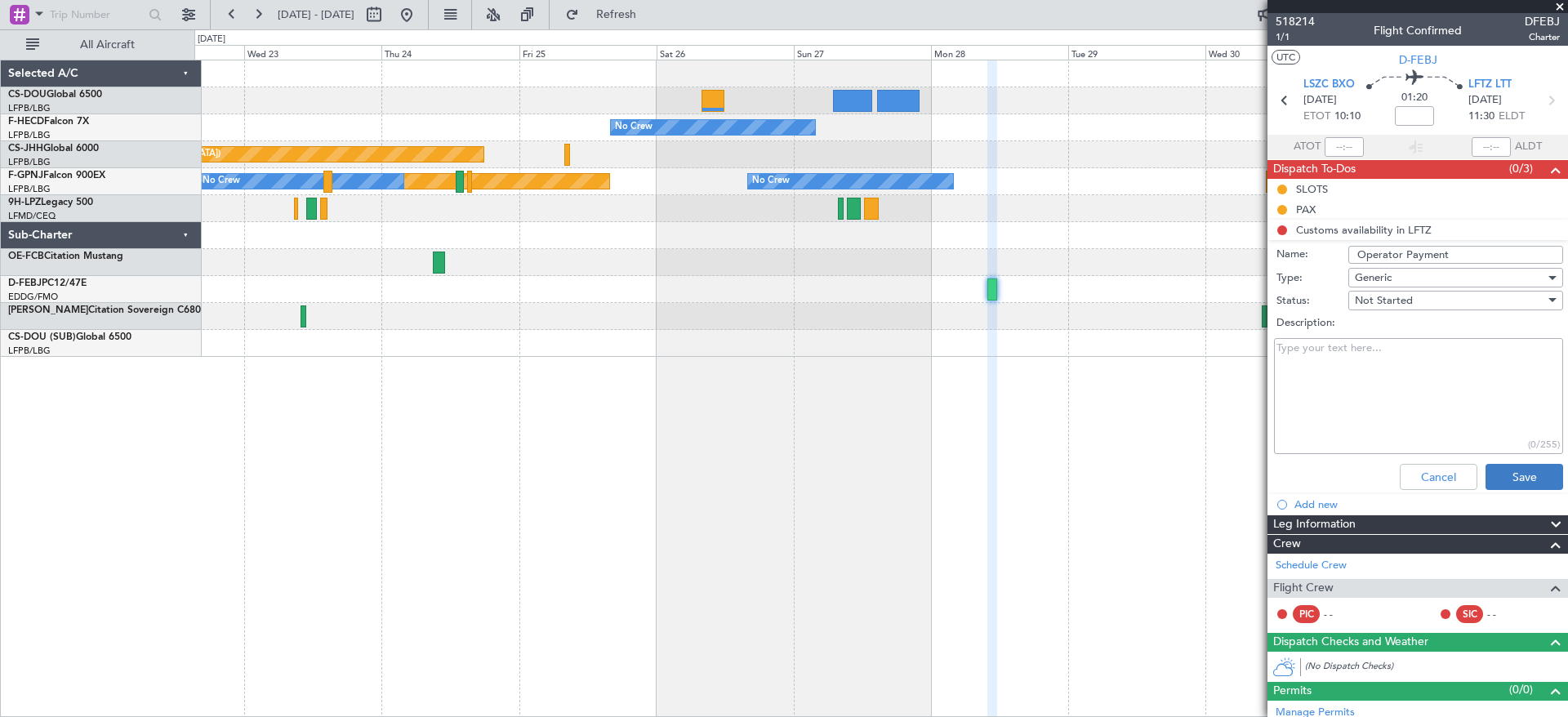 type 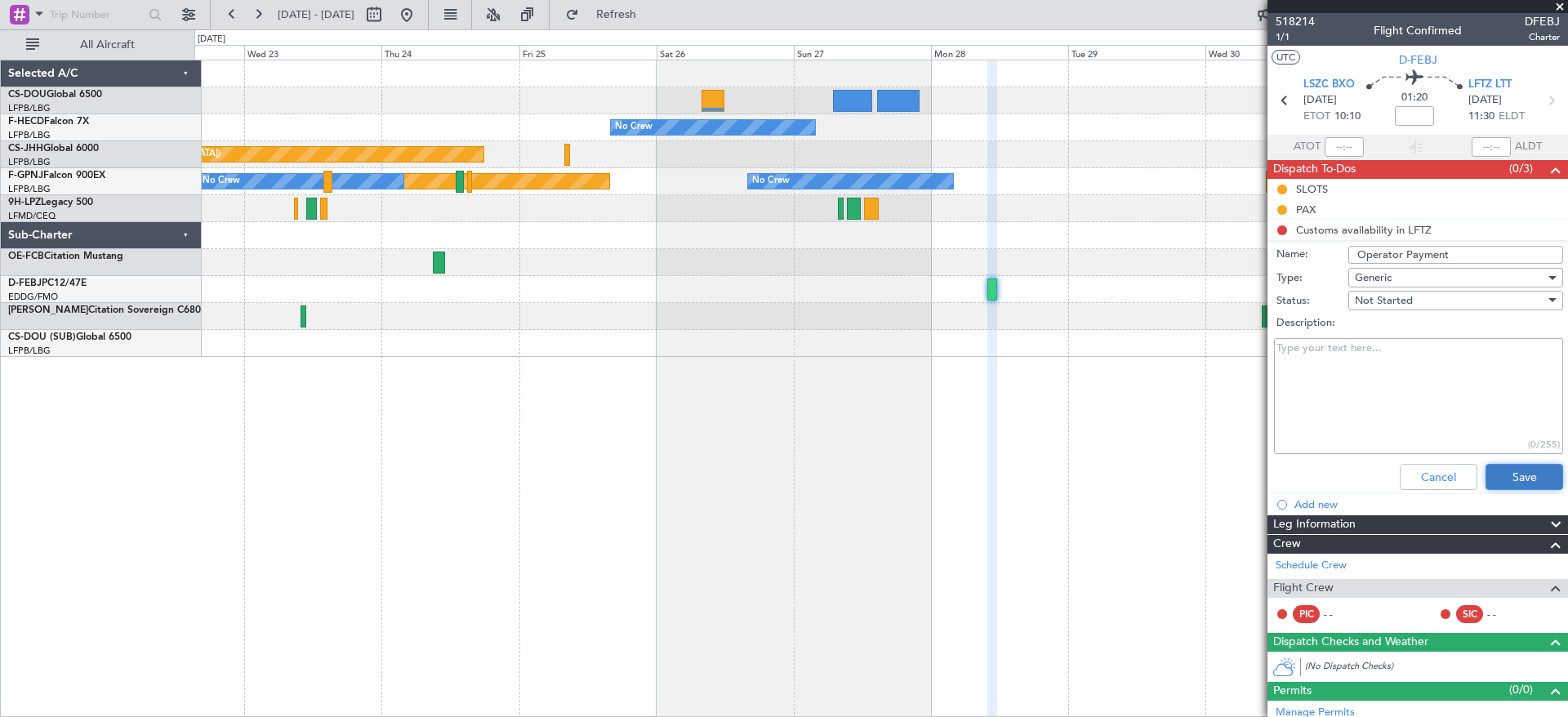 click on "Save" 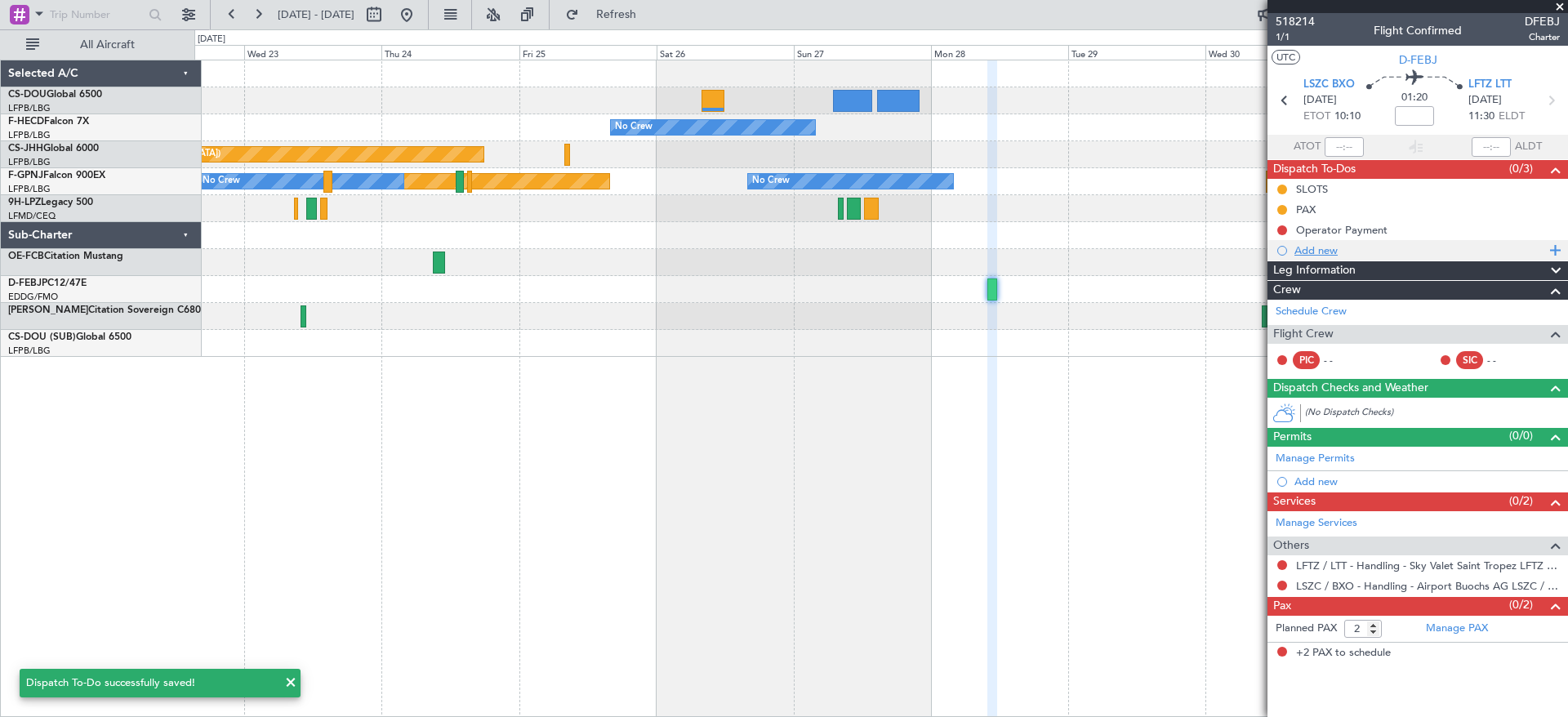 click on "Add new" 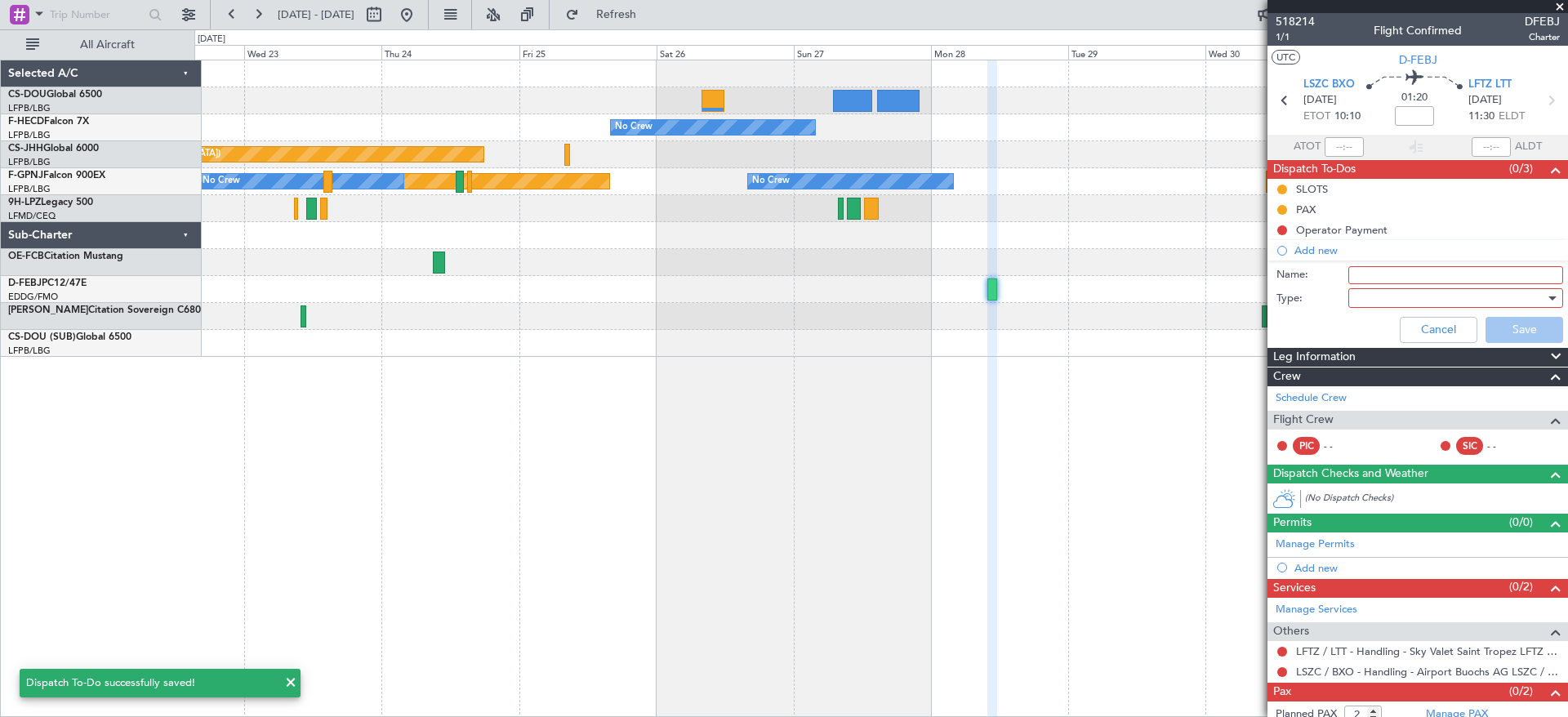 click at bounding box center (1450, 298) 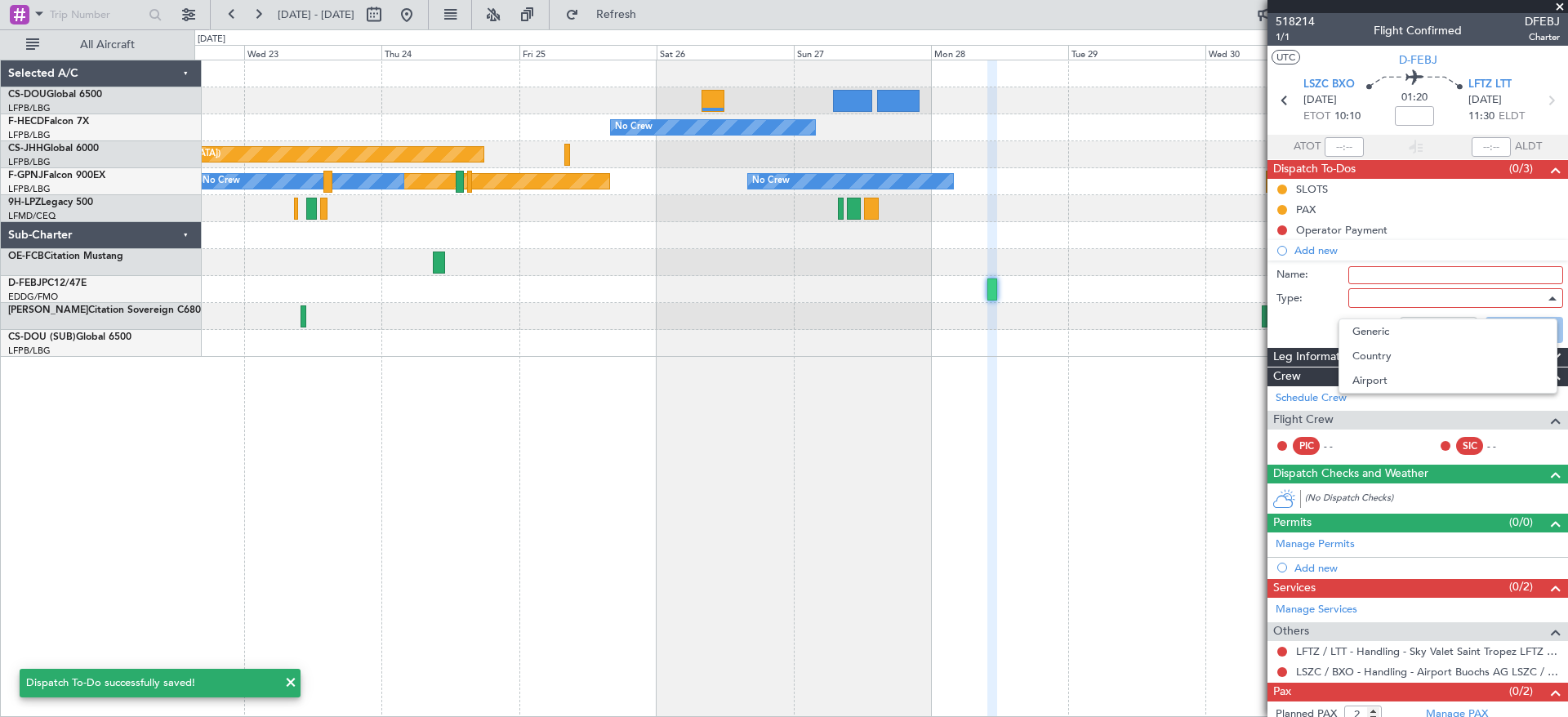 drag, startPoint x: 1392, startPoint y: 288, endPoint x: 1403, endPoint y: 276, distance: 16.278821 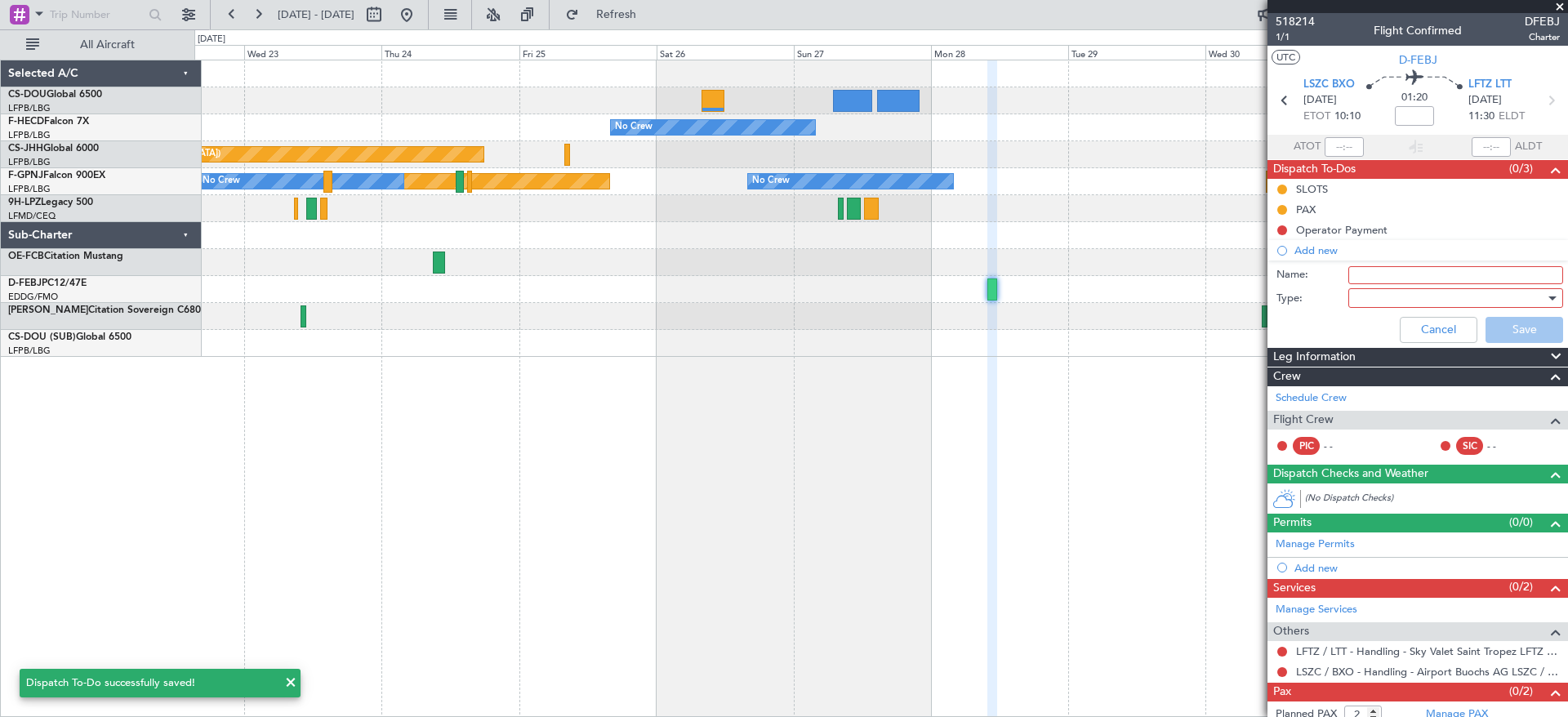 click on "Name:" at bounding box center (1455, 275) 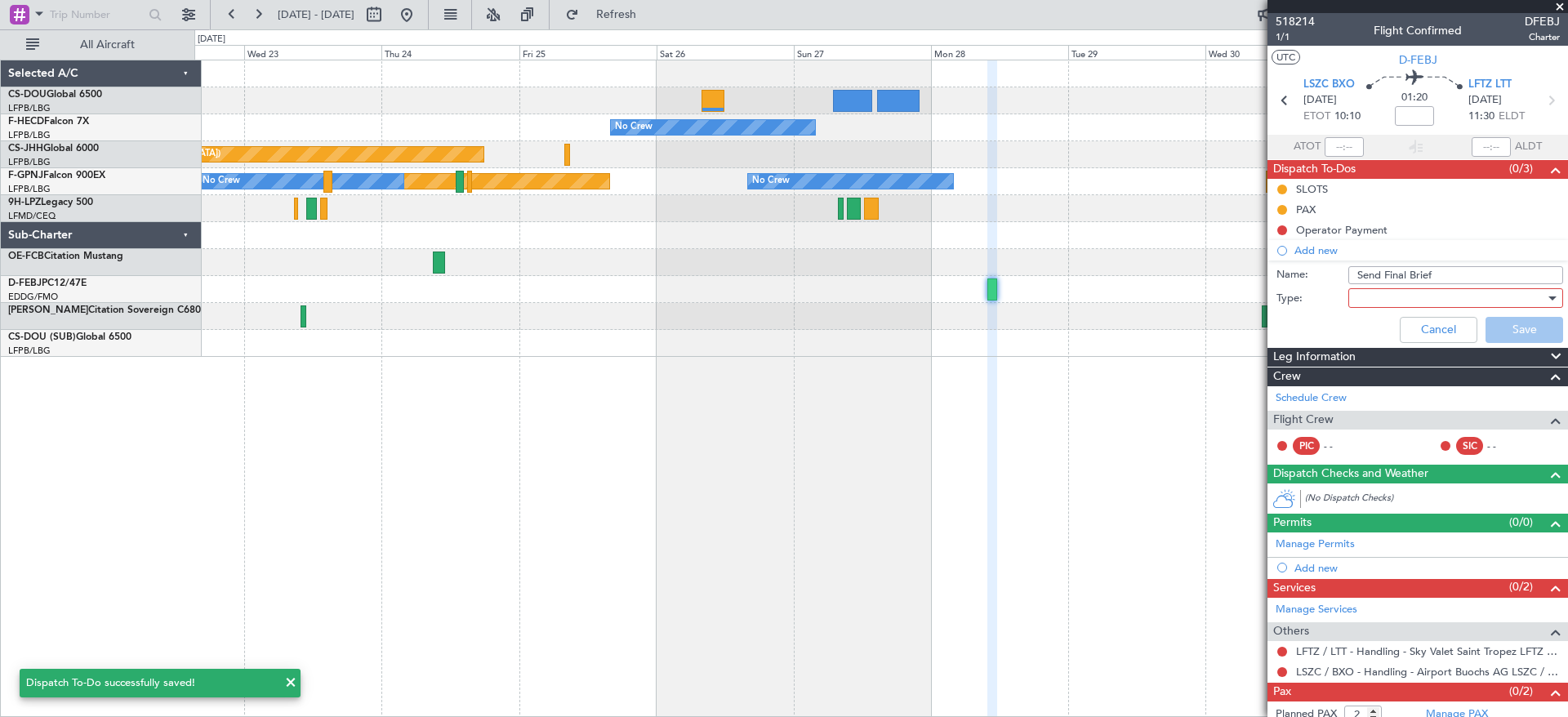 click at bounding box center [1450, 298] 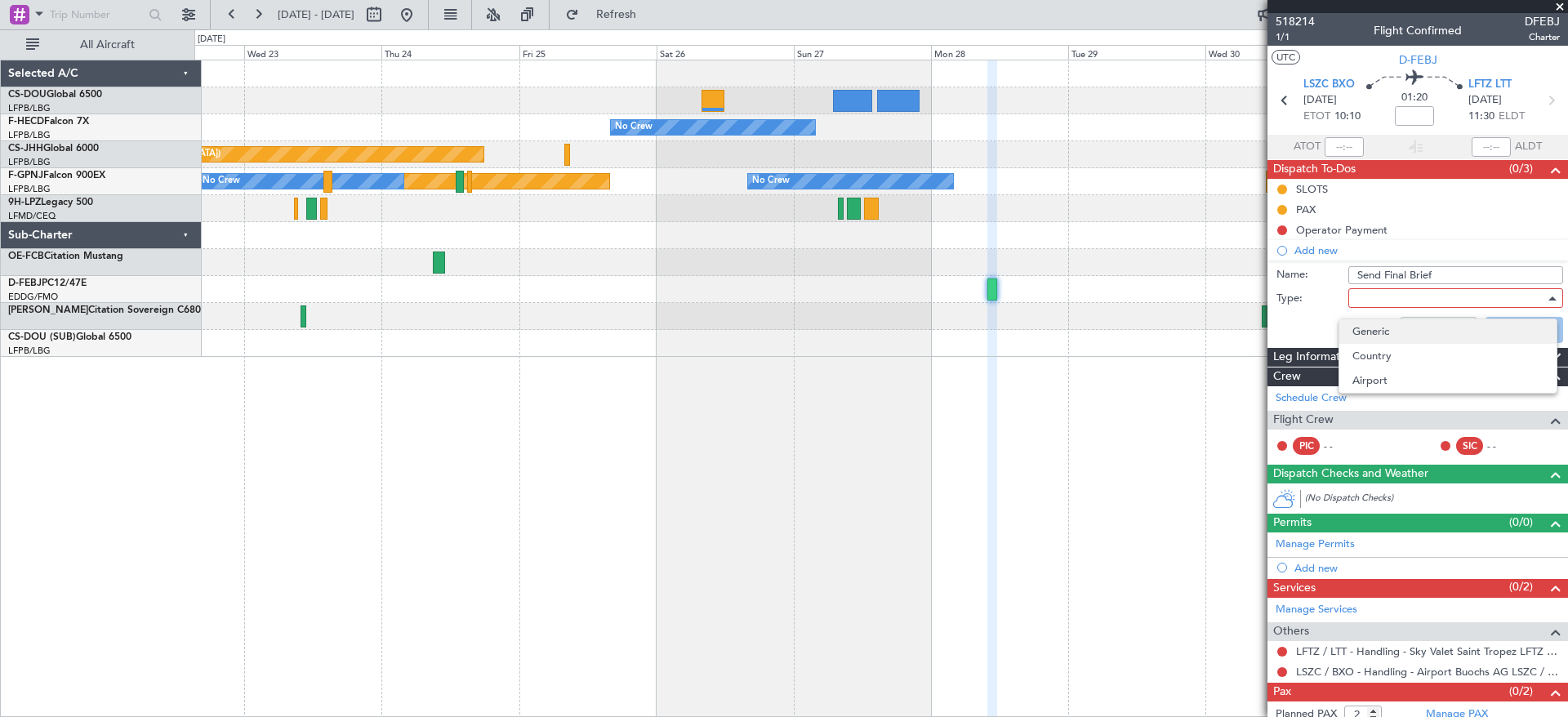 click on "Generic" at bounding box center (1448, 332) 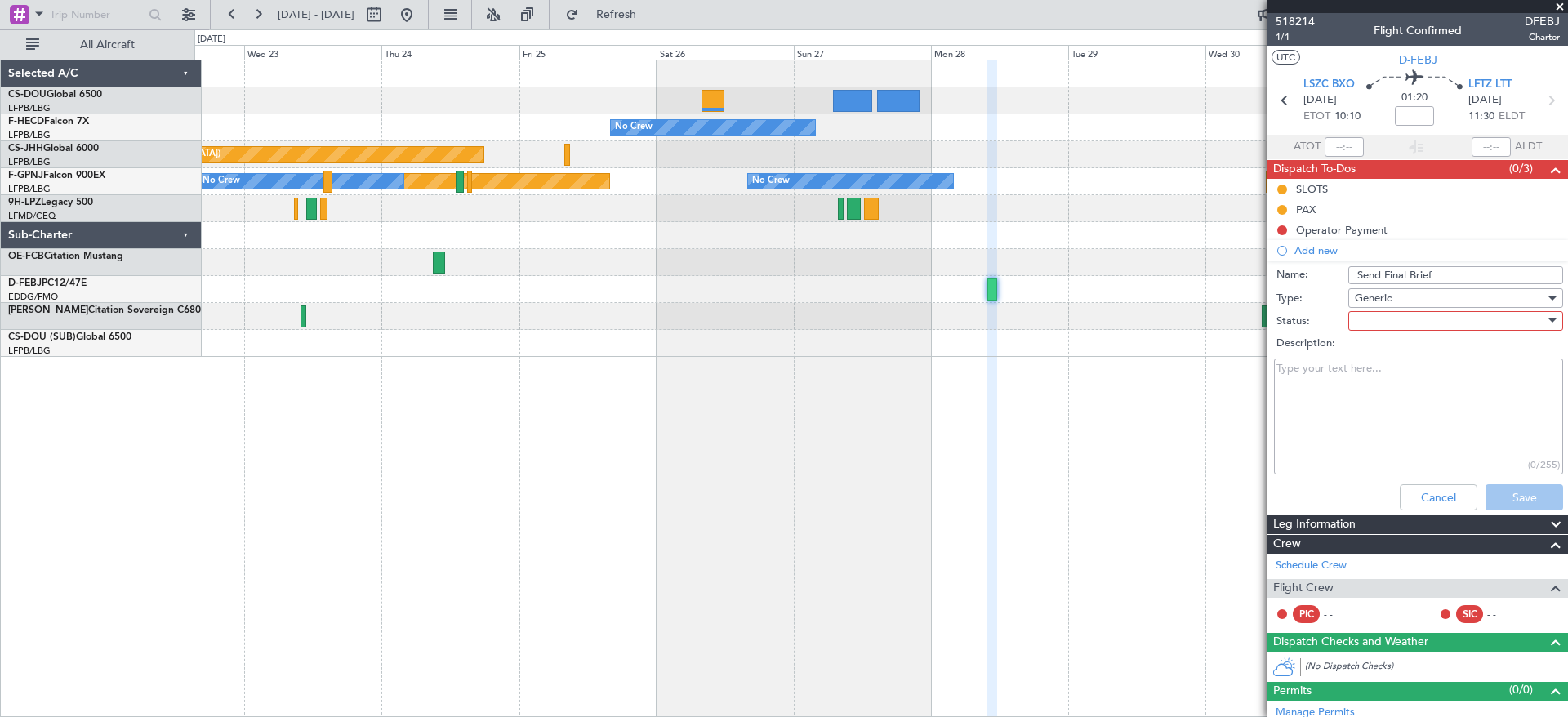 click at bounding box center [1450, 321] 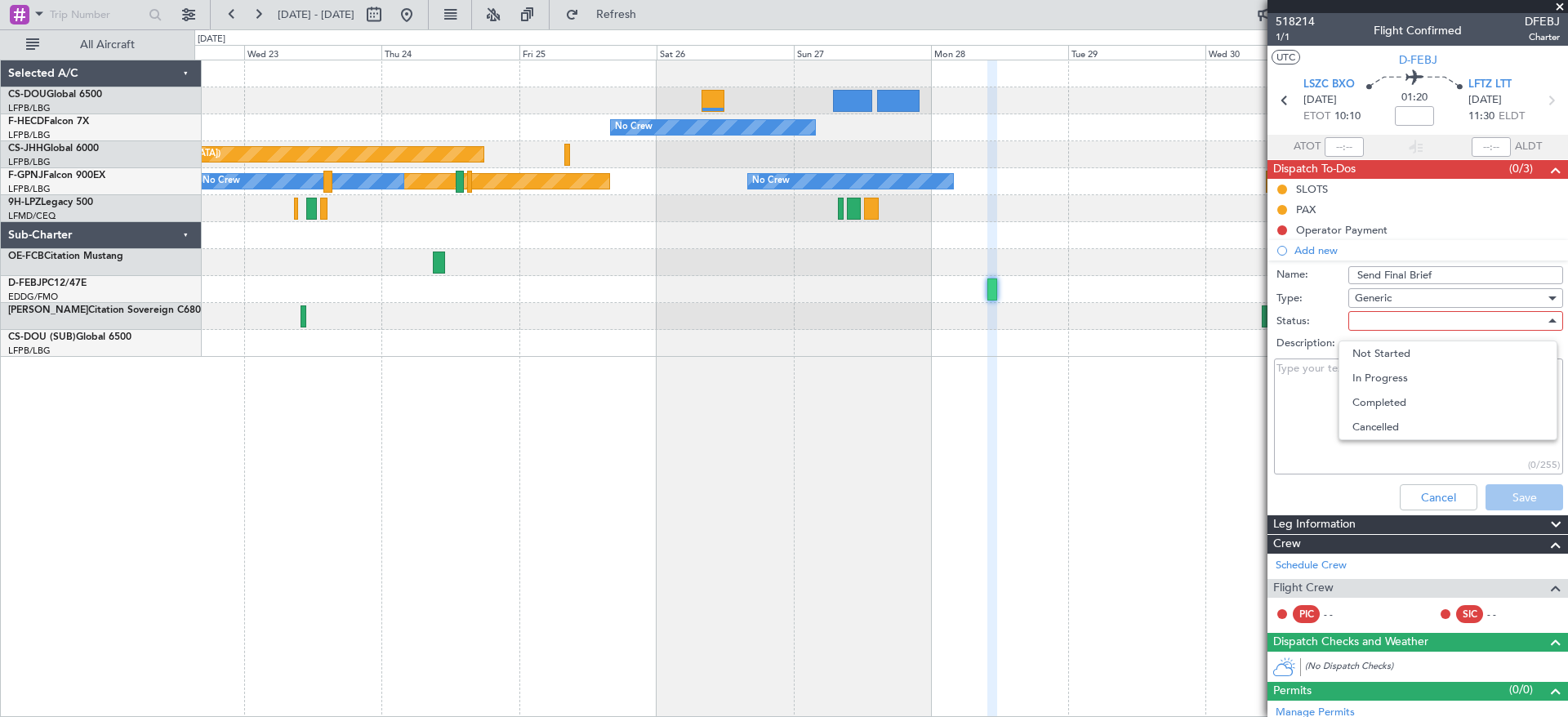 click on "Not Started" at bounding box center (1448, 354) 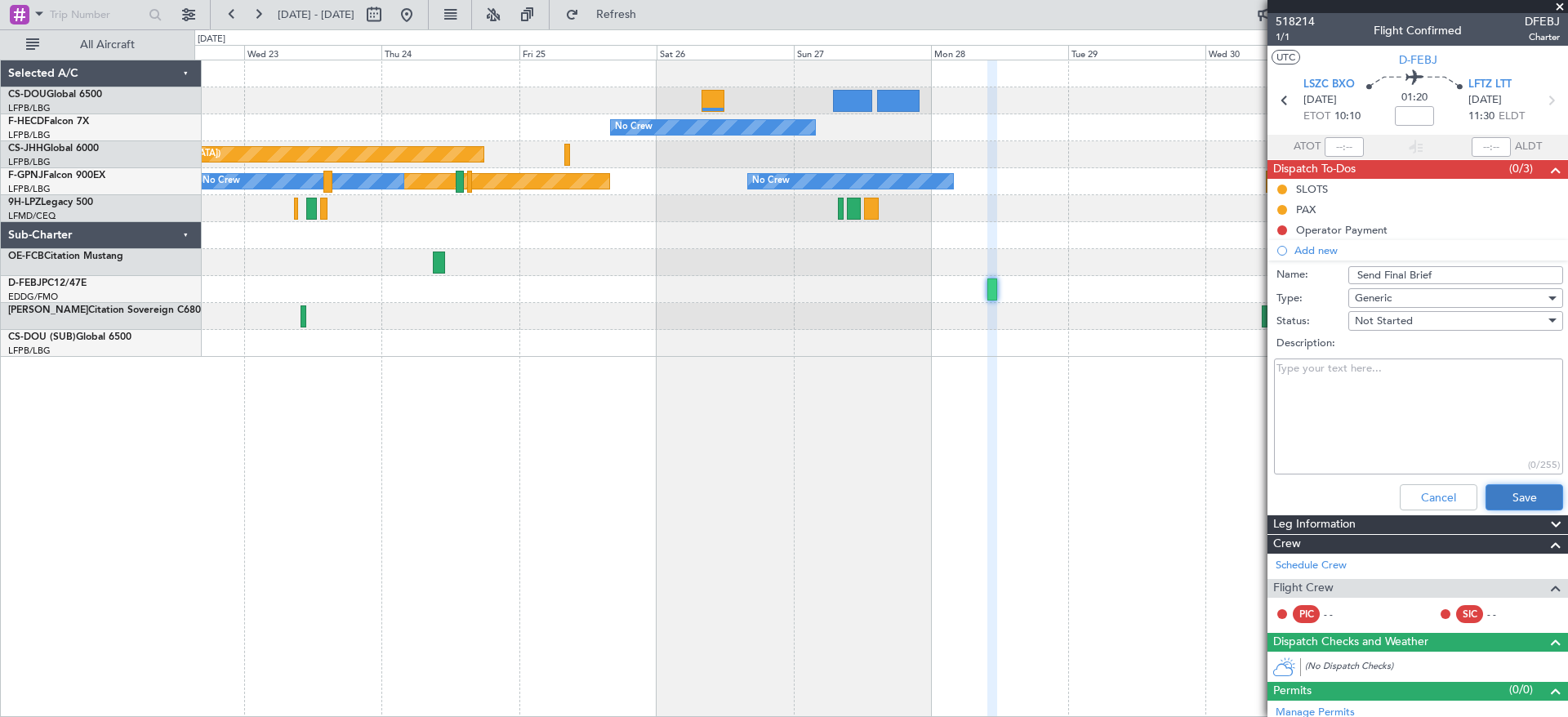 click on "Save" 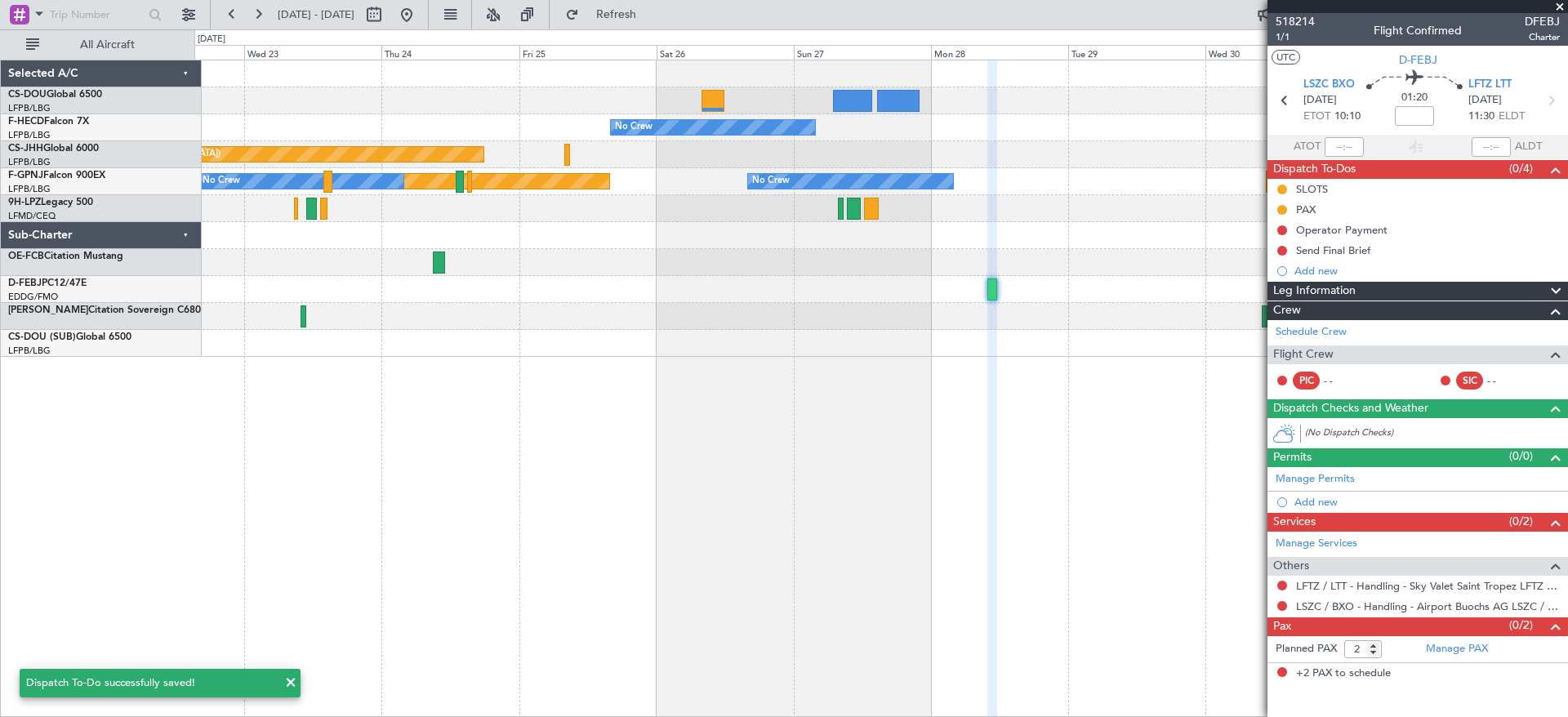 click on "Send Final Brief" at bounding box center [1334, 278] 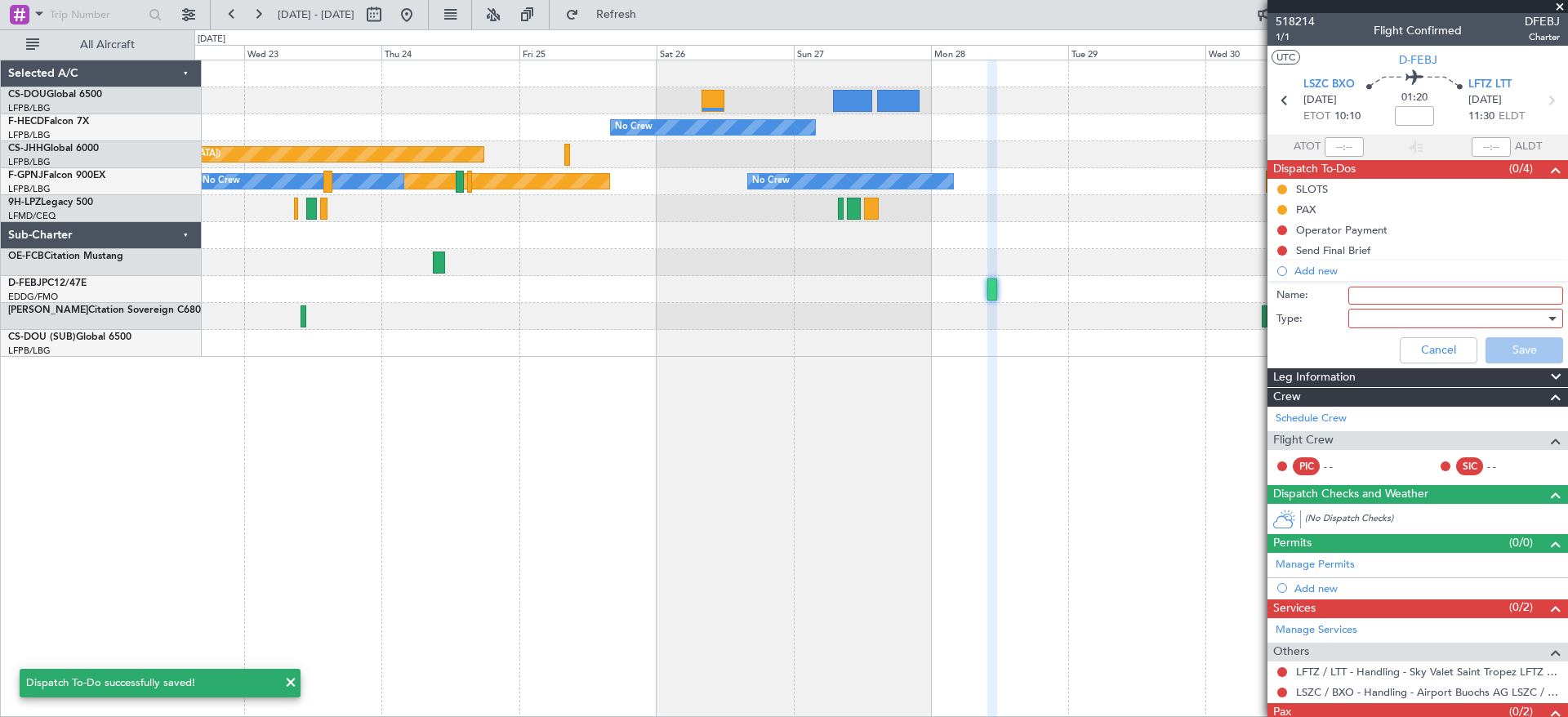 click on "Name:" at bounding box center (1455, 296) 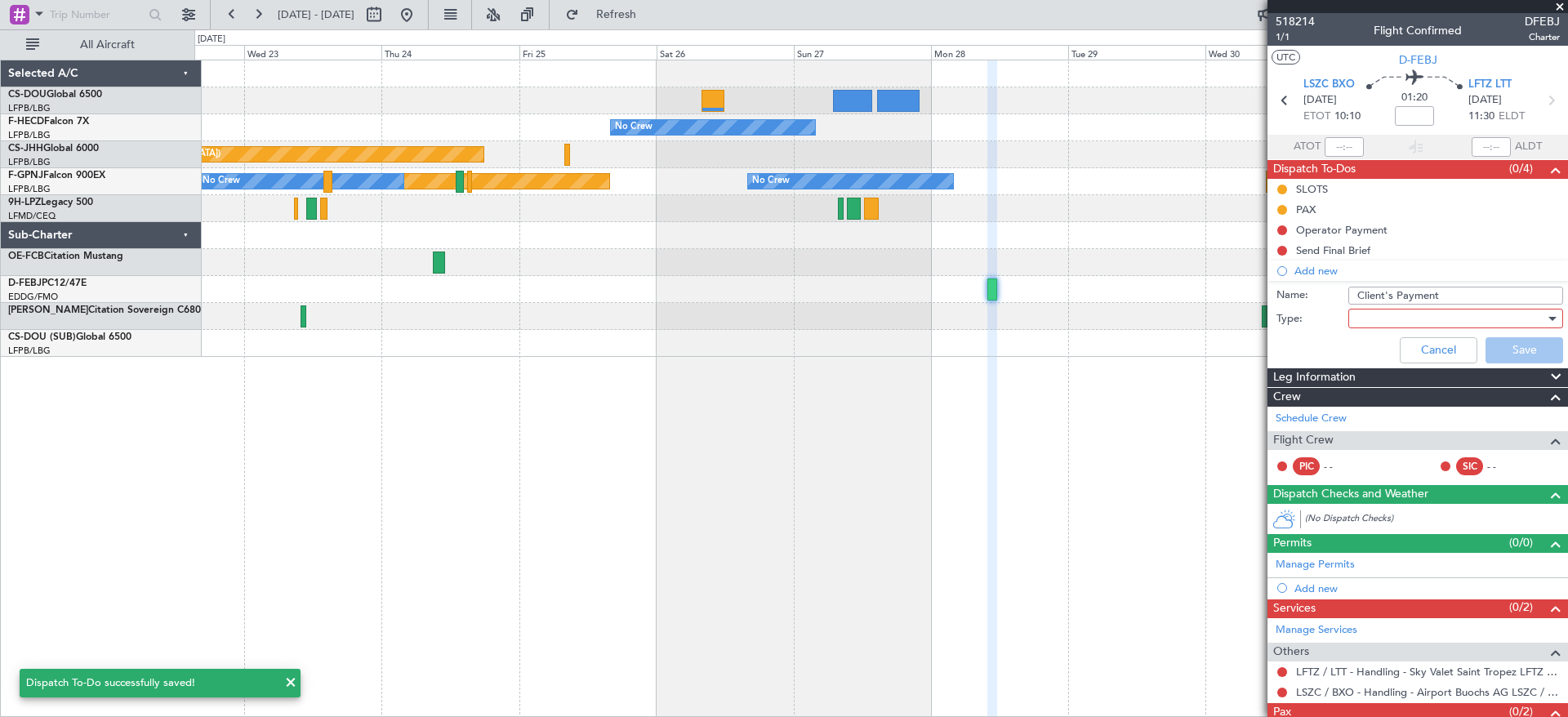 click at bounding box center (1450, 318) 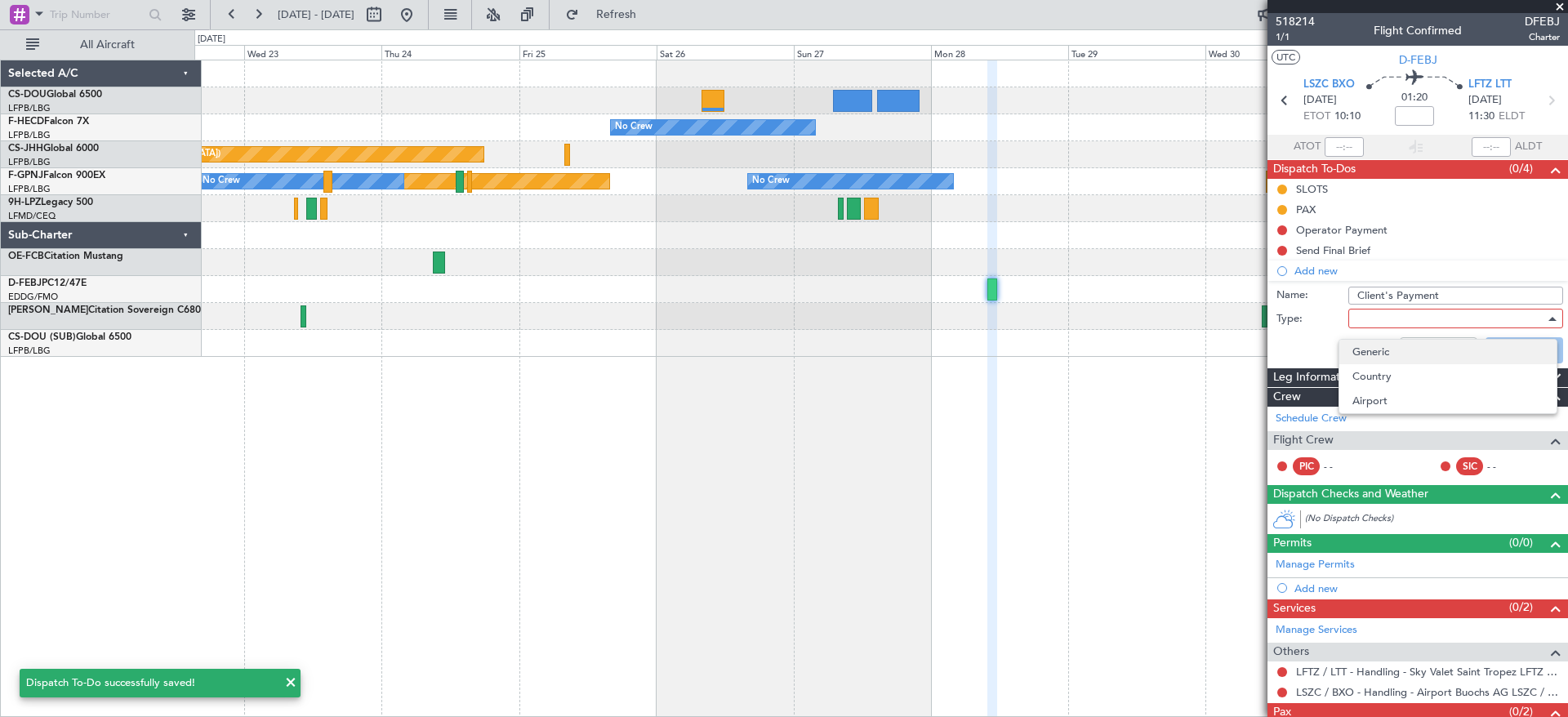 click on "Generic" at bounding box center [1448, 352] 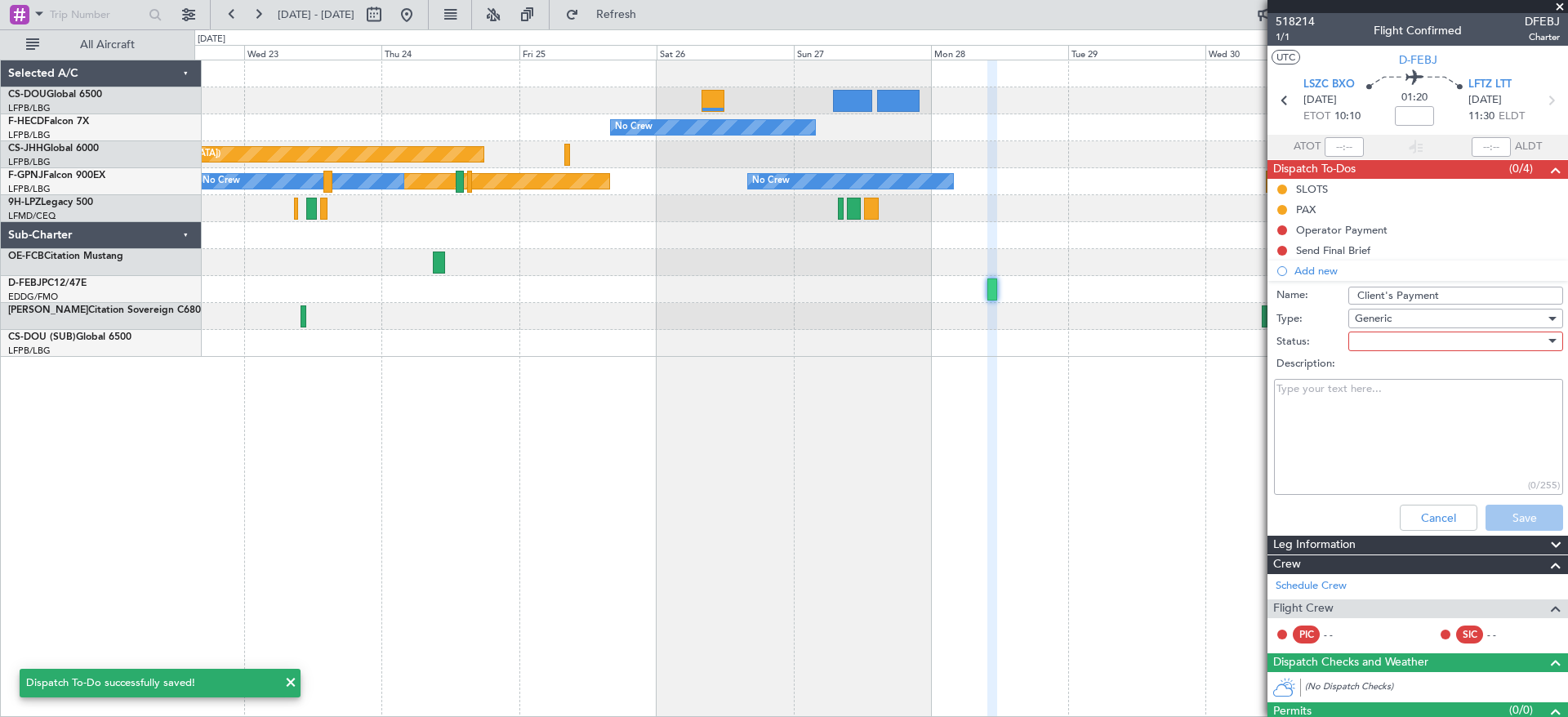 click at bounding box center [1450, 341] 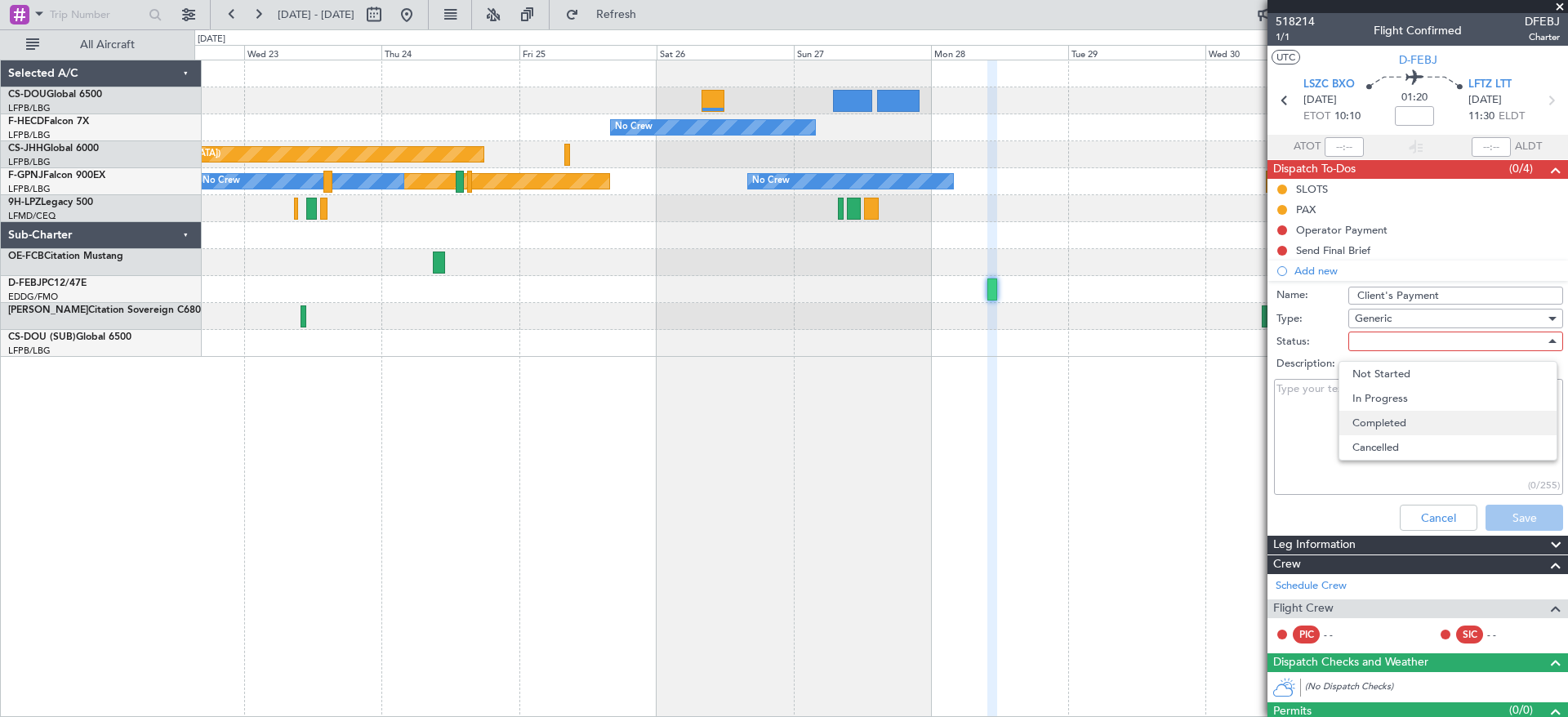 click on "Completed" at bounding box center (1448, 423) 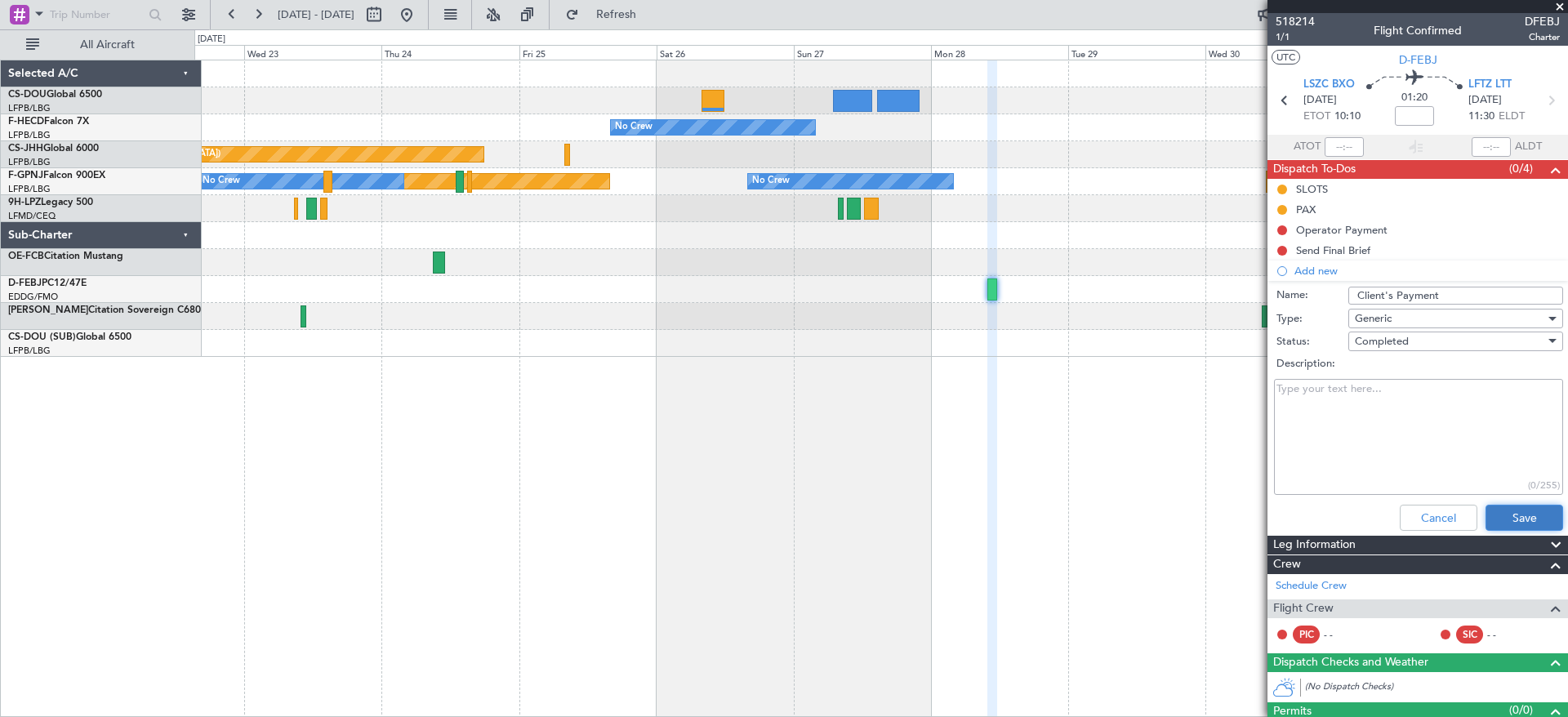 click on "Save" 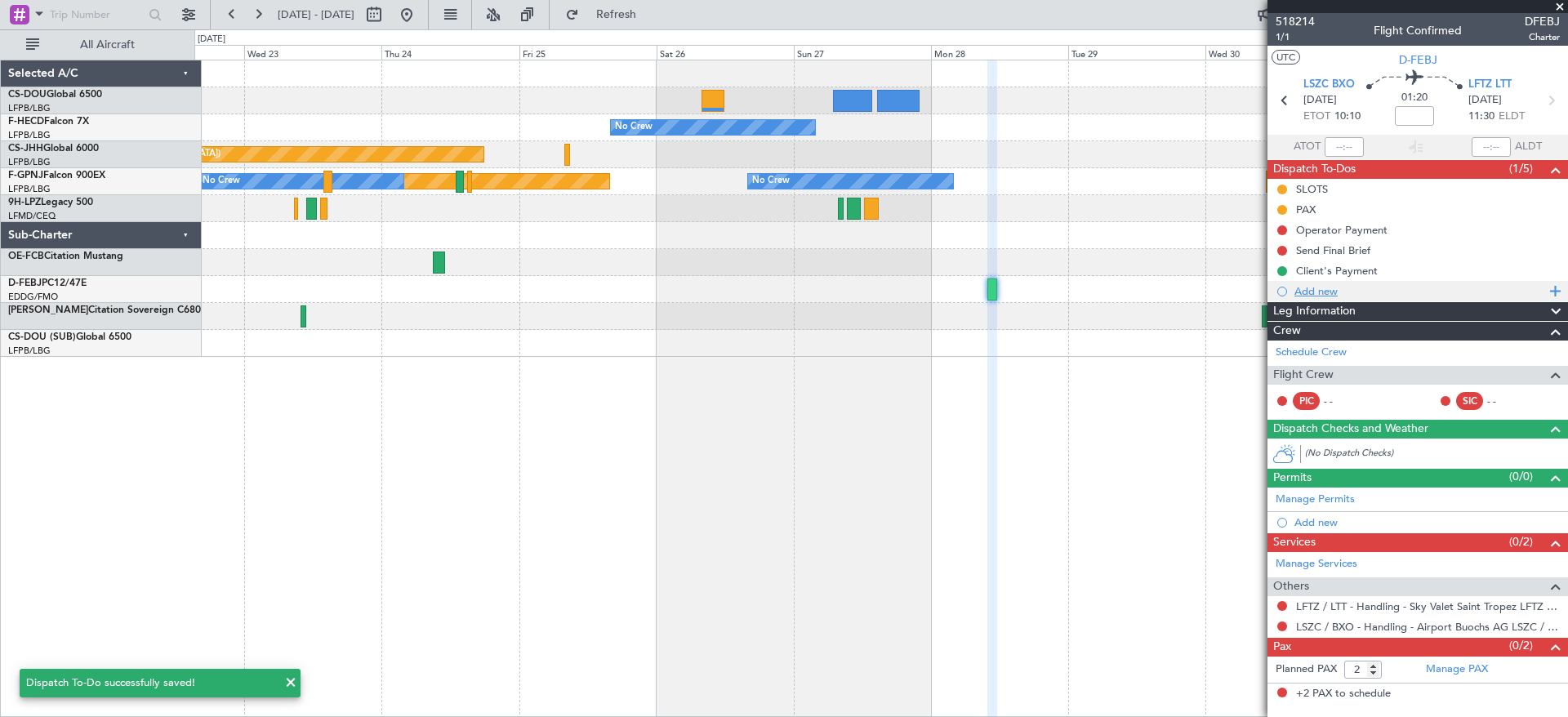 click on "Add new" 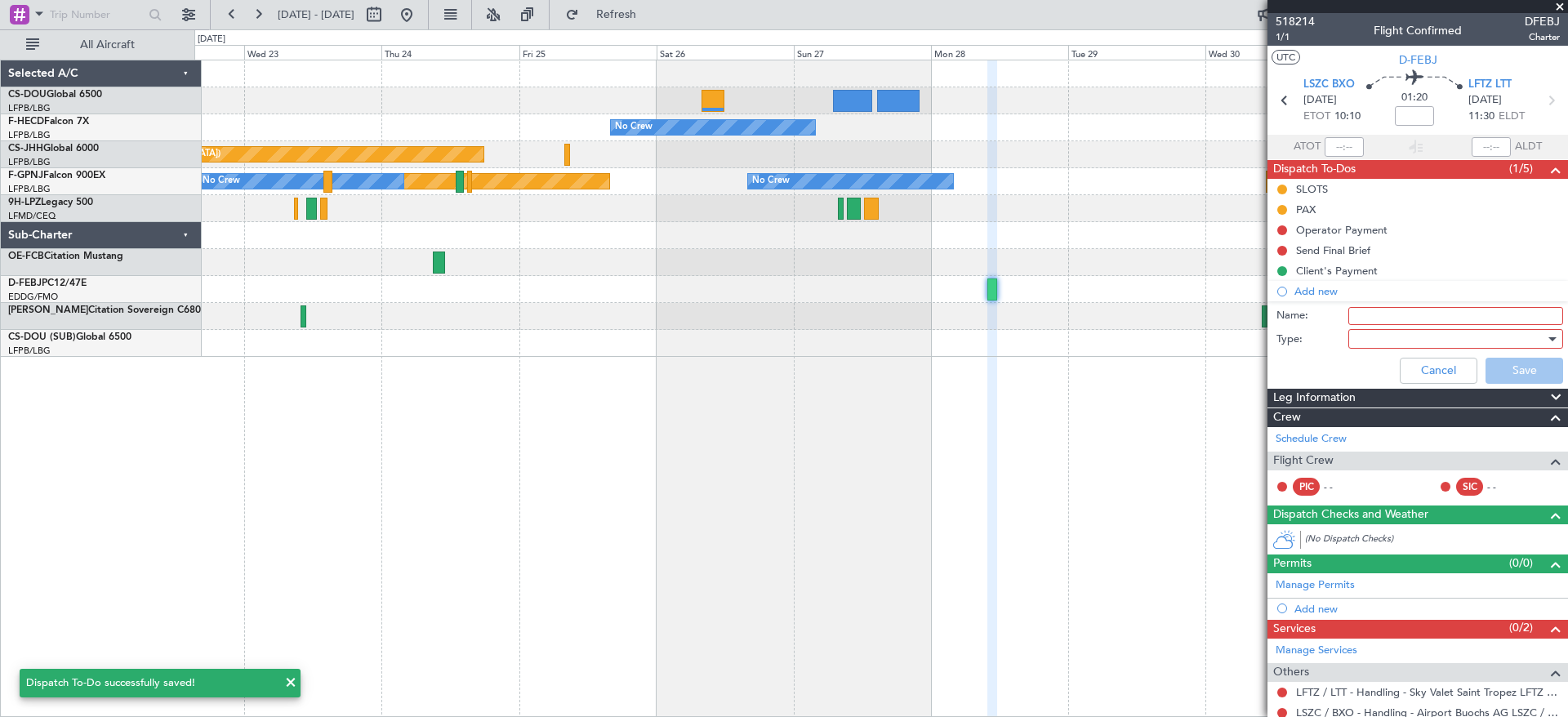 click on "Name:" at bounding box center (1455, 316) 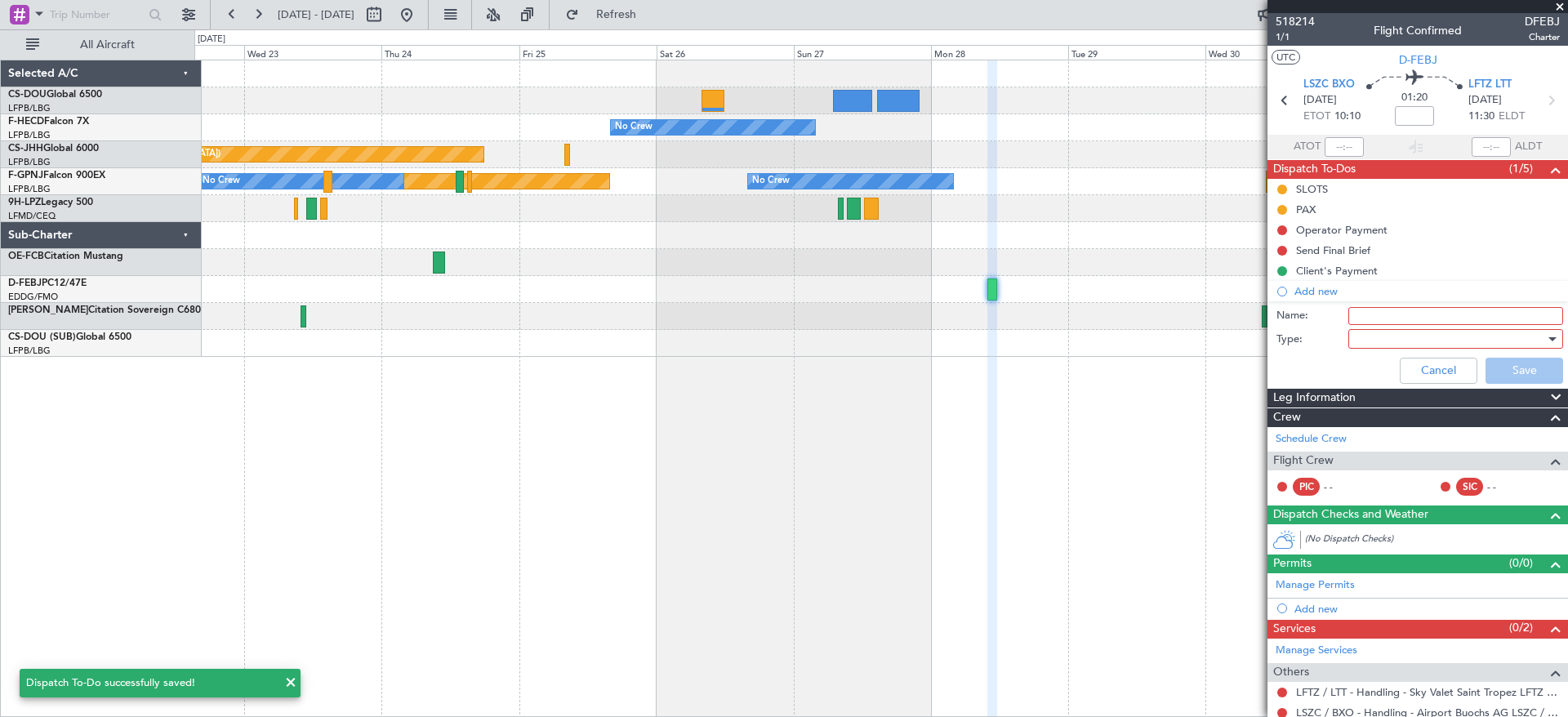 click at bounding box center [1560, 7] 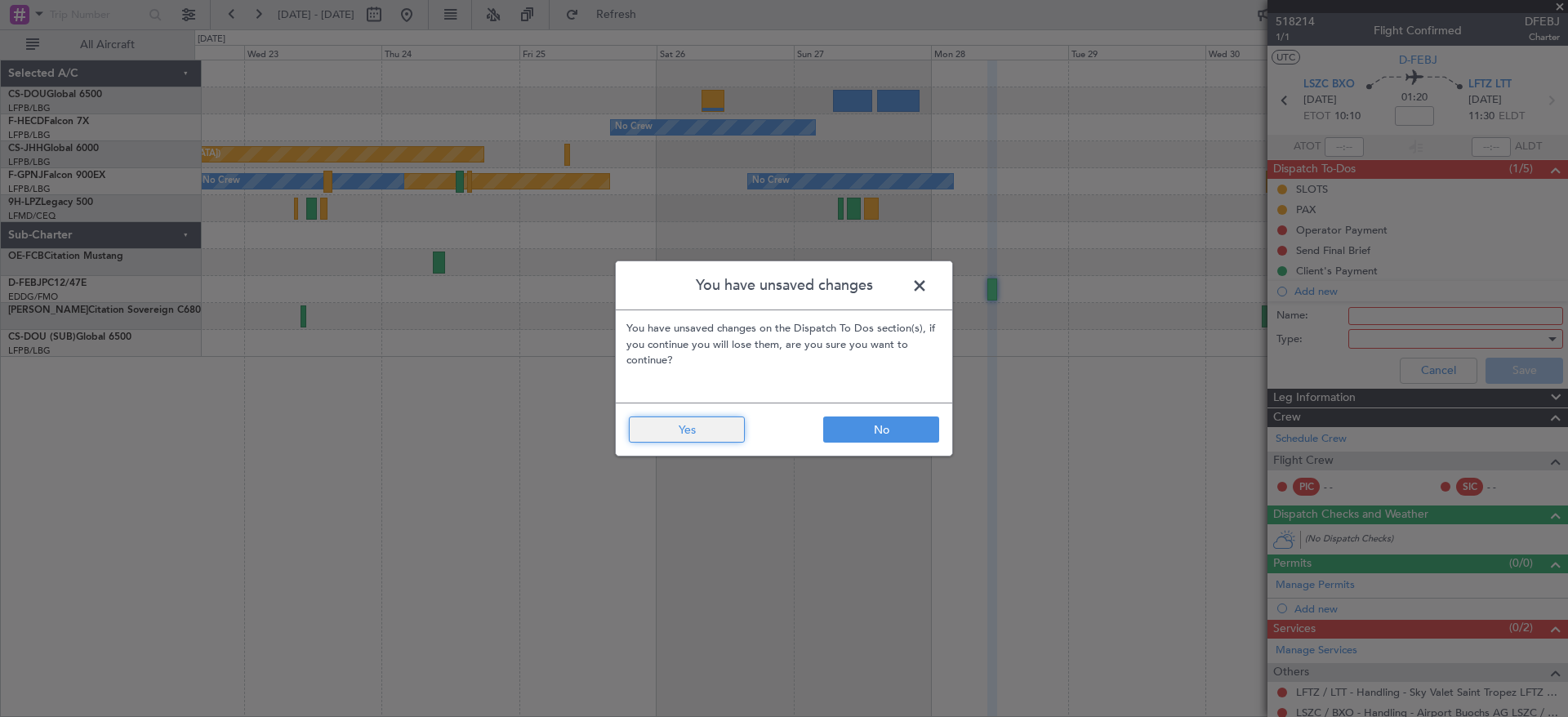 click on "Yes" 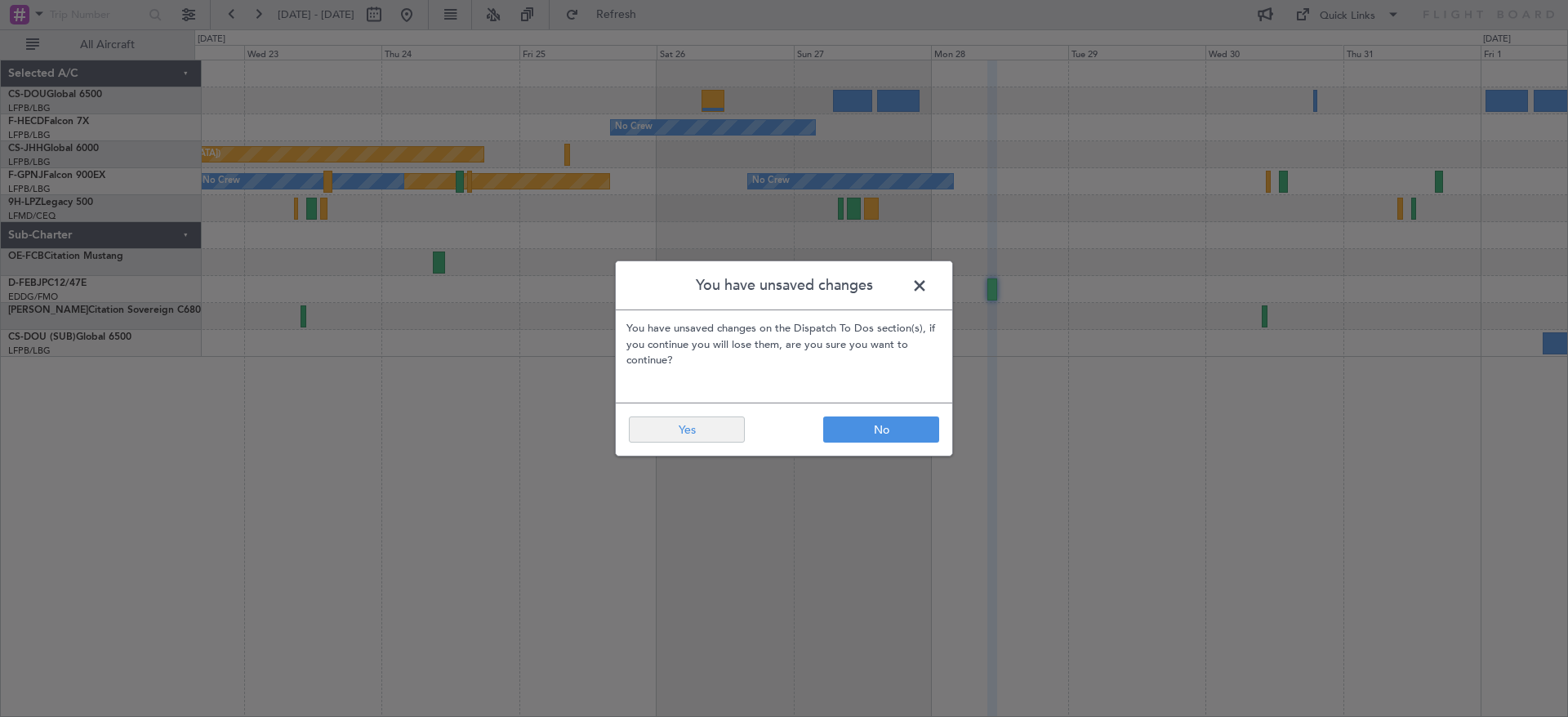 type on "0" 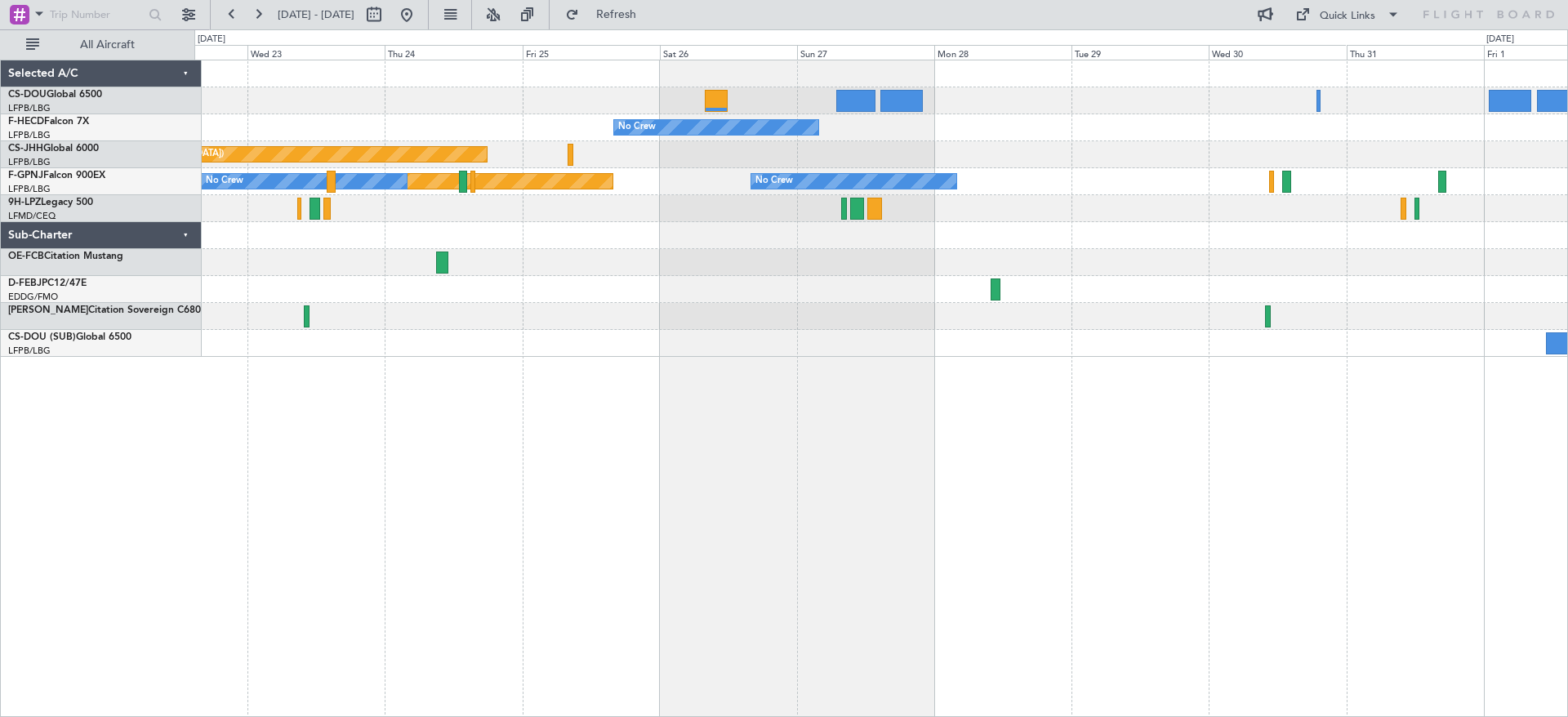 click on "No Crew
Planned Maint [GEOGRAPHIC_DATA] ([GEOGRAPHIC_DATA])
Planned Maint [GEOGRAPHIC_DATA] ([GEOGRAPHIC_DATA])
Planned Maint [GEOGRAPHIC_DATA] ([GEOGRAPHIC_DATA])
No Crew
No Crew" 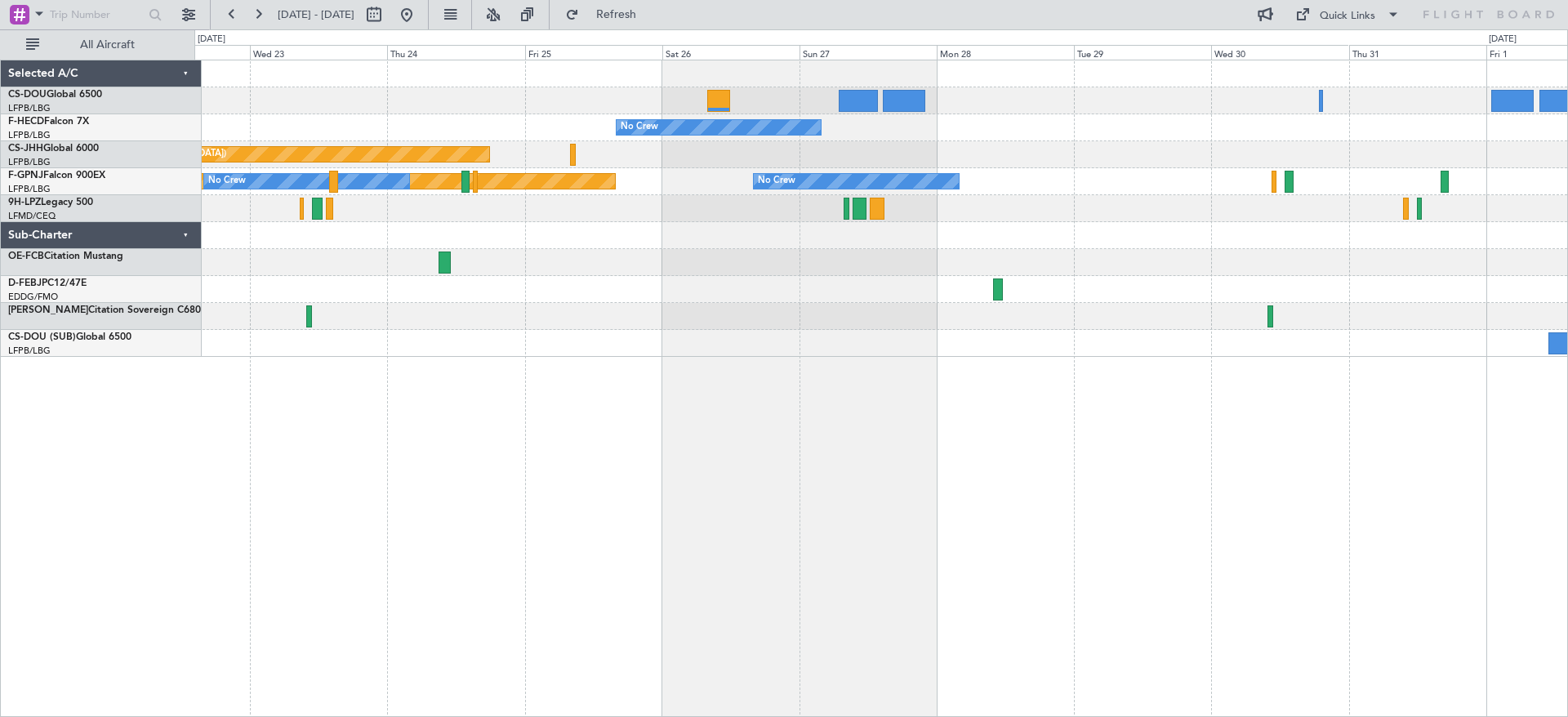 click on "No Crew
Planned Maint [GEOGRAPHIC_DATA] ([GEOGRAPHIC_DATA])
Planned Maint [GEOGRAPHIC_DATA] ([GEOGRAPHIC_DATA])
Planned Maint [GEOGRAPHIC_DATA] ([GEOGRAPHIC_DATA])
No Crew
No Crew" 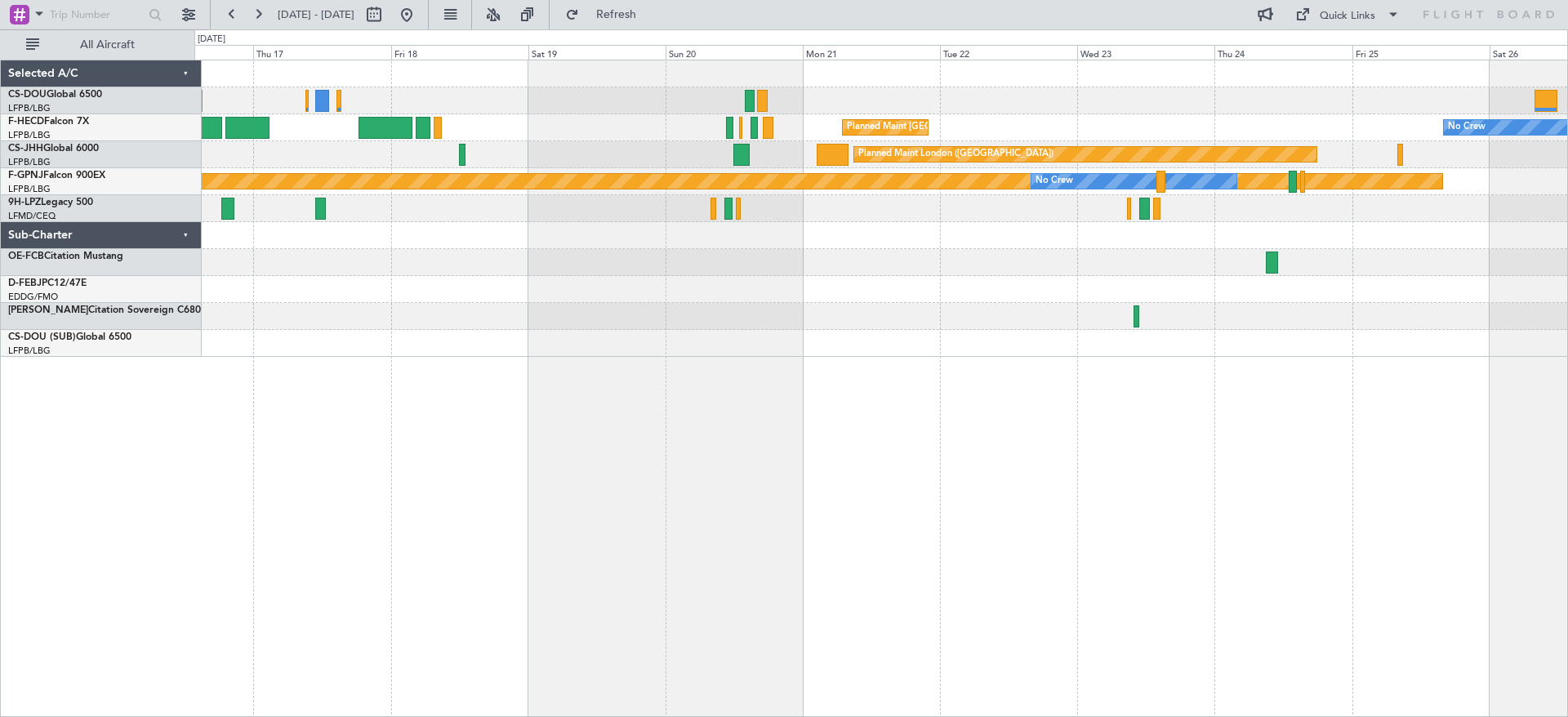 click on "No Crew
Planned Maint
No Crew
Planned Maint [GEOGRAPHIC_DATA] ([GEOGRAPHIC_DATA])
Planned Maint [GEOGRAPHIC_DATA] ([GEOGRAPHIC_DATA])
Planned Maint [GEOGRAPHIC_DATA] ([GEOGRAPHIC_DATA])
No Crew
No Crew
No Crew" 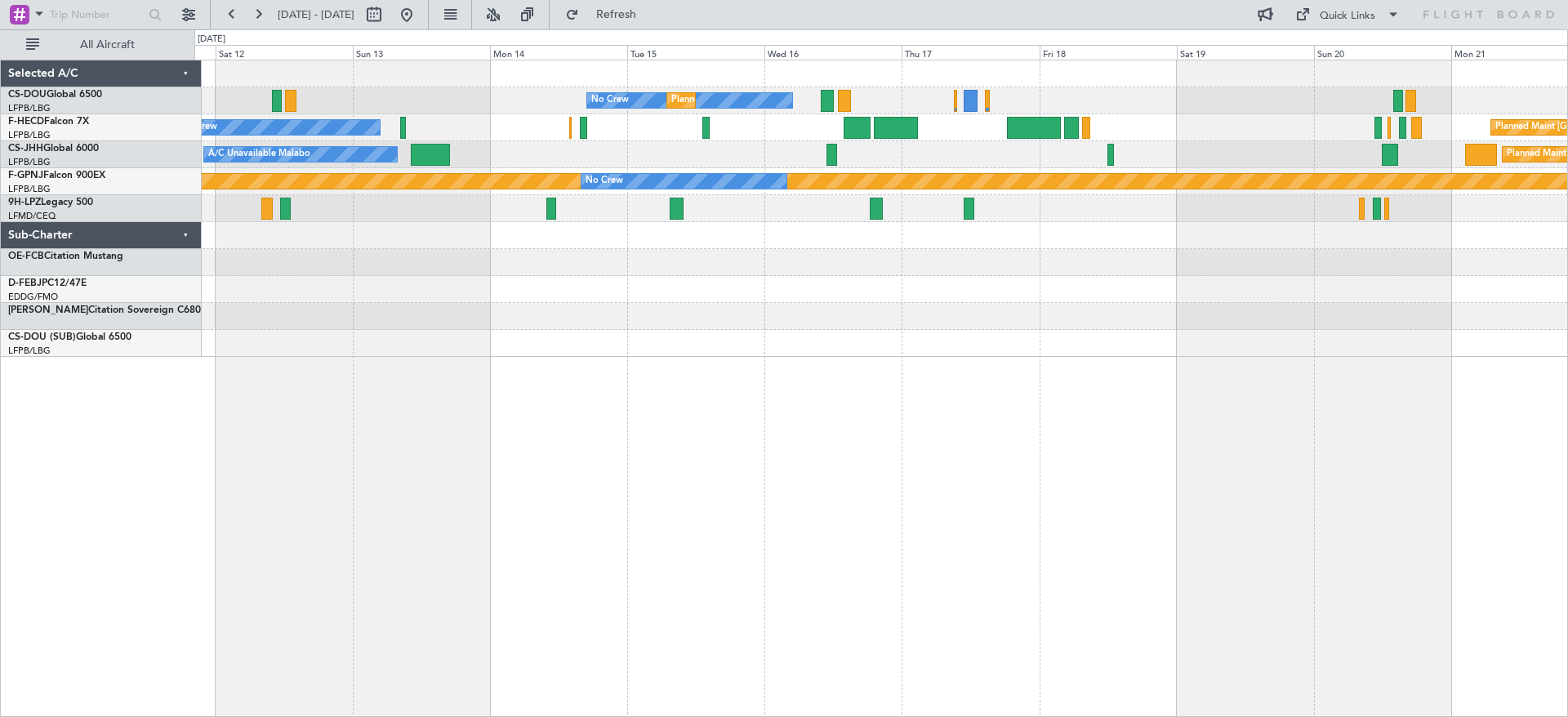 click 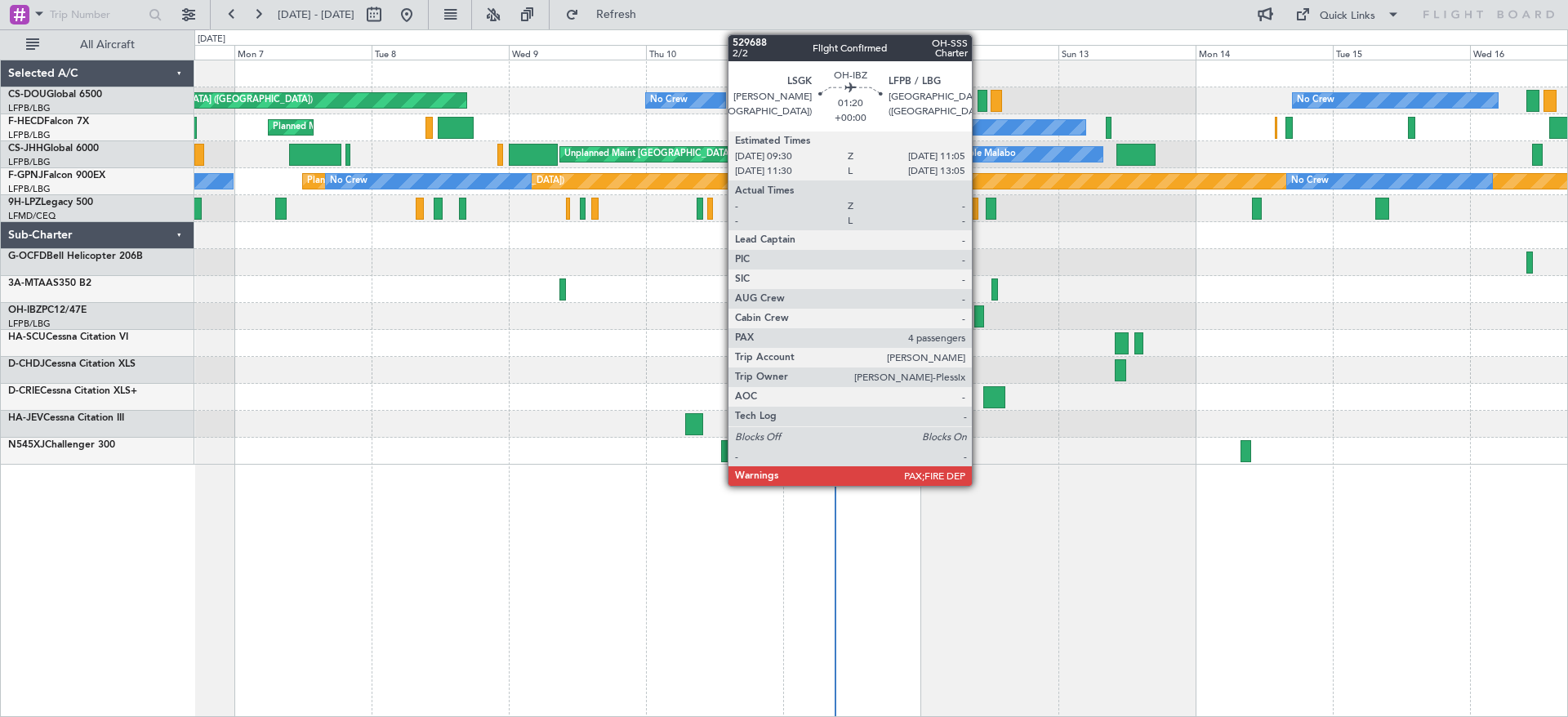 click 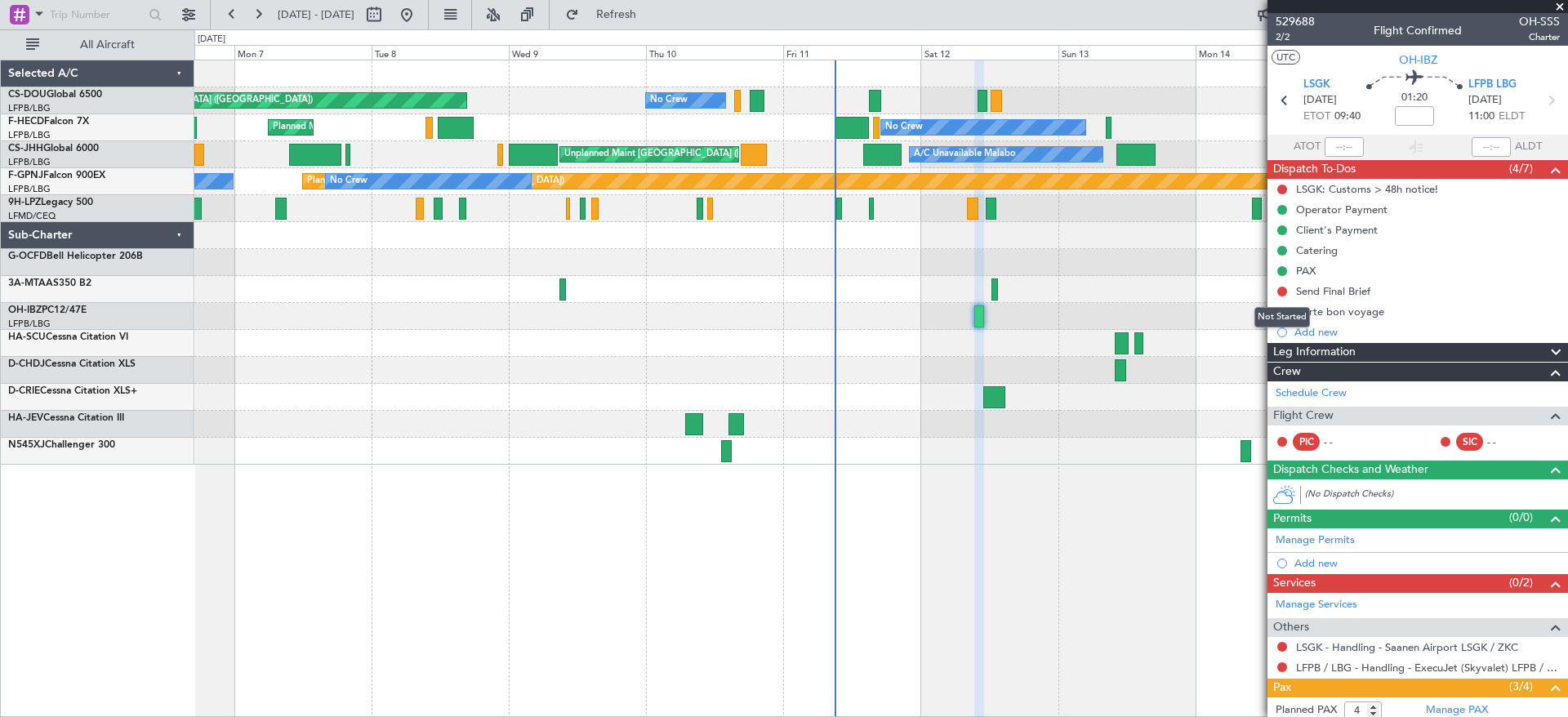 click on "Not Started" at bounding box center (1282, 317) 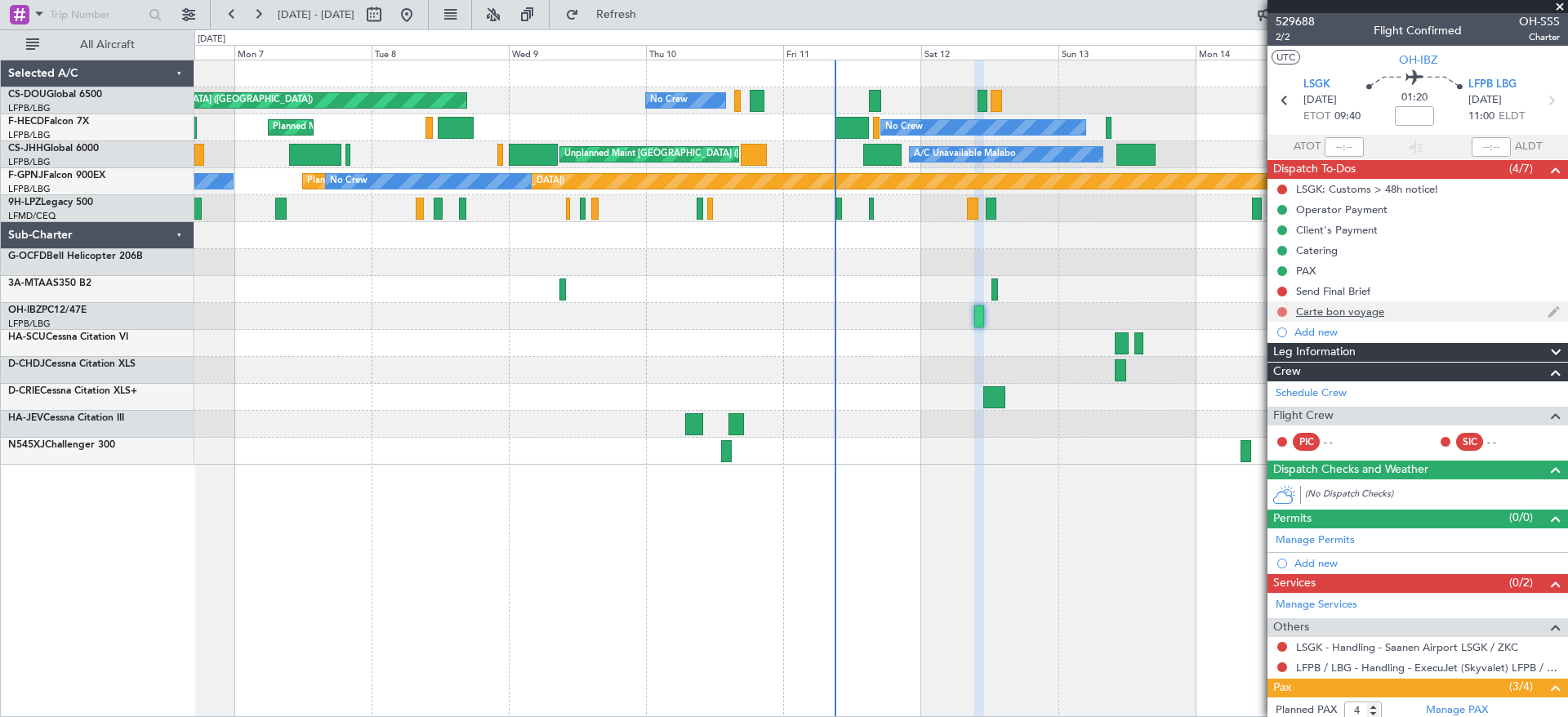 click 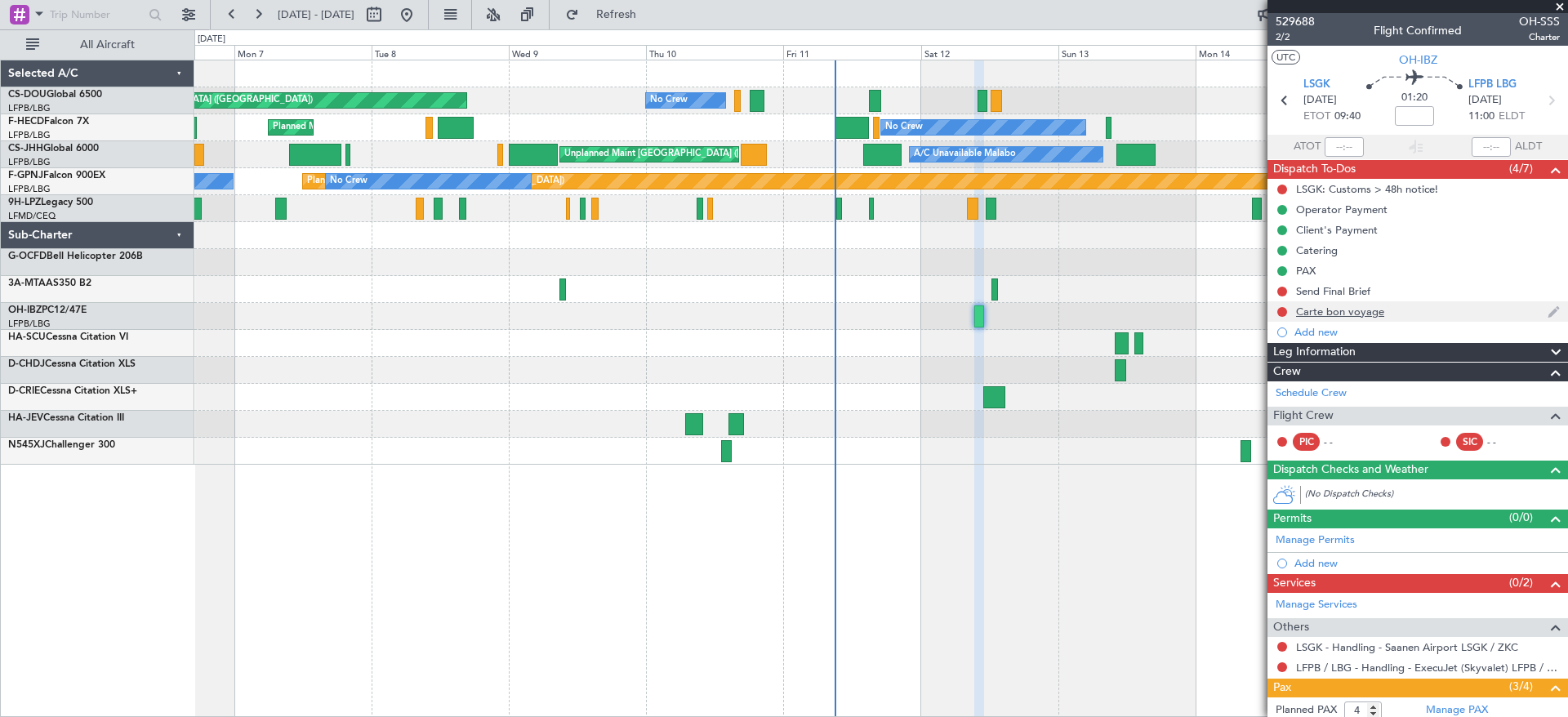 click 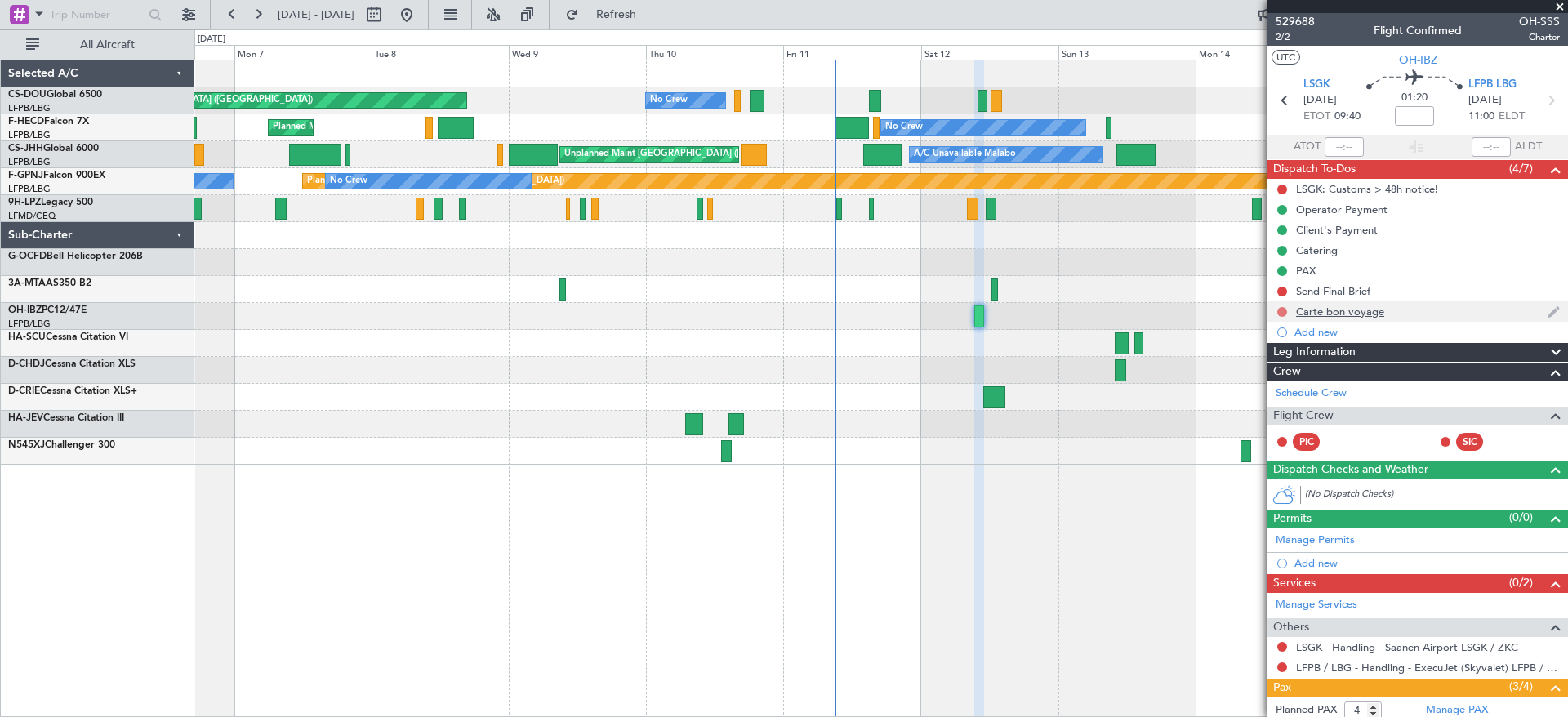 click 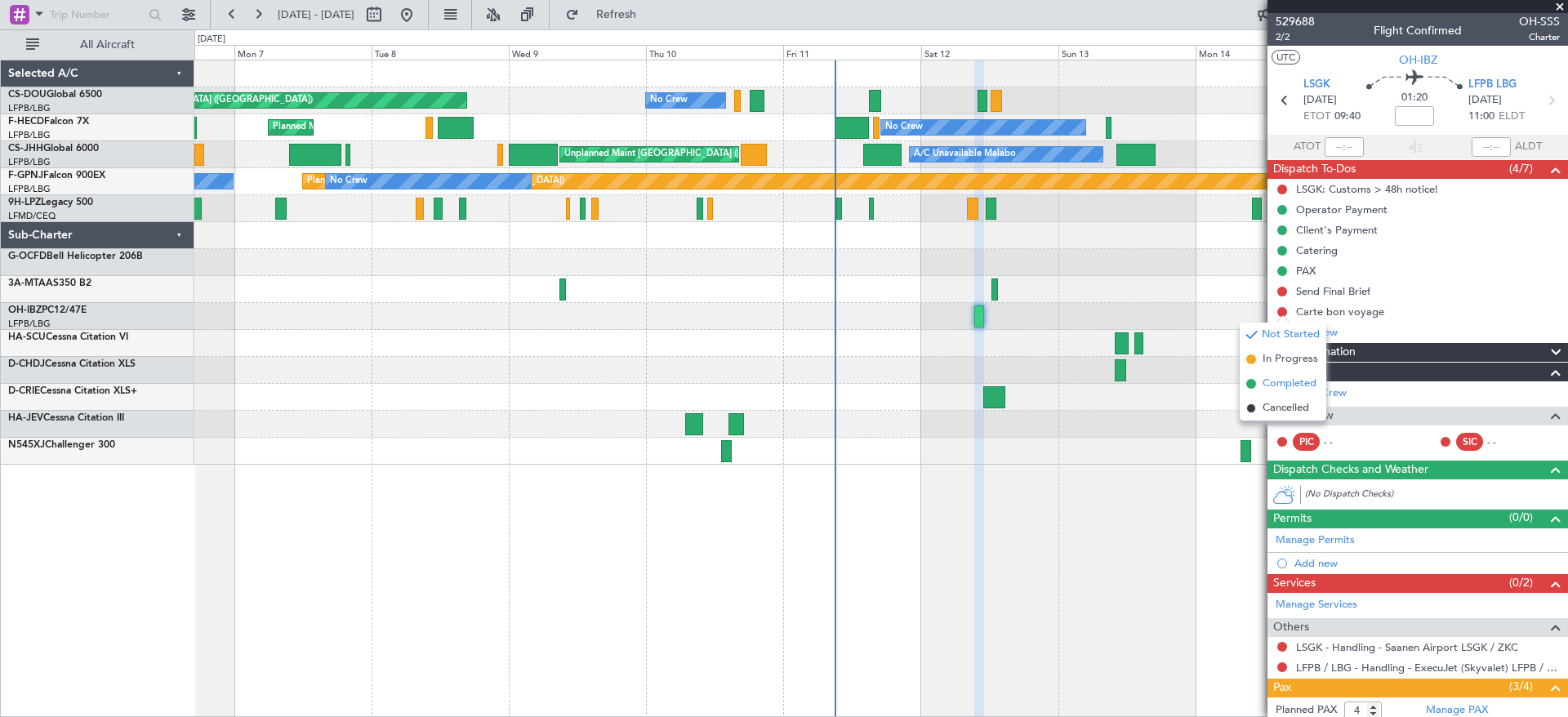click on "Completed" at bounding box center (1290, 384) 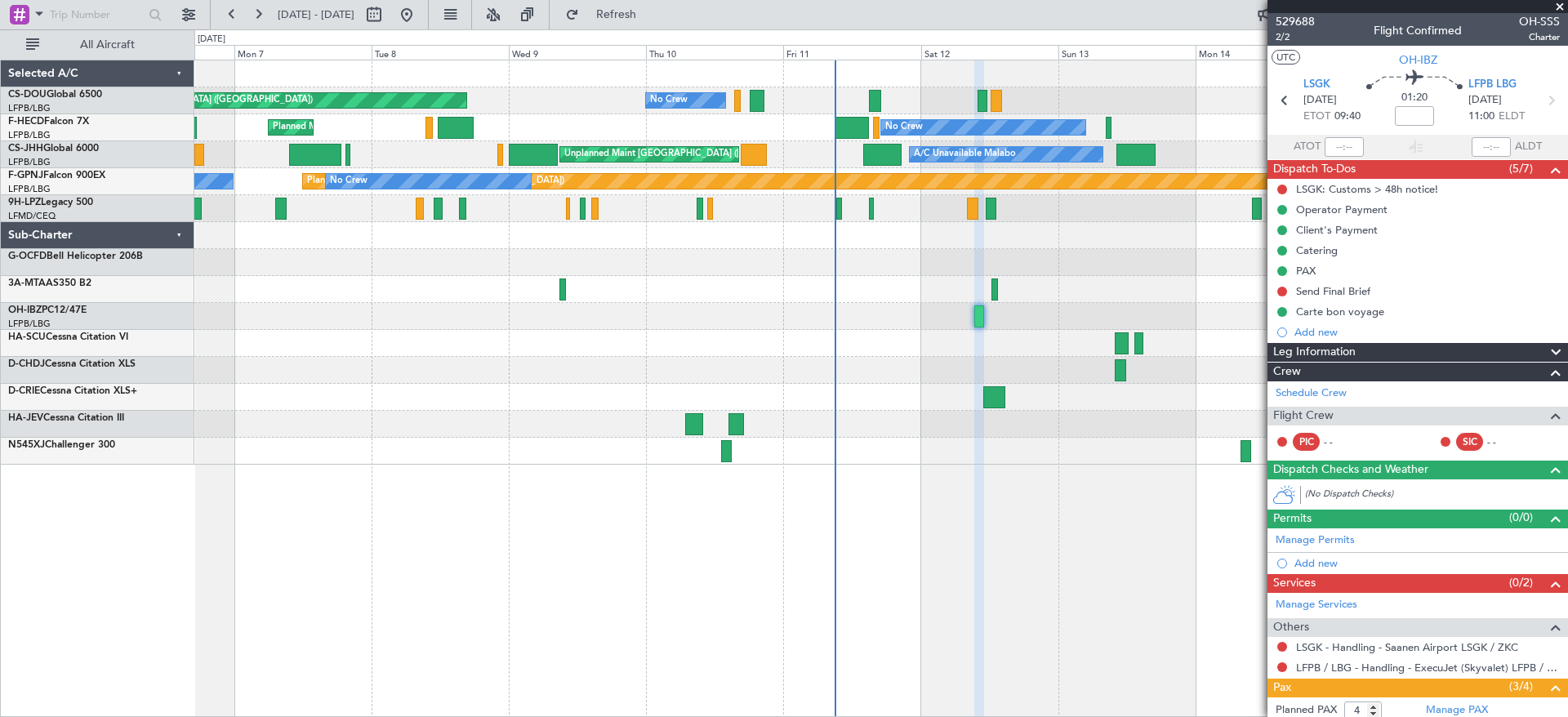 click on "Not Started" at bounding box center (1282, 317) 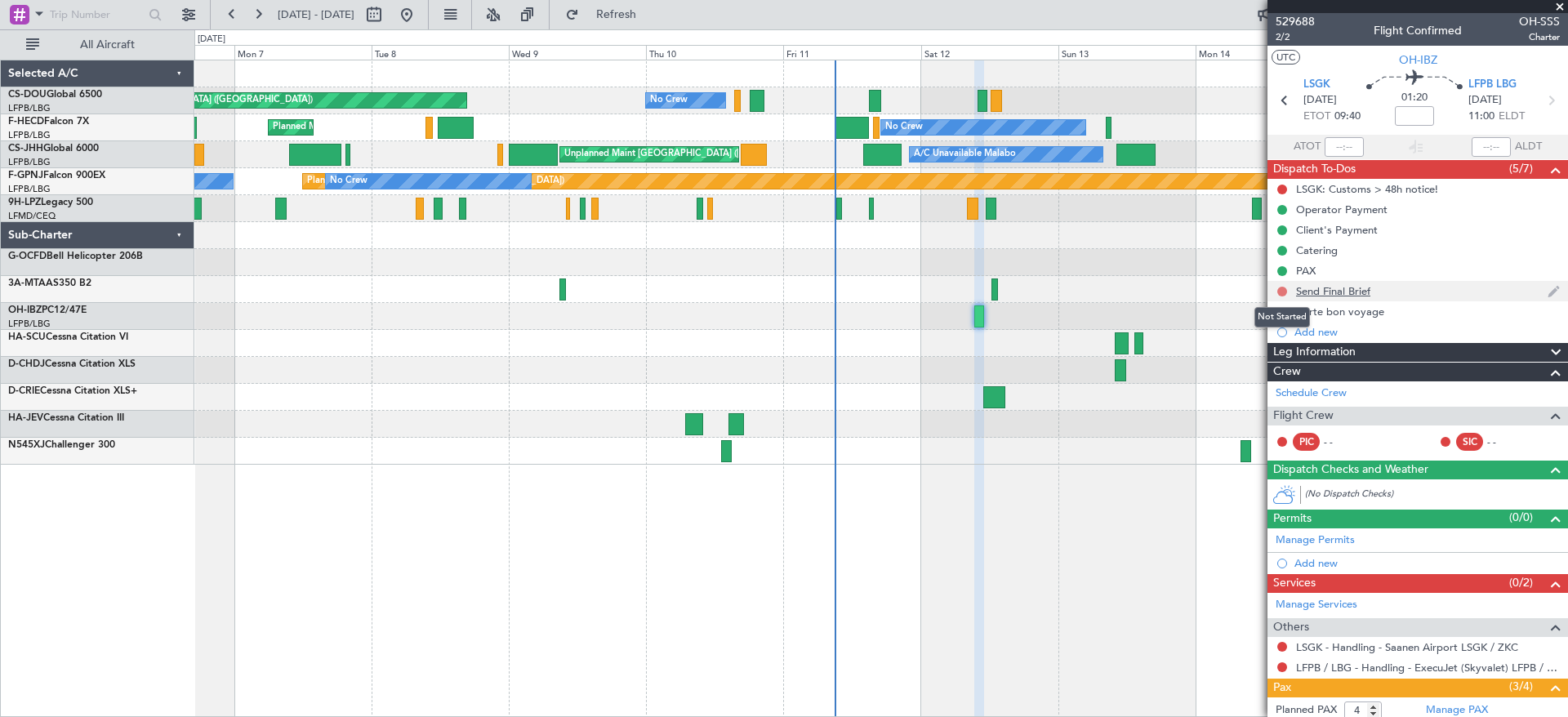 click 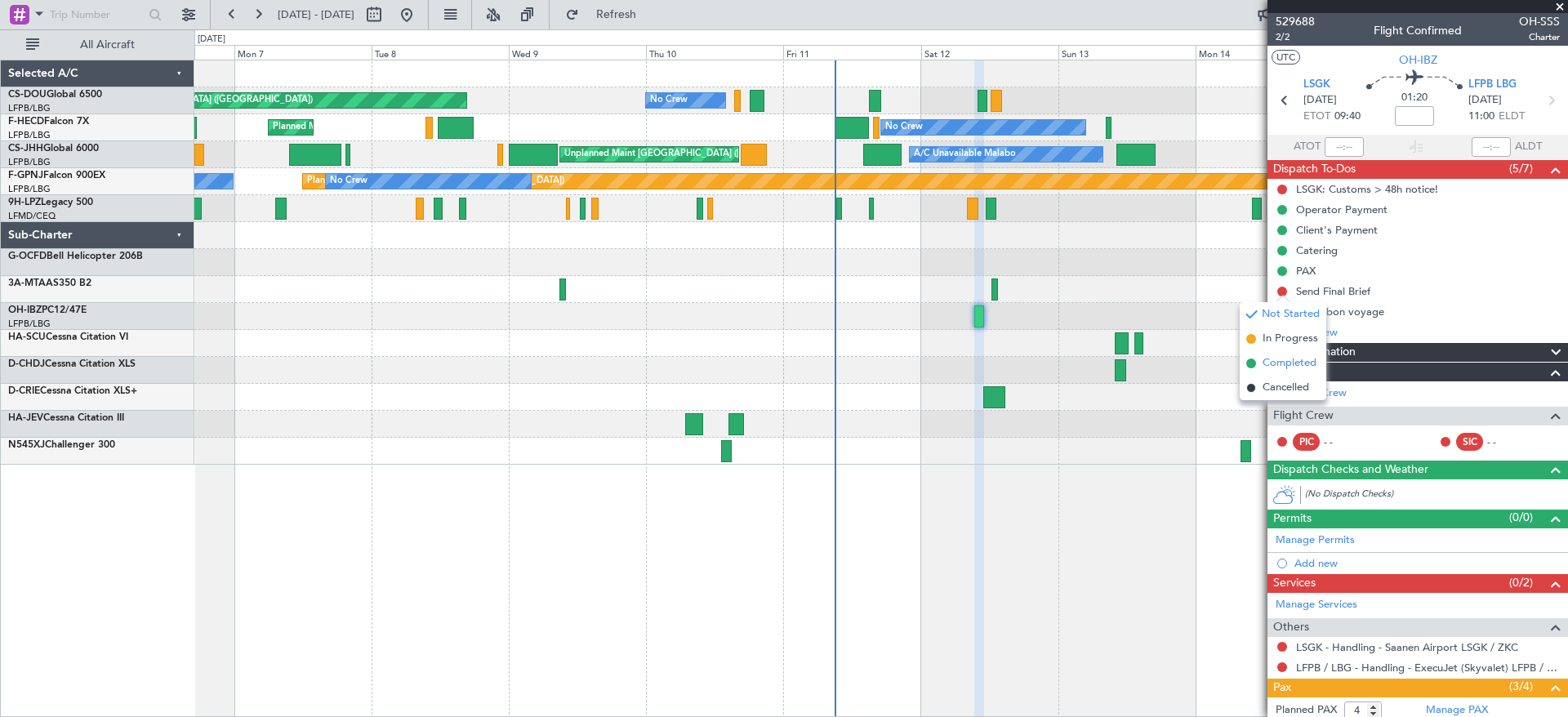 click on "Completed" at bounding box center (1290, 363) 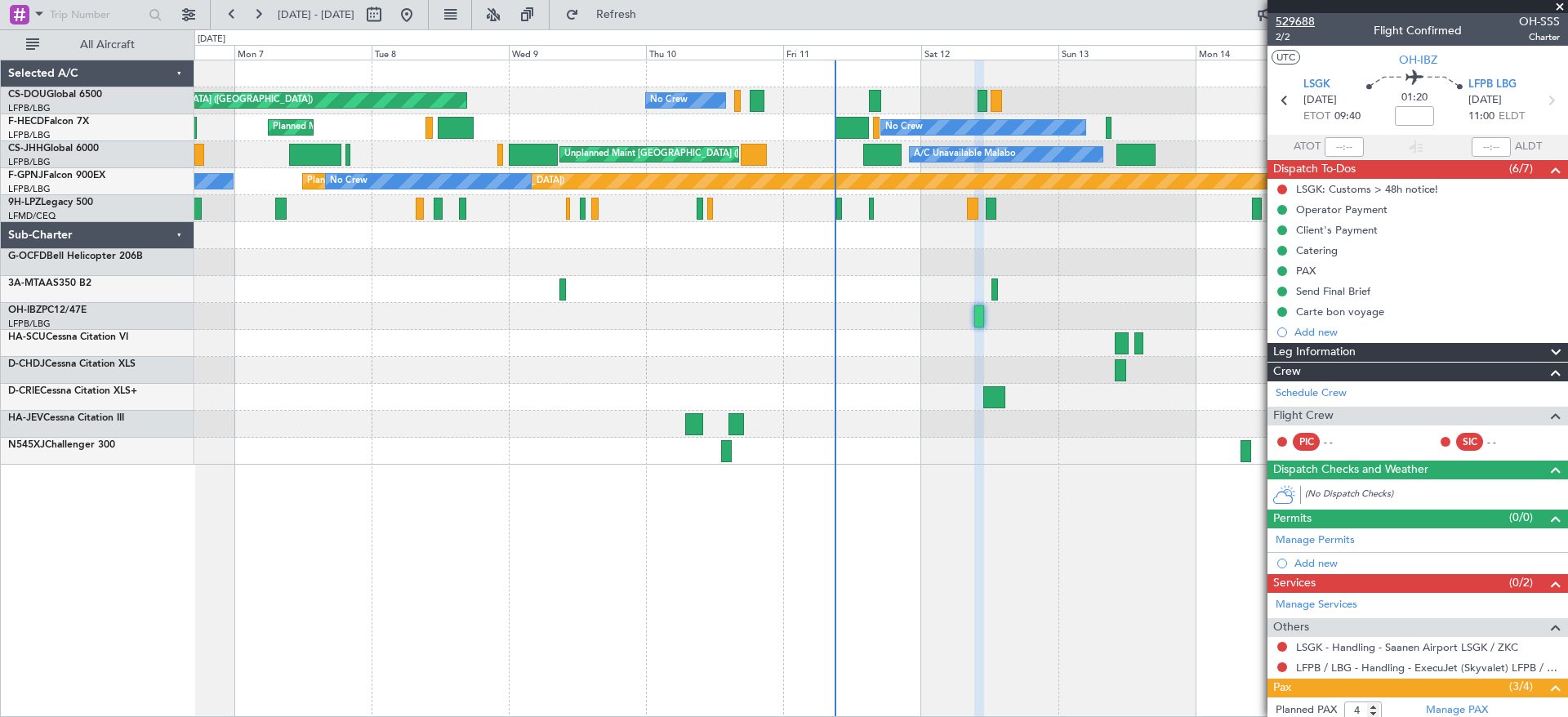 click on "529688" at bounding box center (1295, 21) 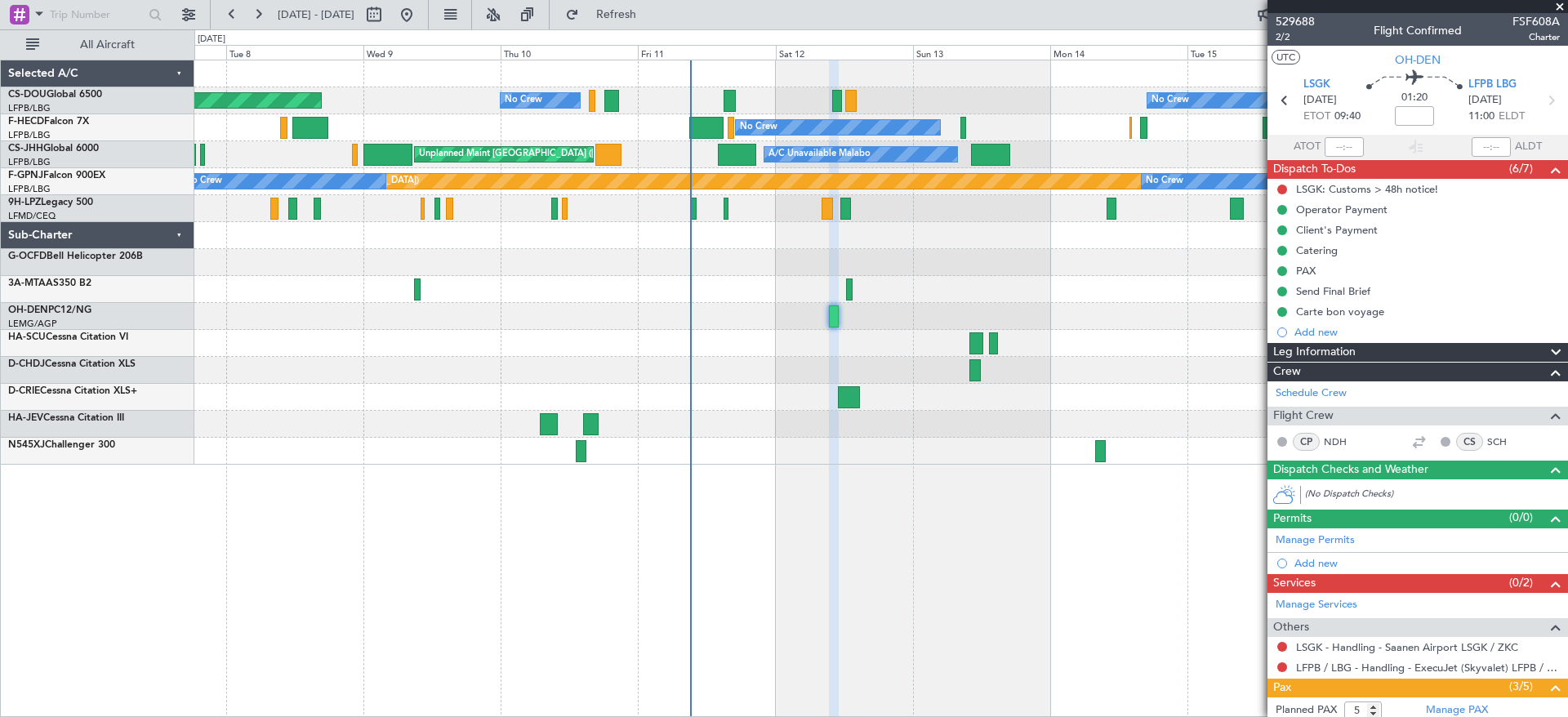 click on "Unplanned Maint [GEOGRAPHIC_DATA] ([GEOGRAPHIC_DATA])
Planned Maint
No Crew
No Crew
No Crew
Planned Maint [GEOGRAPHIC_DATA] ([GEOGRAPHIC_DATA])
A/C Unavailable Malabo
Unplanned Maint [GEOGRAPHIC_DATA] ([GEOGRAPHIC_DATA])
Planned Maint [GEOGRAPHIC_DATA] ([GEOGRAPHIC_DATA])
No Crew
No Crew
A/C Unavailable" 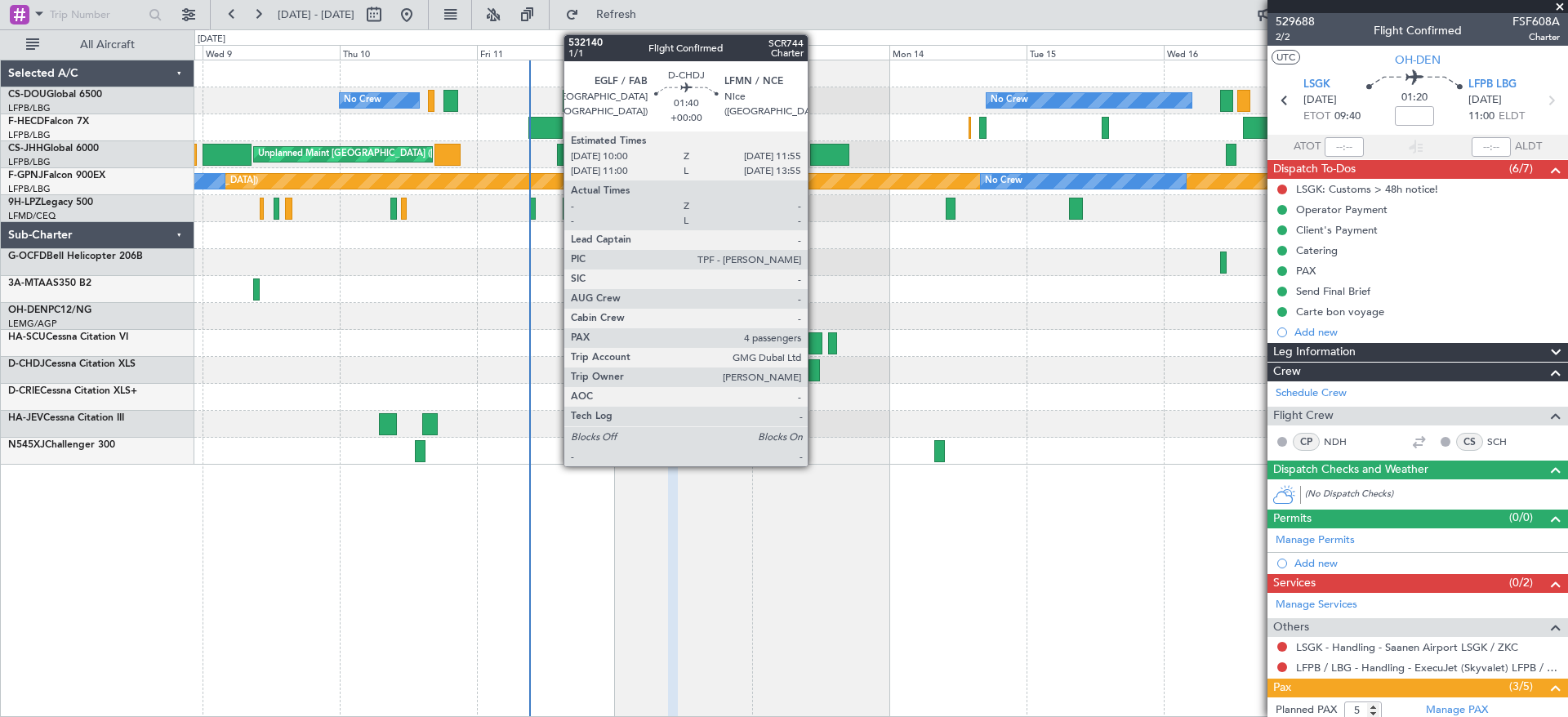 click 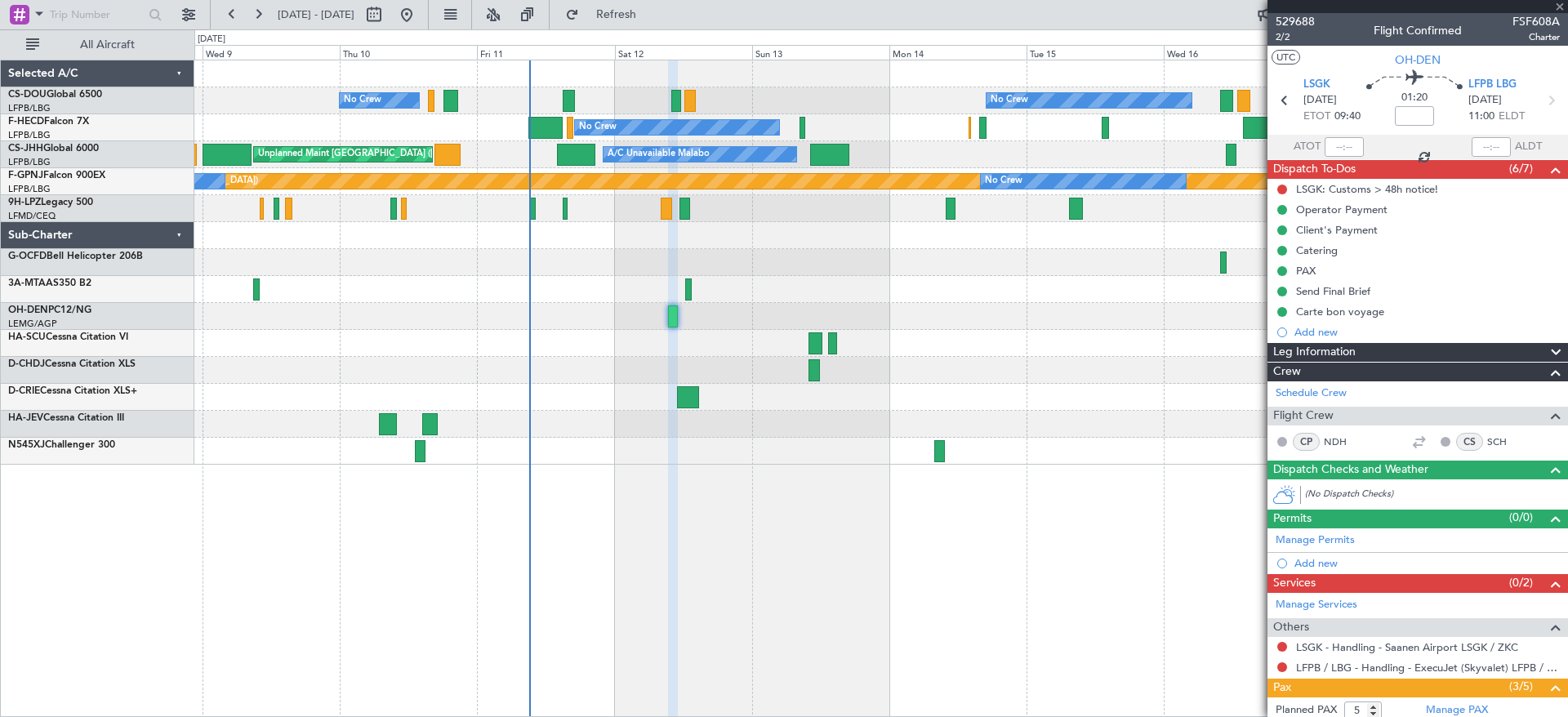 type on "4" 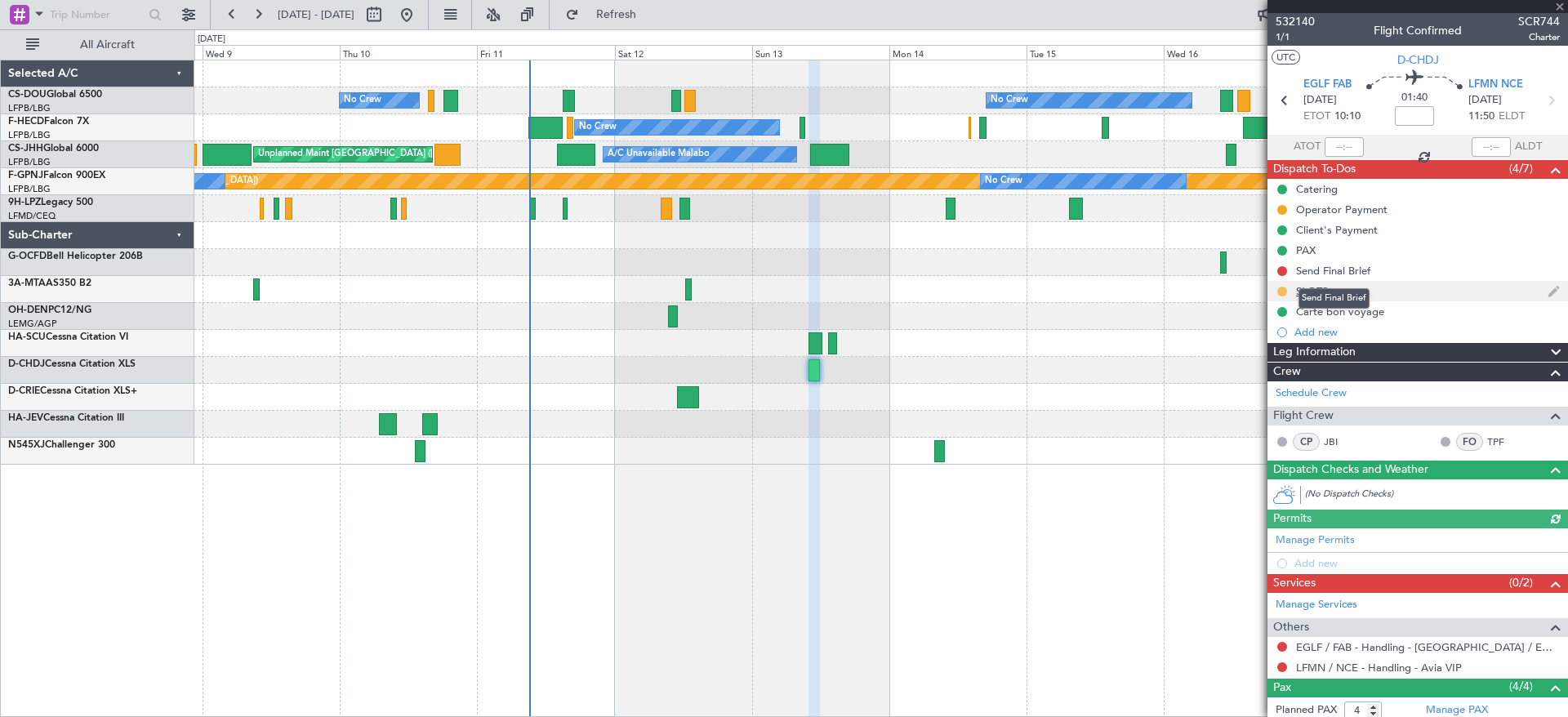 click 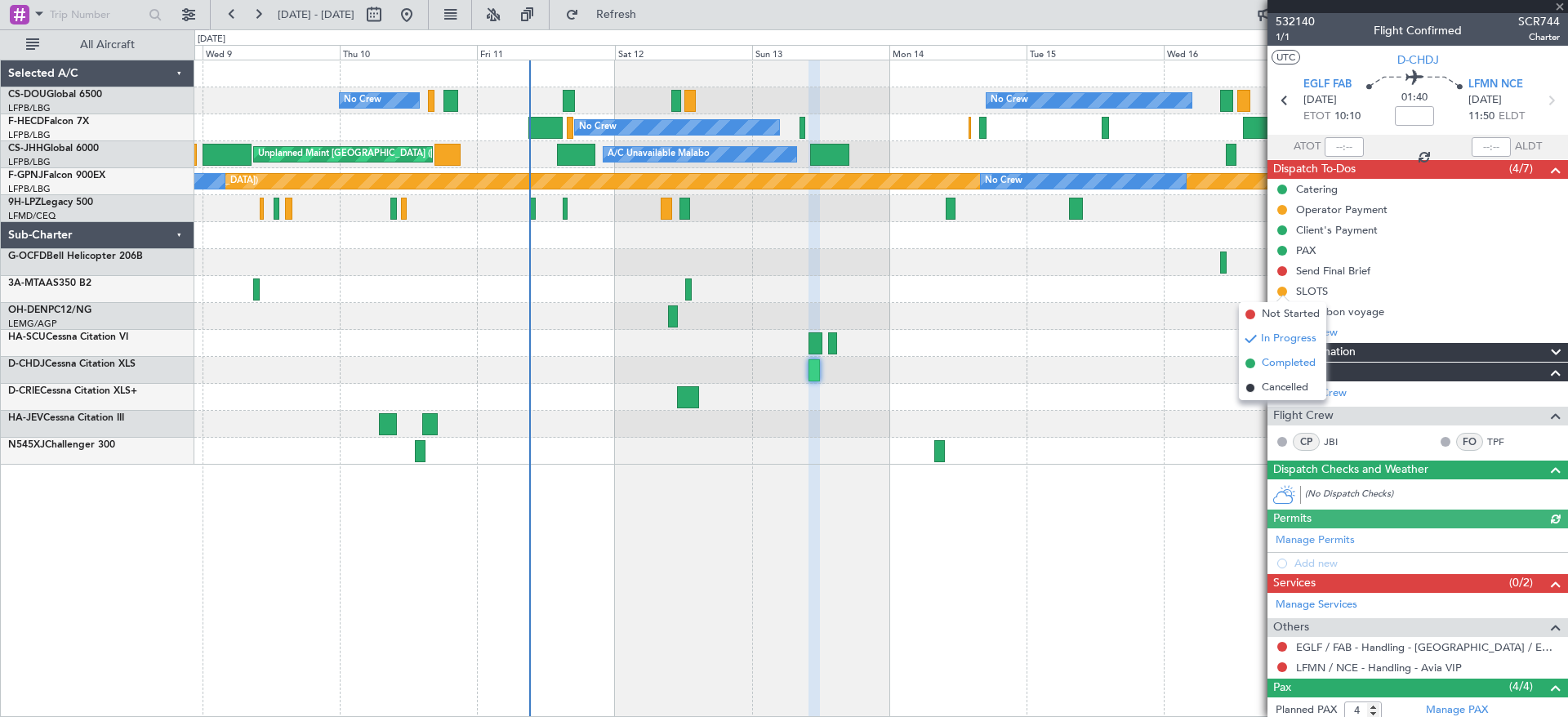 click on "Completed" at bounding box center (1289, 363) 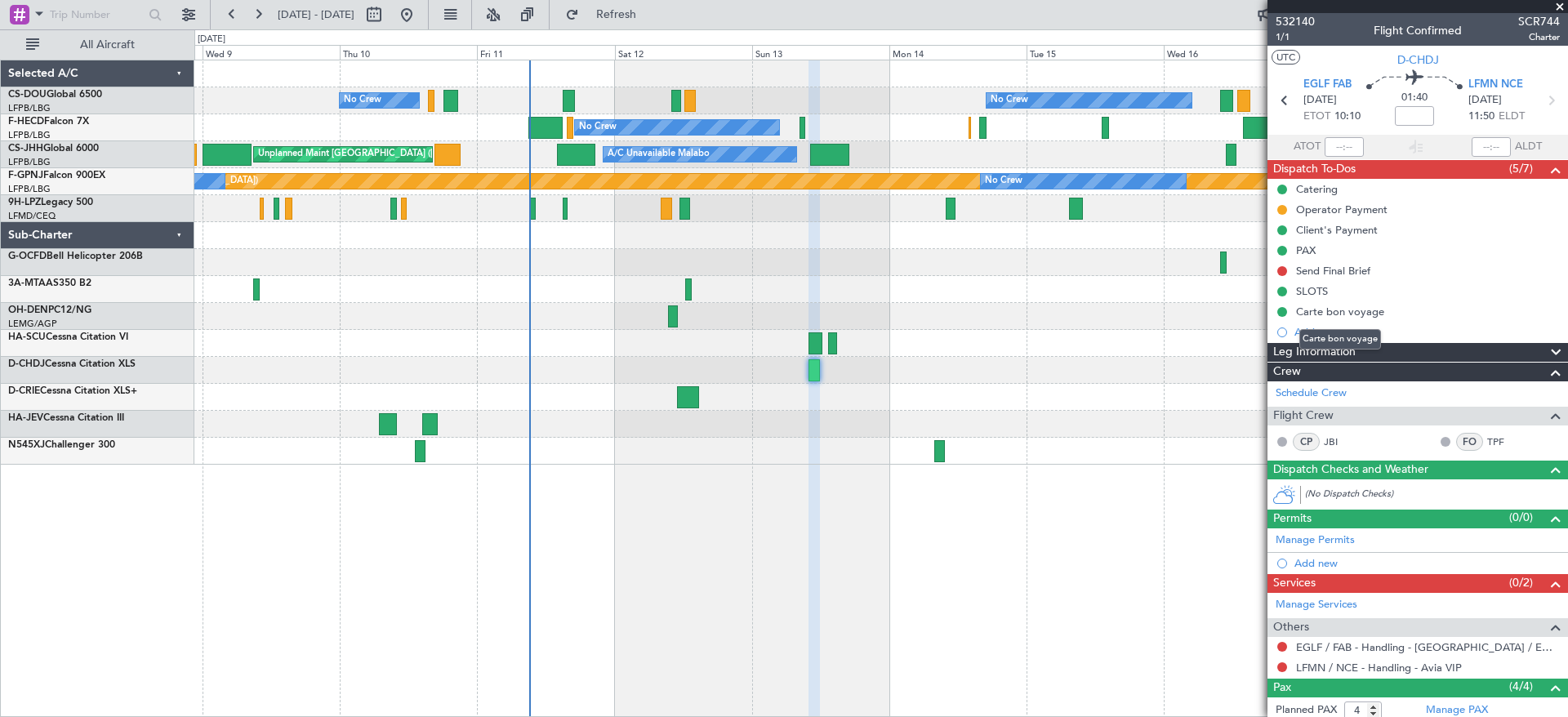 click on "Carte bon voyage" at bounding box center (1340, 339) 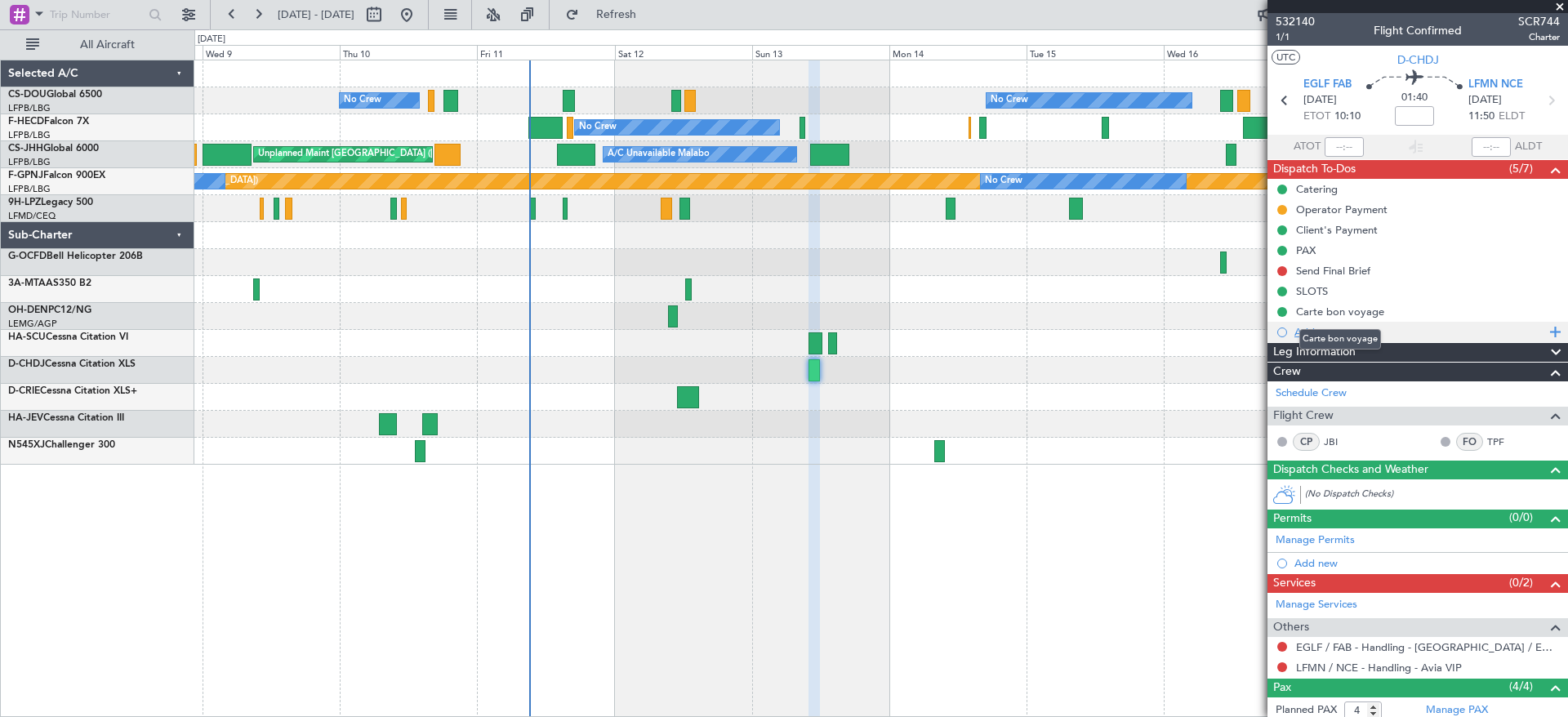 click on "Add new" 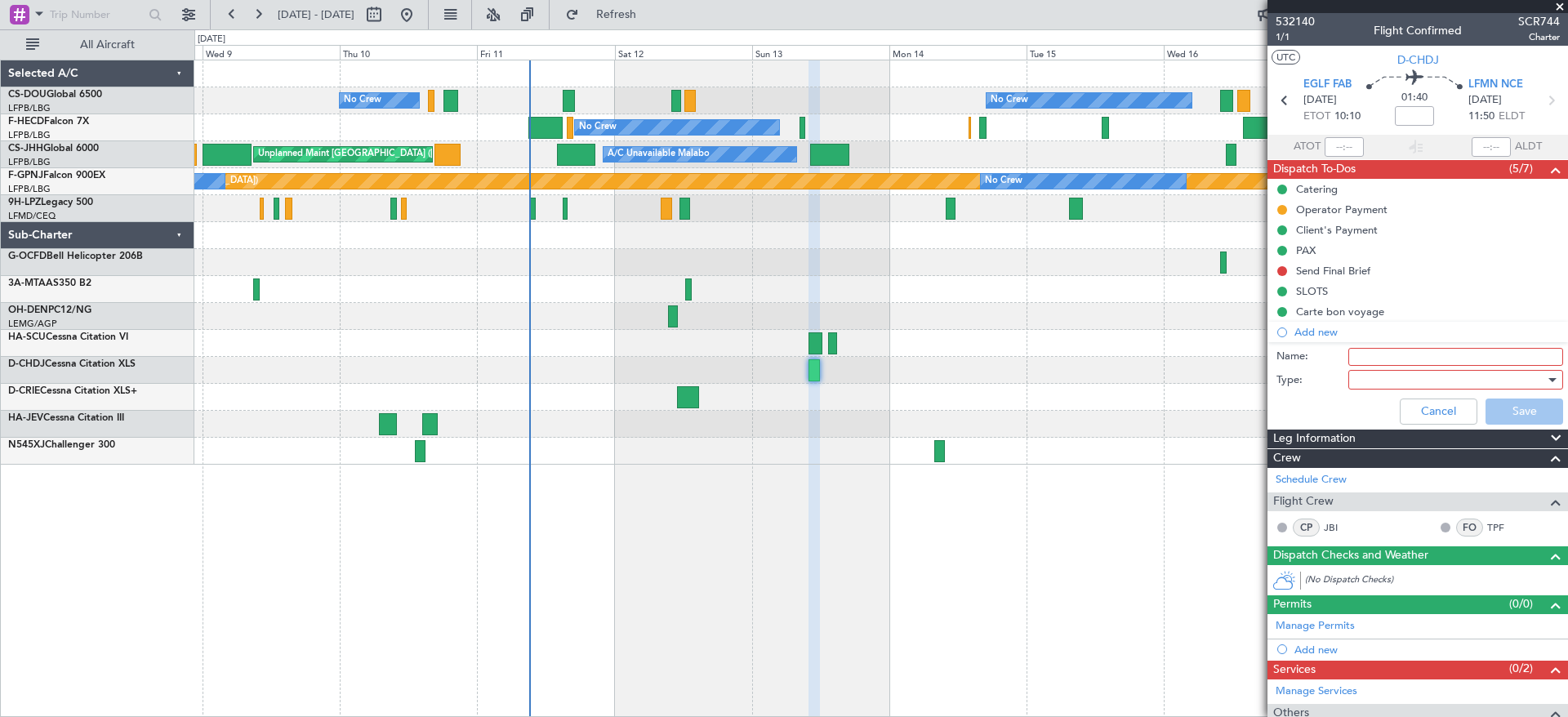 click on "Name:" at bounding box center [1455, 357] 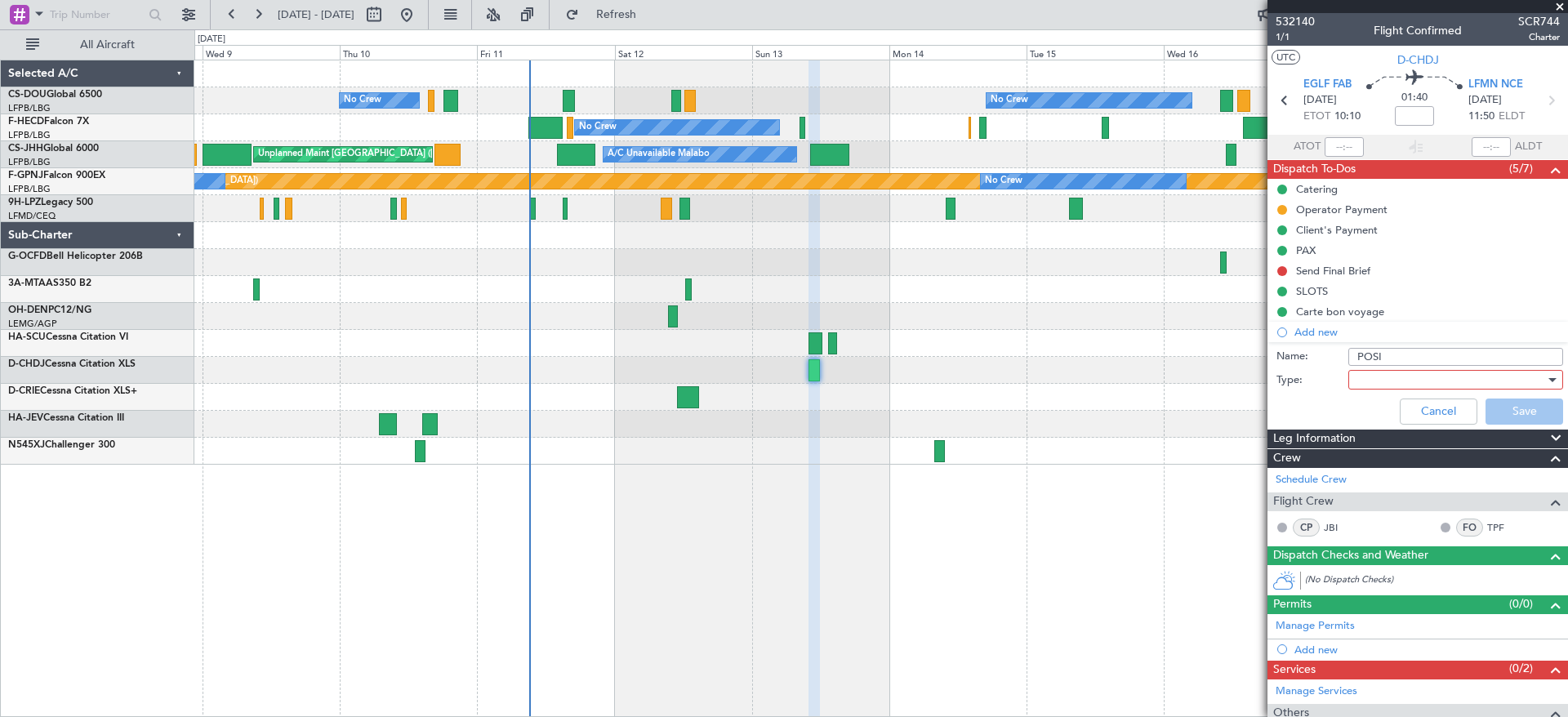 type on "POSI" 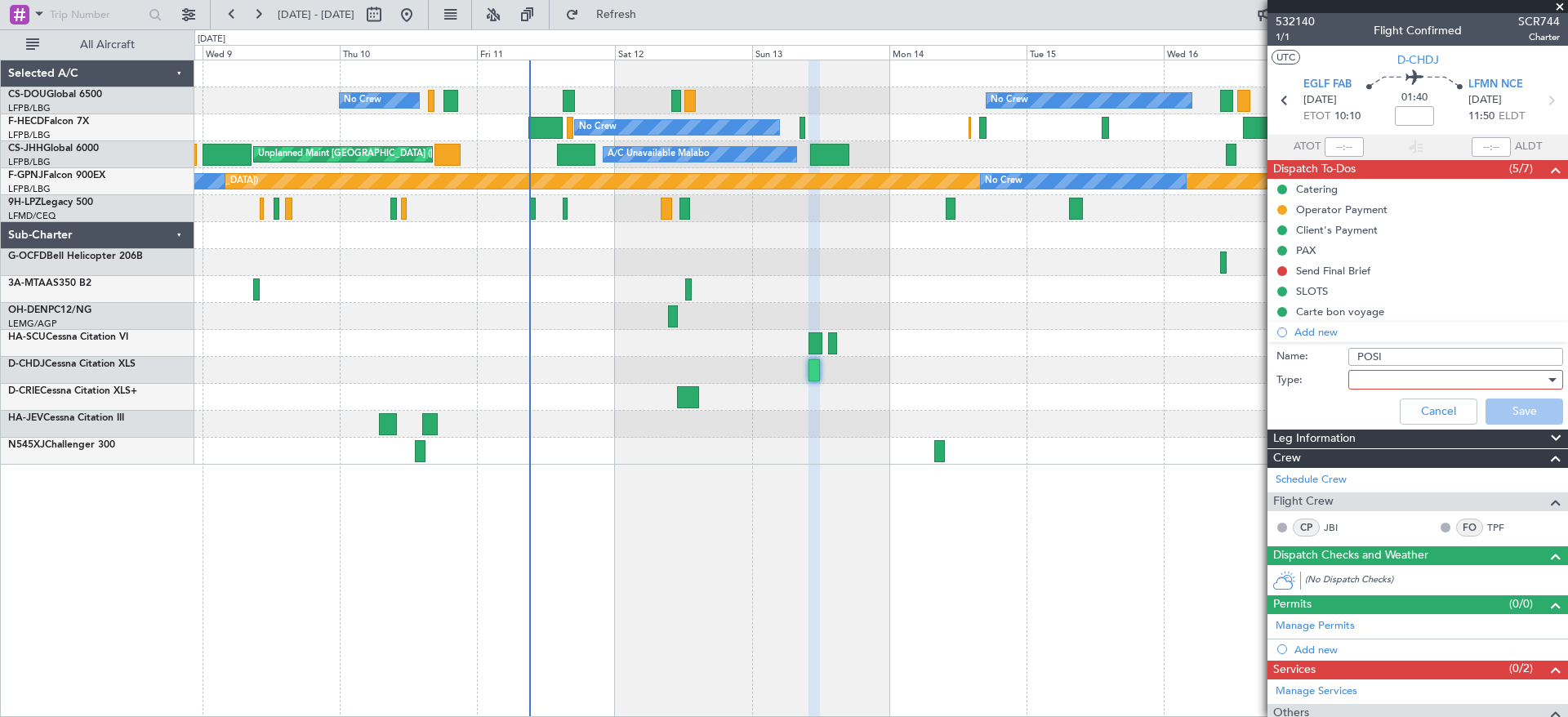 click at bounding box center (1450, 380) 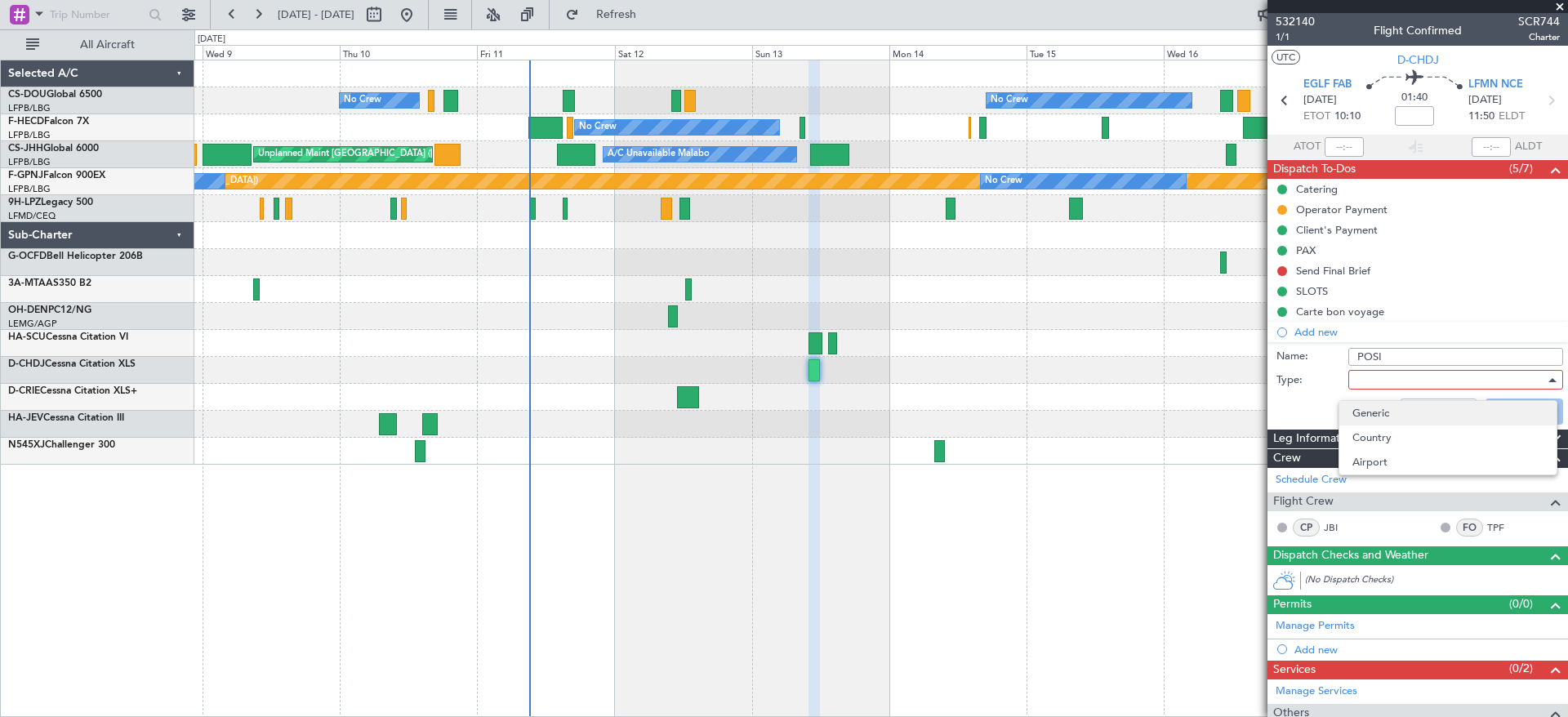 click on "Generic" at bounding box center (1448, 413) 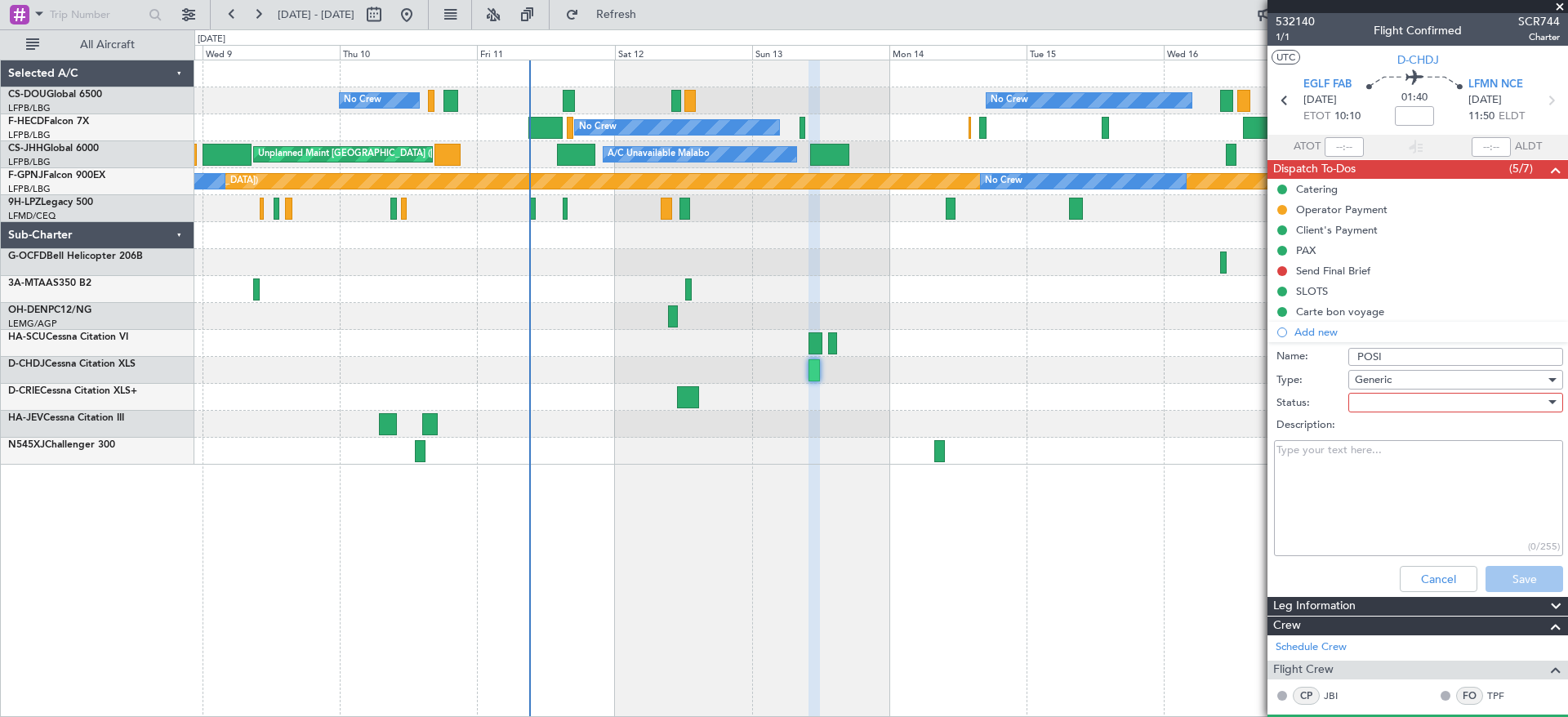 click at bounding box center [1450, 403] 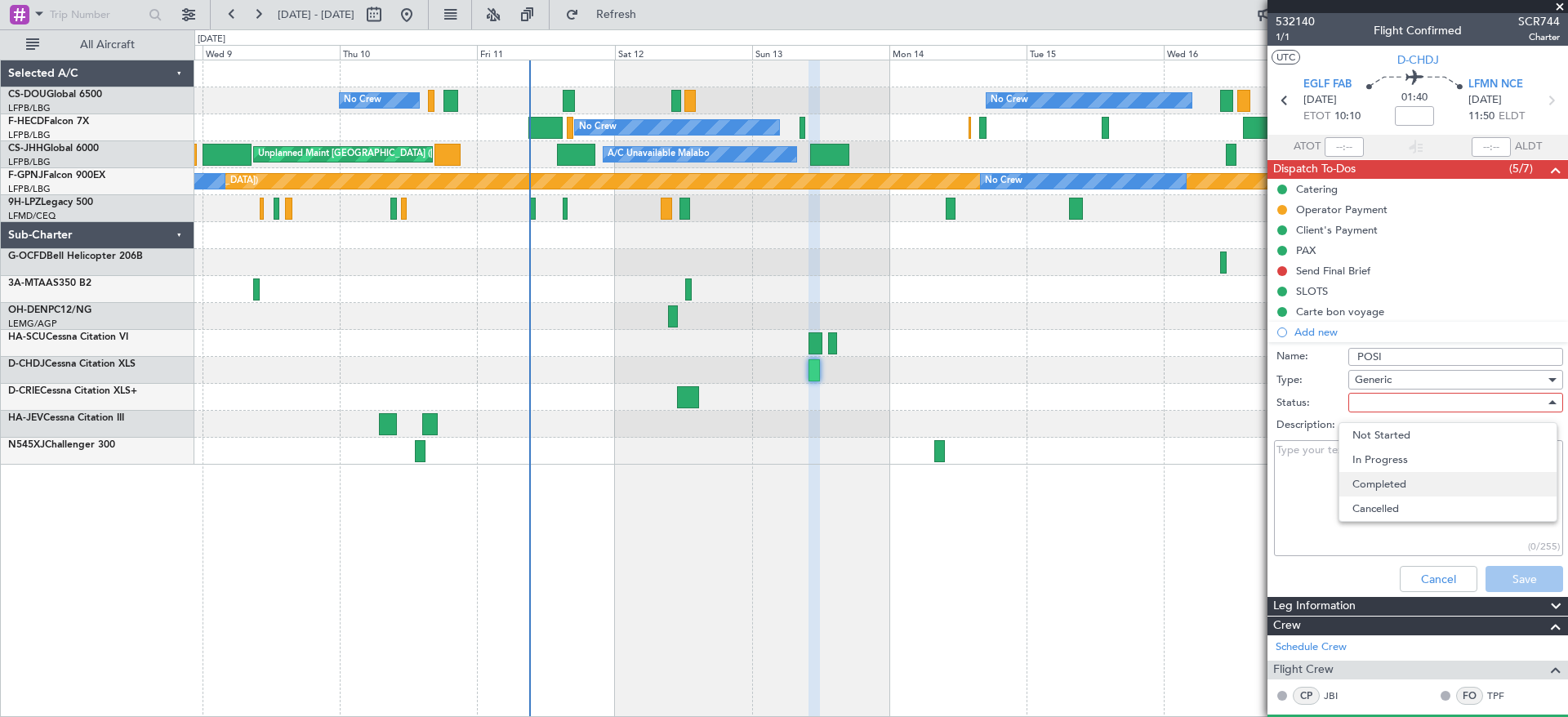 click on "Completed" at bounding box center (1448, 484) 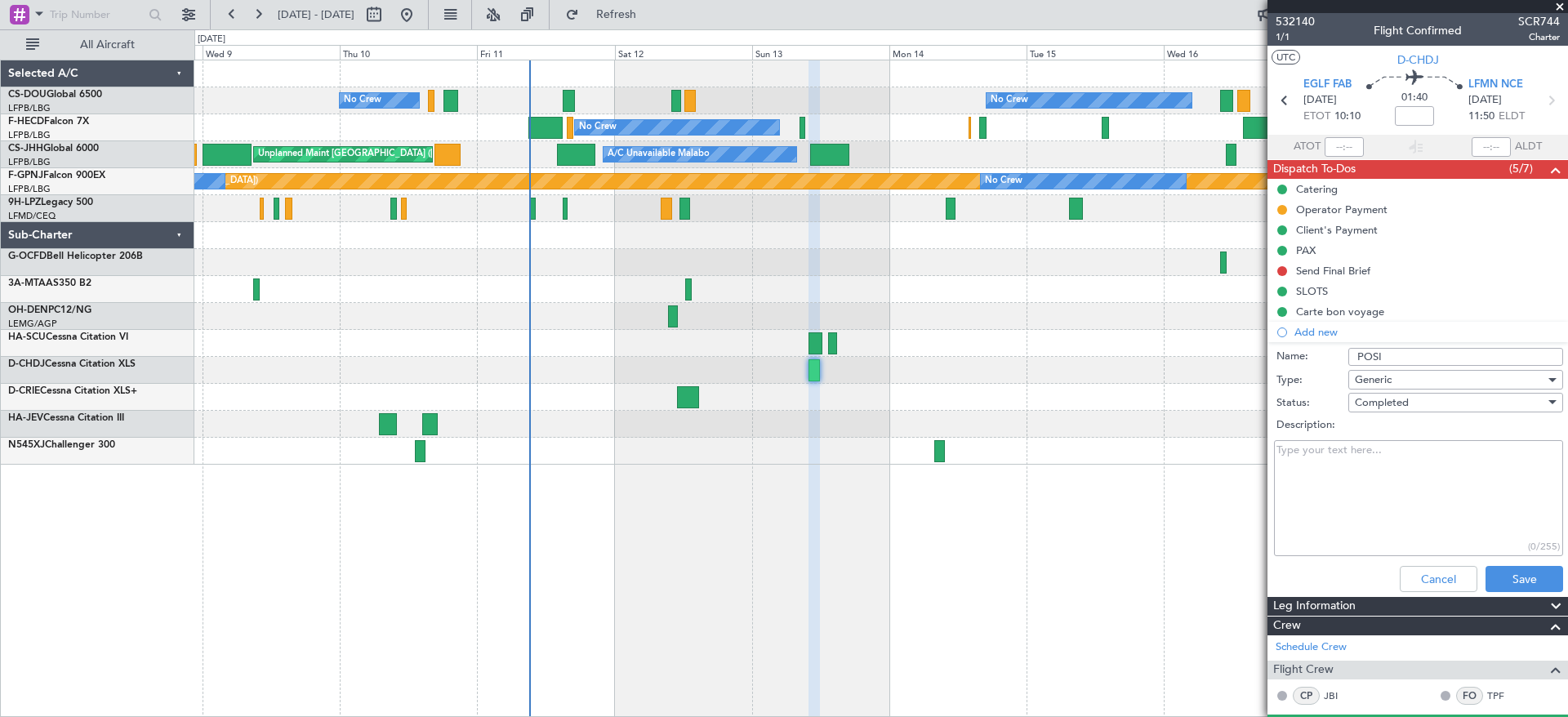 click on "Description:" at bounding box center [1419, 498] 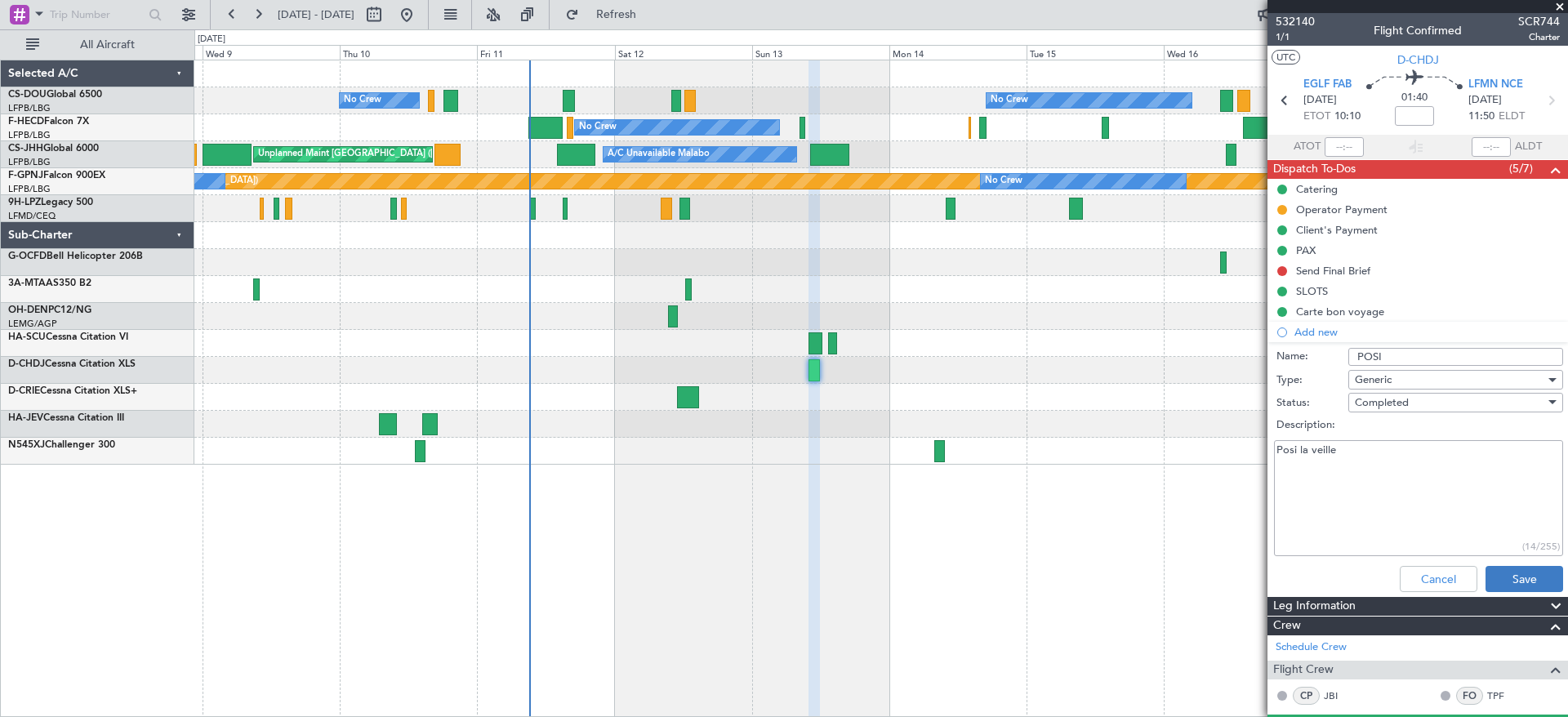 type on "Posi la veille" 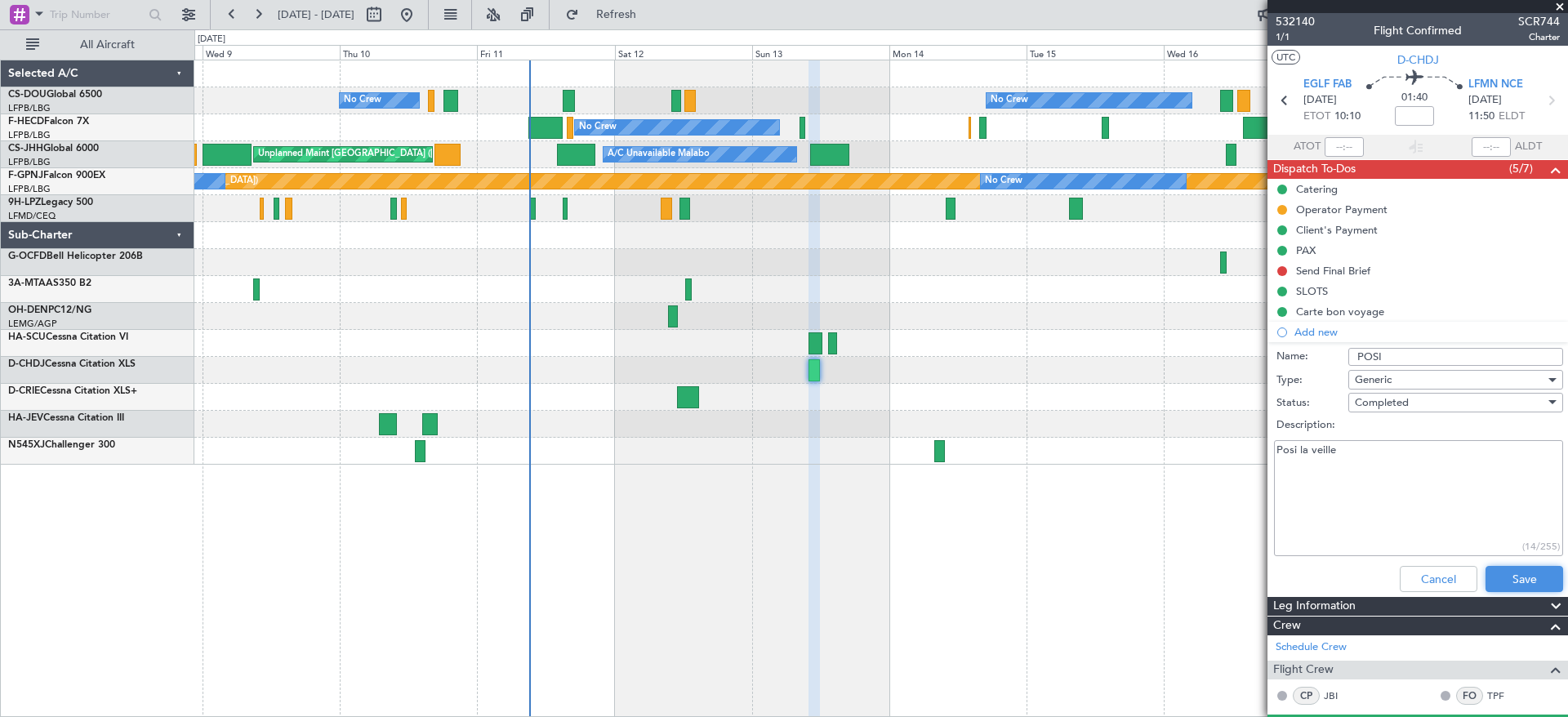 click on "Save" 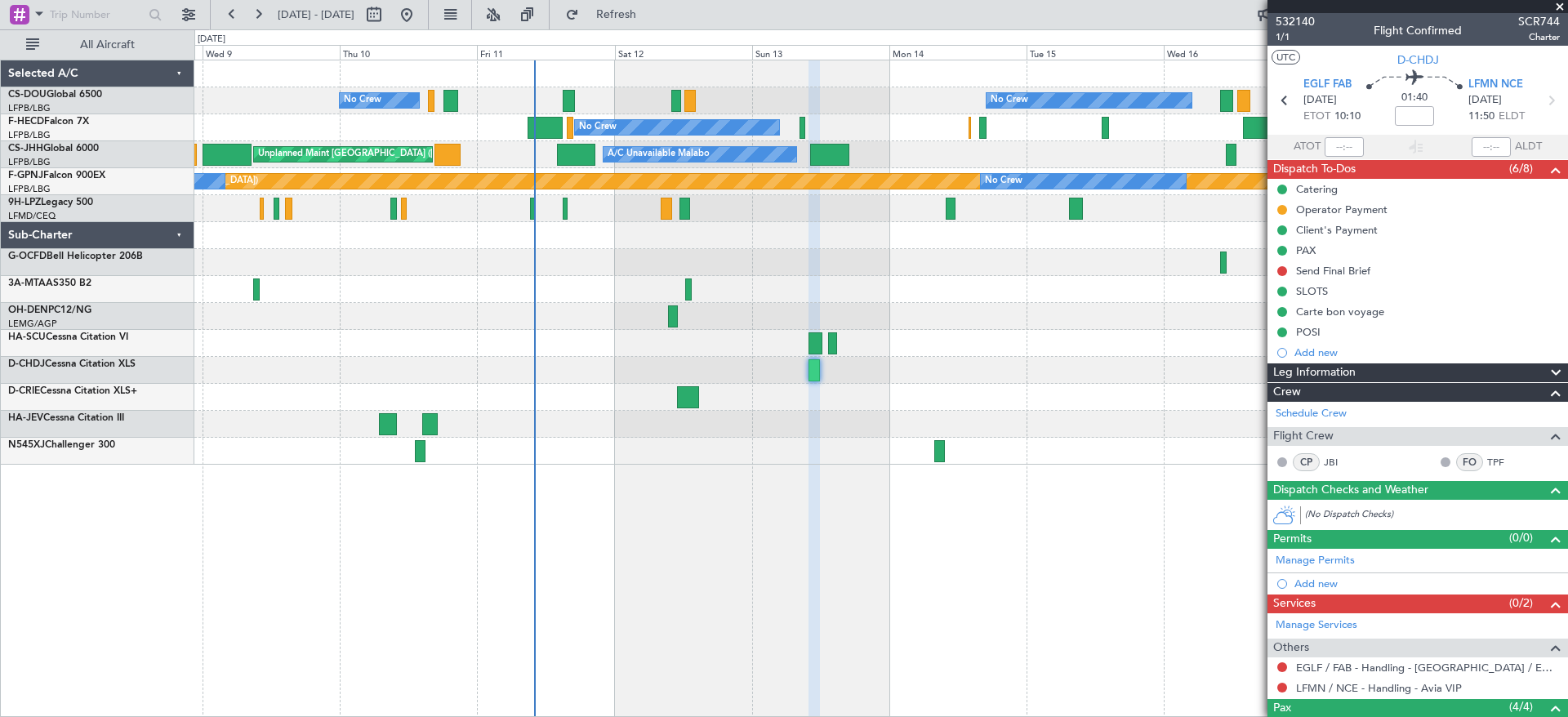 click at bounding box center (1560, 7) 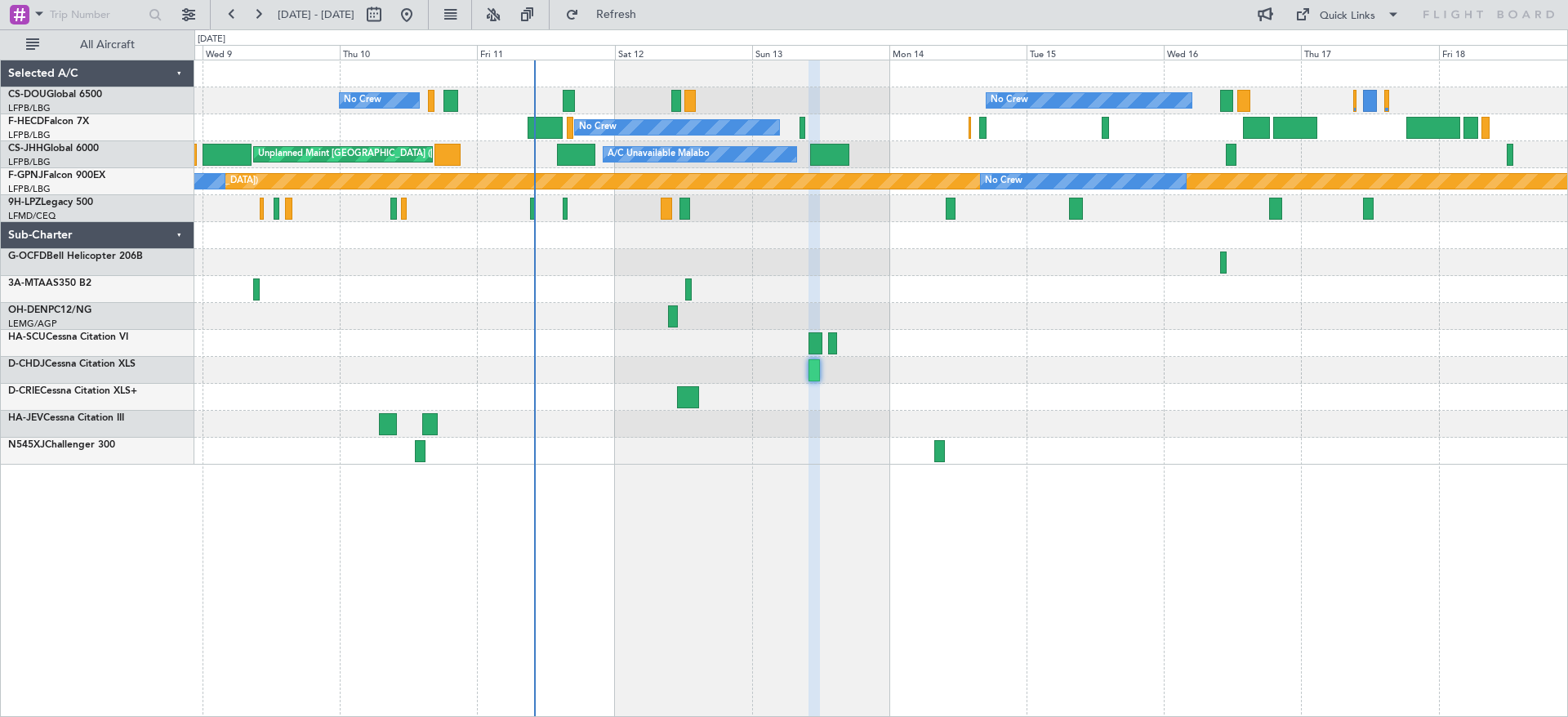 type on "0" 